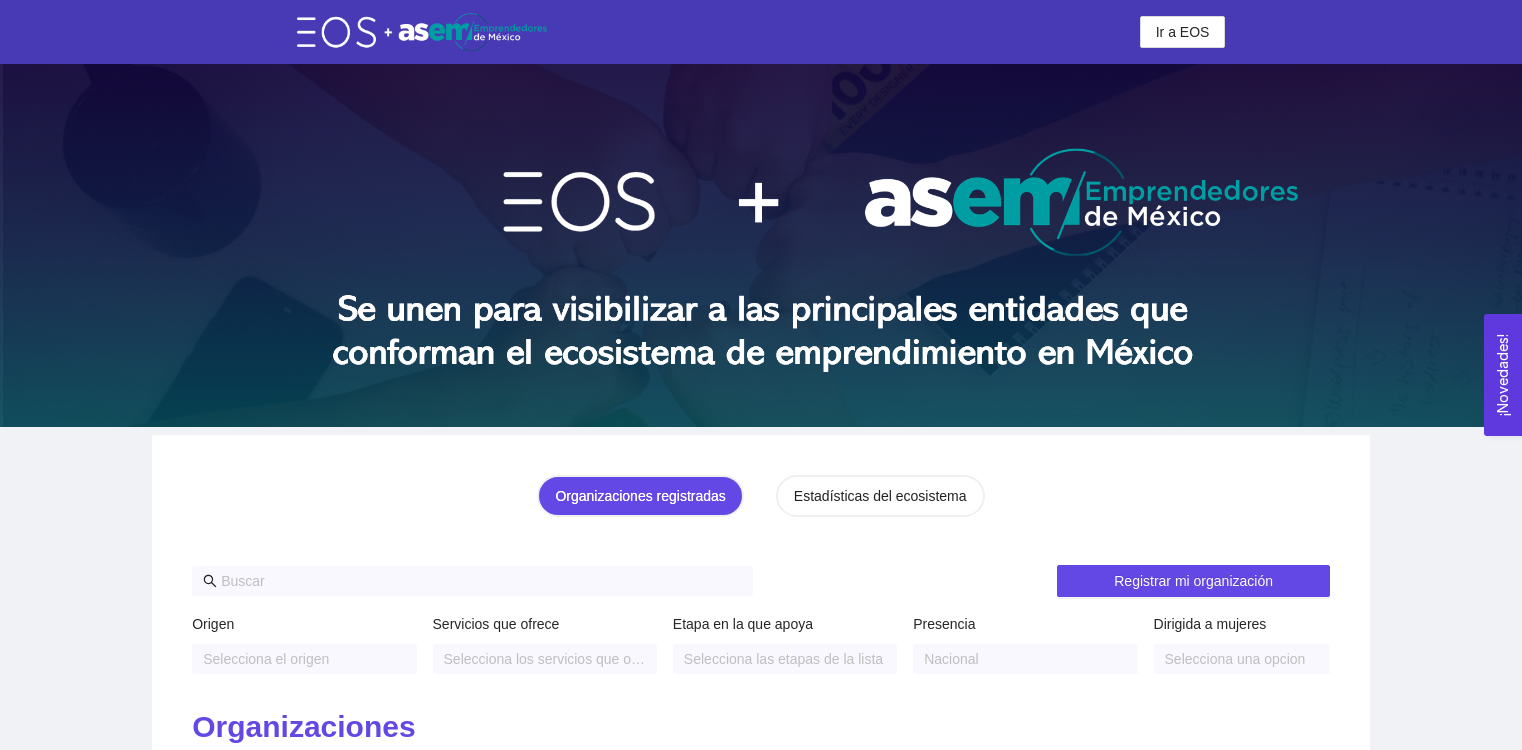 scroll, scrollTop: 0, scrollLeft: 0, axis: both 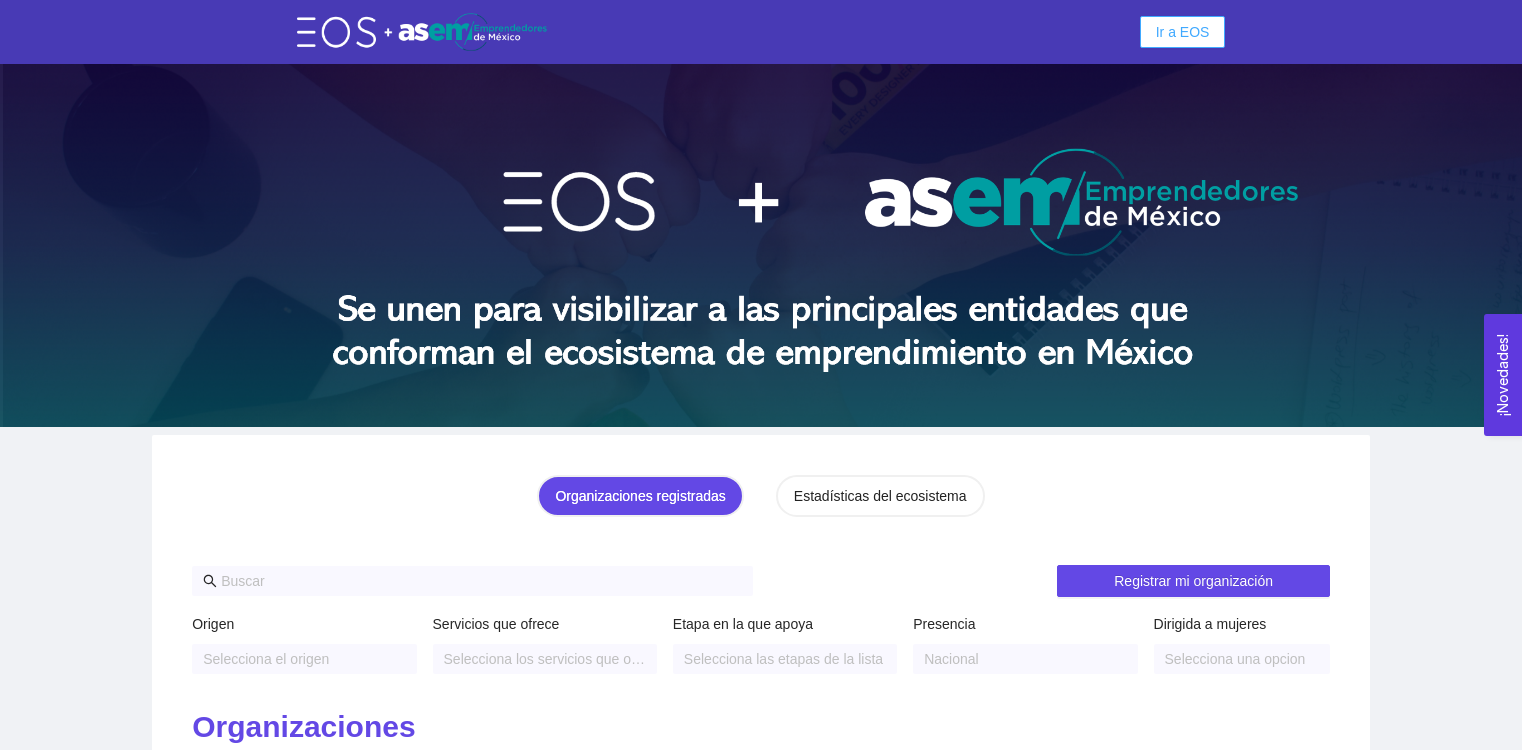click on "Ir a EOS" at bounding box center (1183, 32) 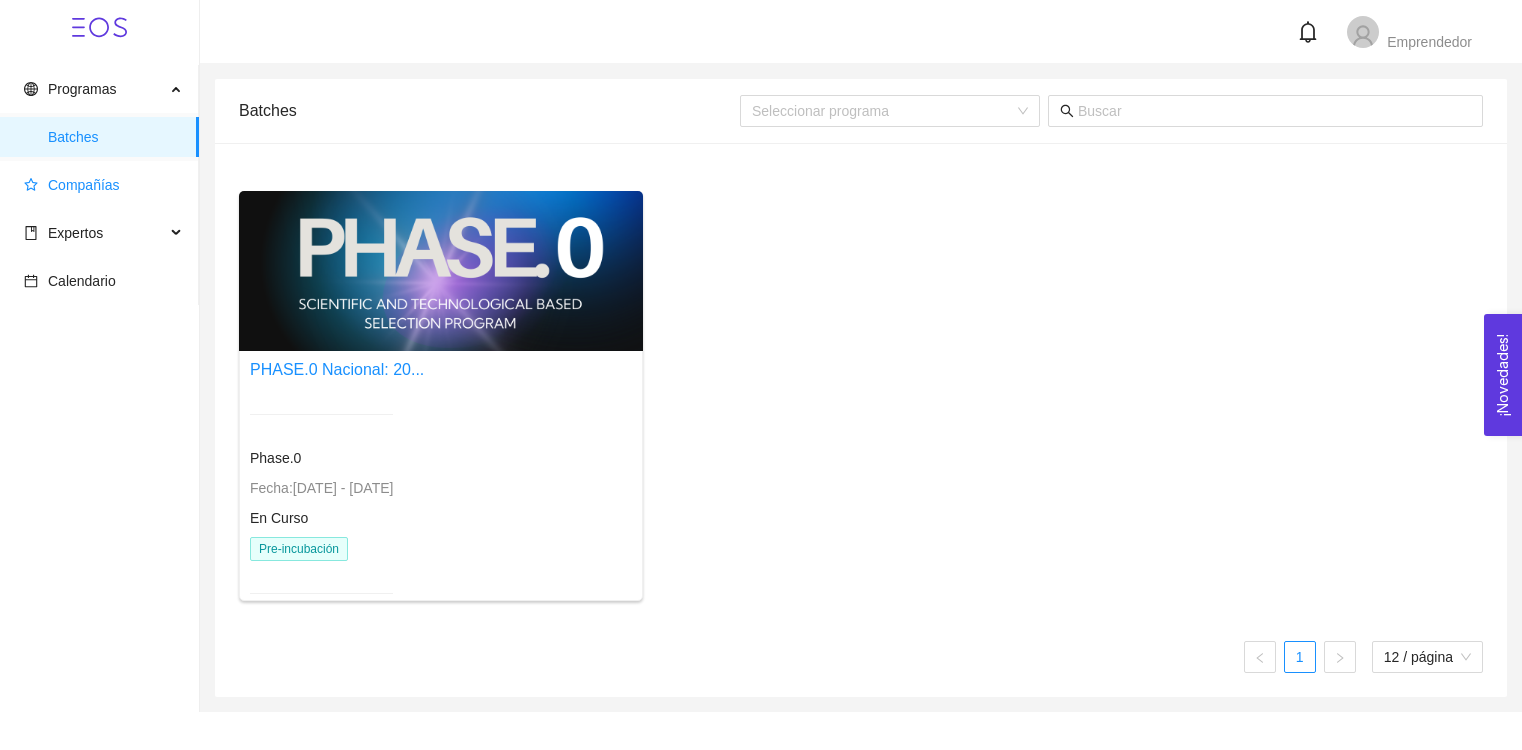 click on "Compañías" at bounding box center [103, 185] 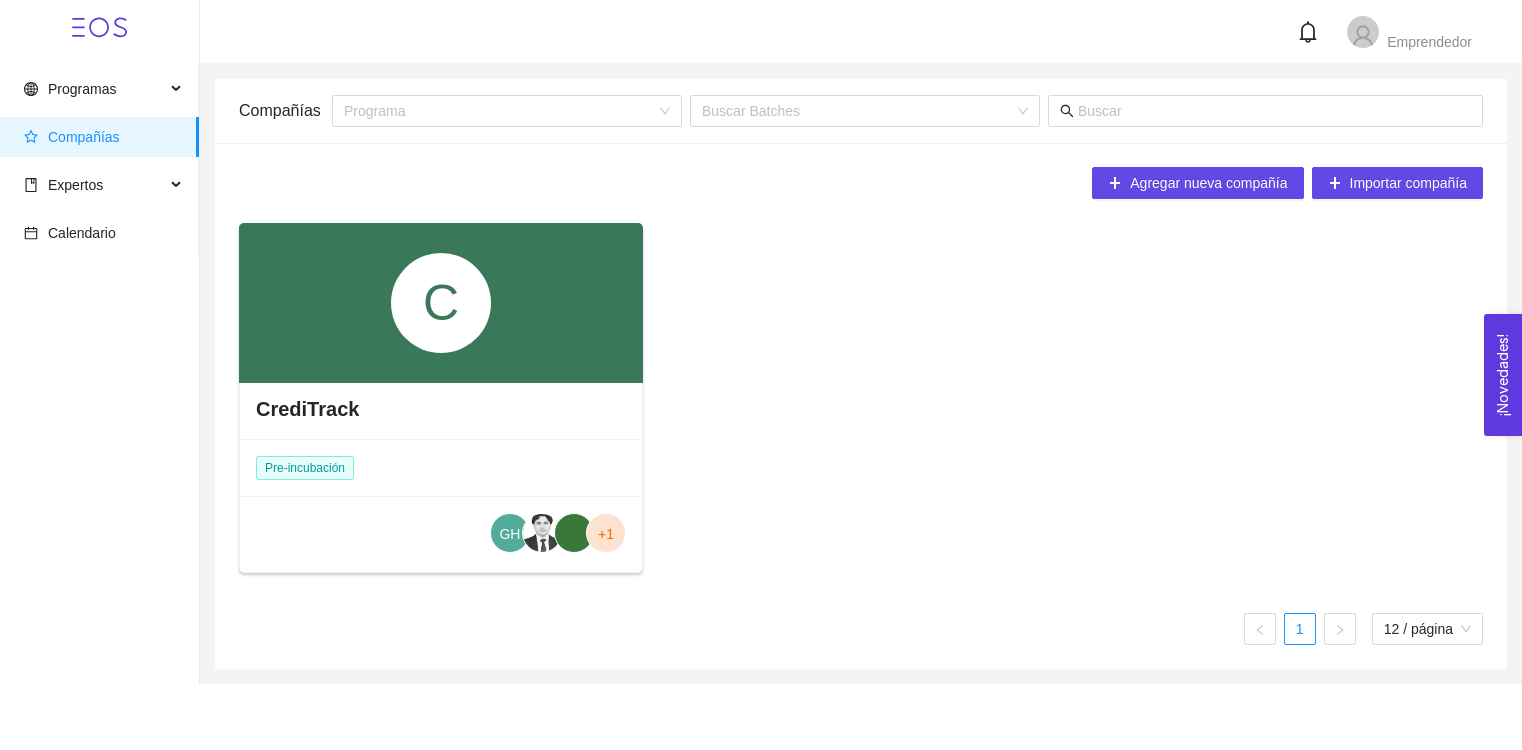 click on "C" at bounding box center [441, 303] 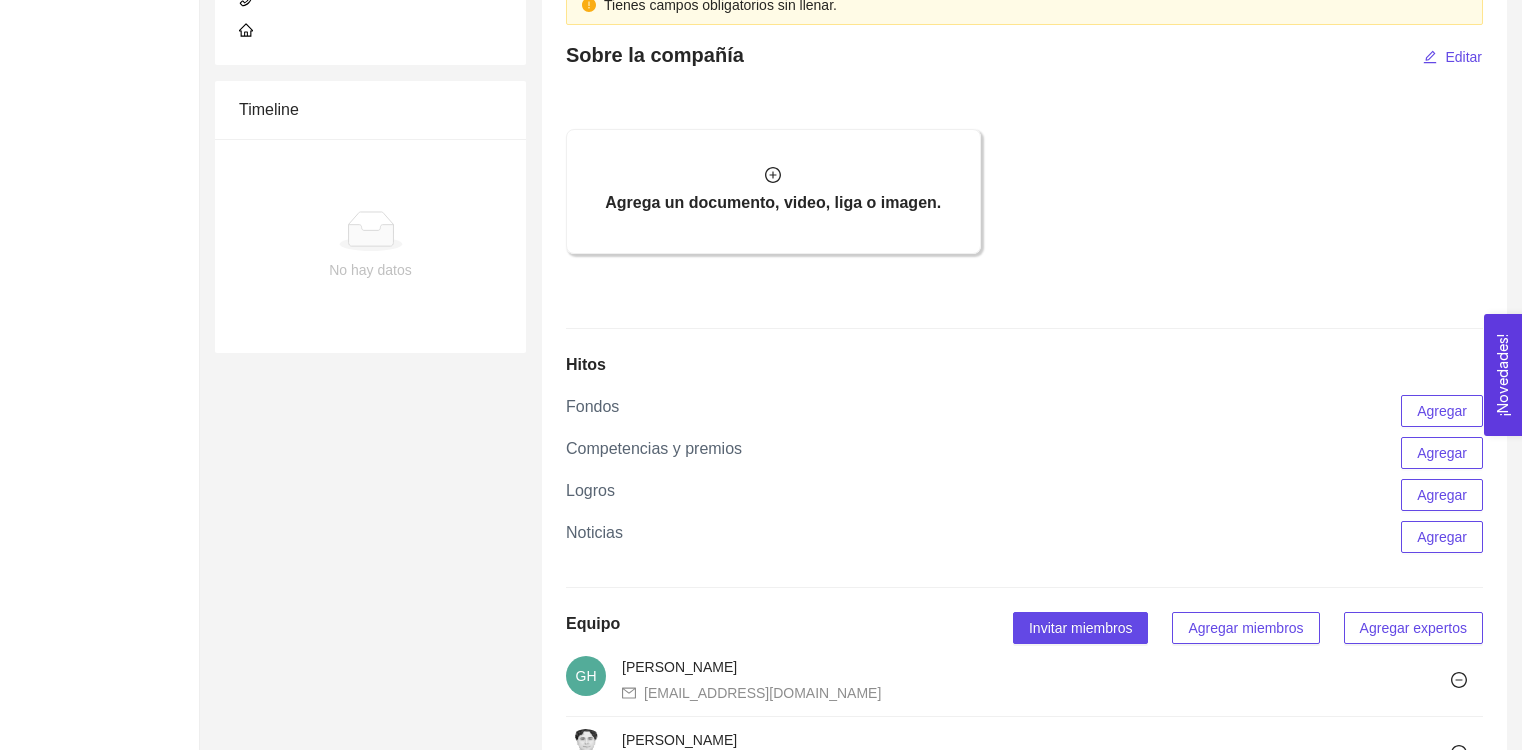 scroll, scrollTop: 1497, scrollLeft: 0, axis: vertical 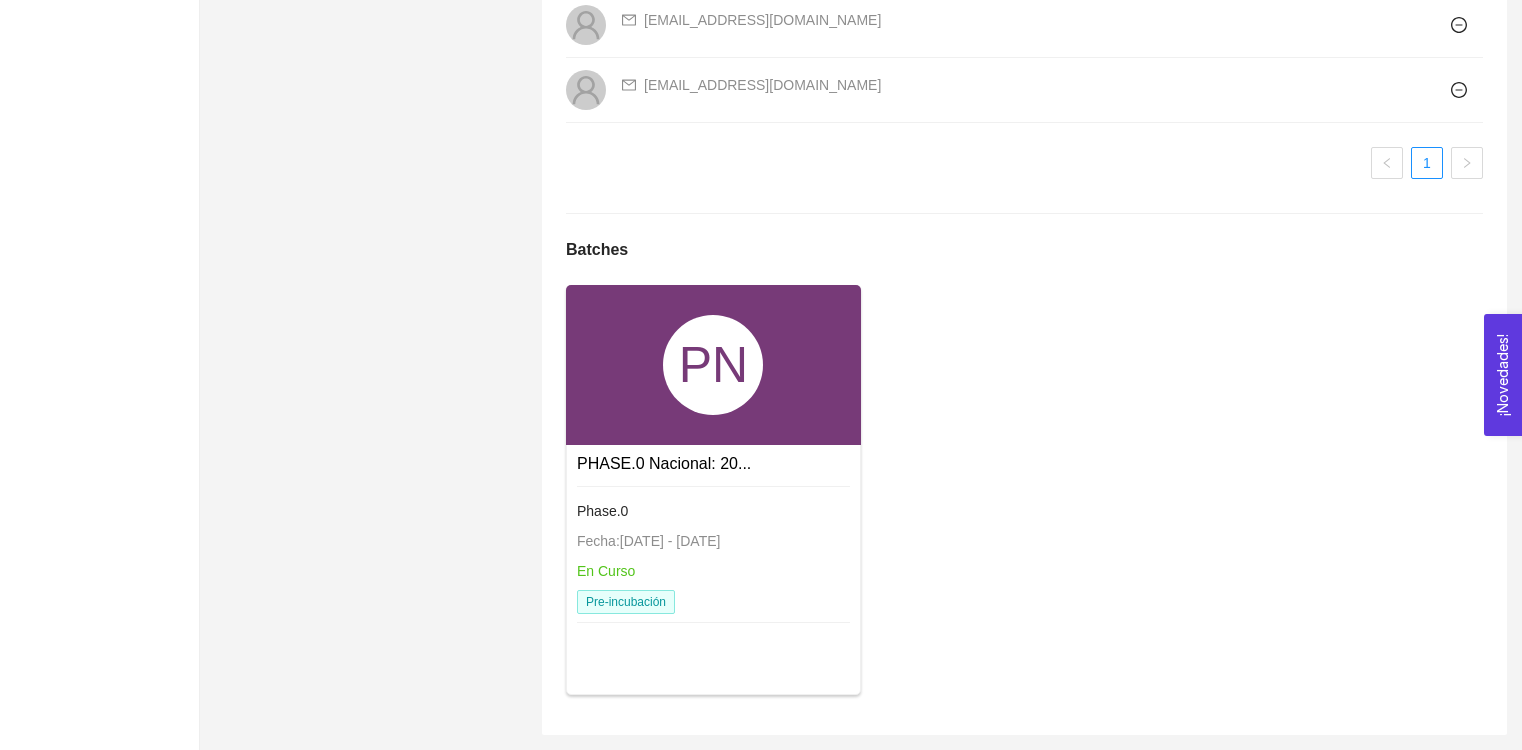 click on "Phase.0 Fecha:  [DATE] - [DATE] En Curso Pre-incubación" at bounding box center (713, 487) 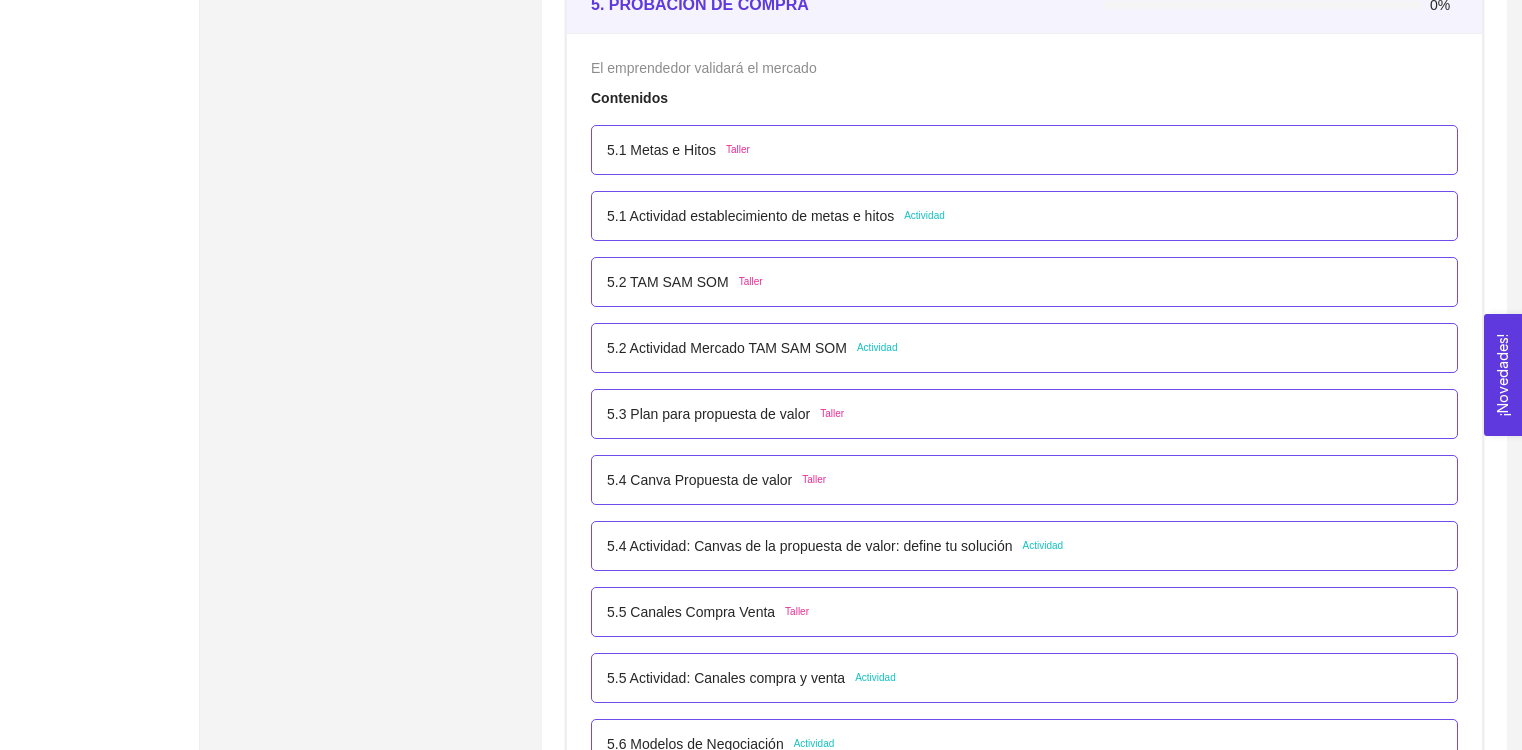scroll, scrollTop: 3848, scrollLeft: 0, axis: vertical 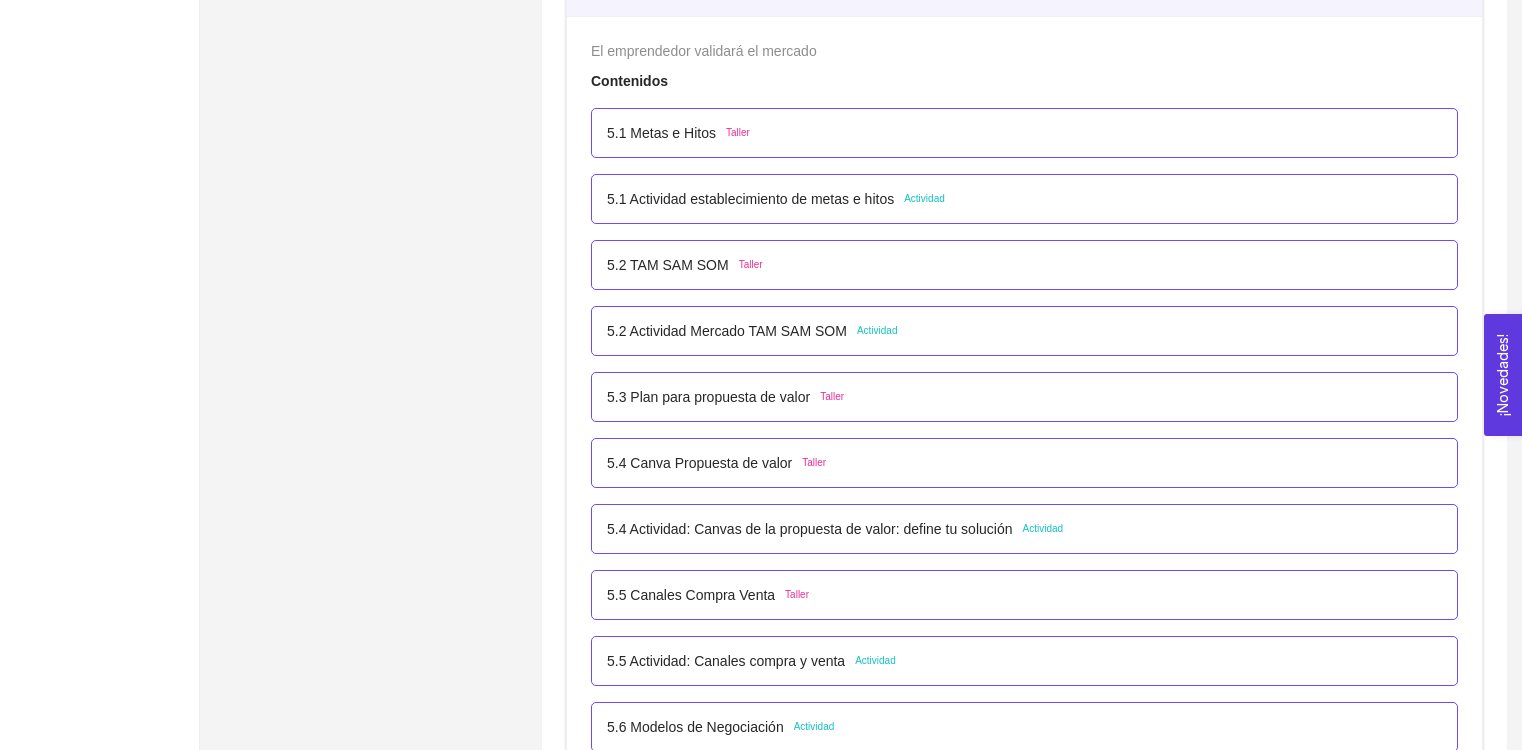 click on "5.3 Plan para propuesta de valor" at bounding box center [708, 397] 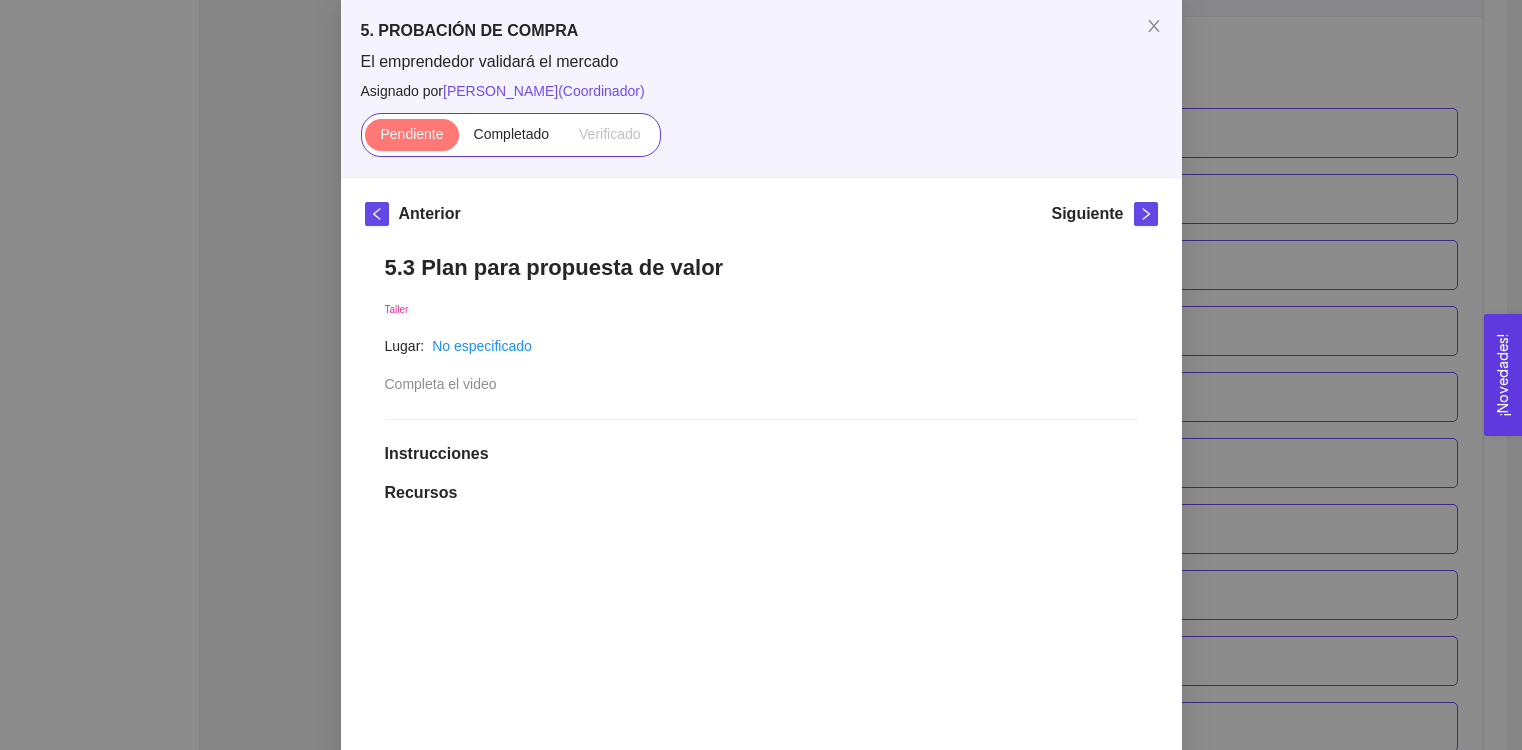scroll, scrollTop: 0, scrollLeft: 0, axis: both 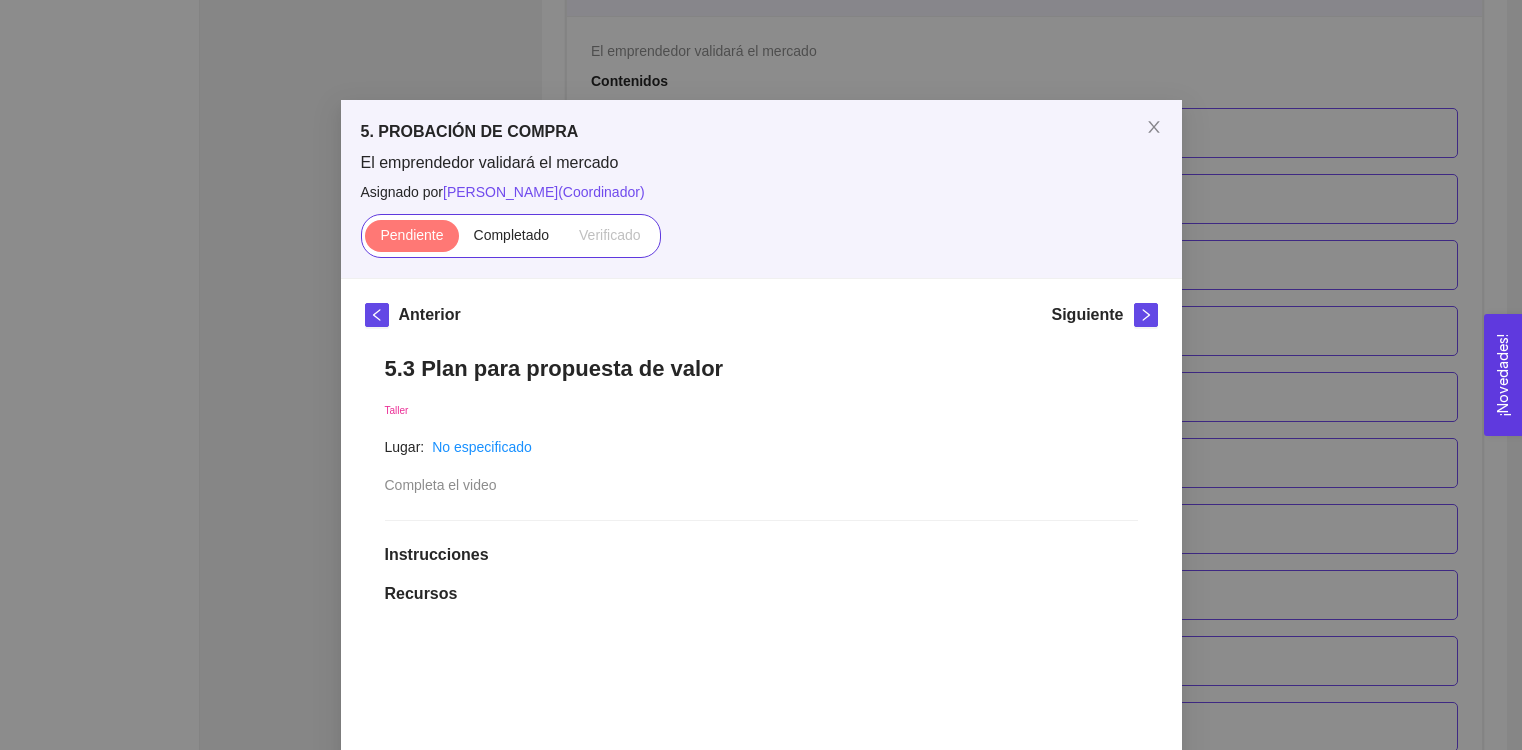 click on "Pendiente Completado Verificado" at bounding box center [511, 236] 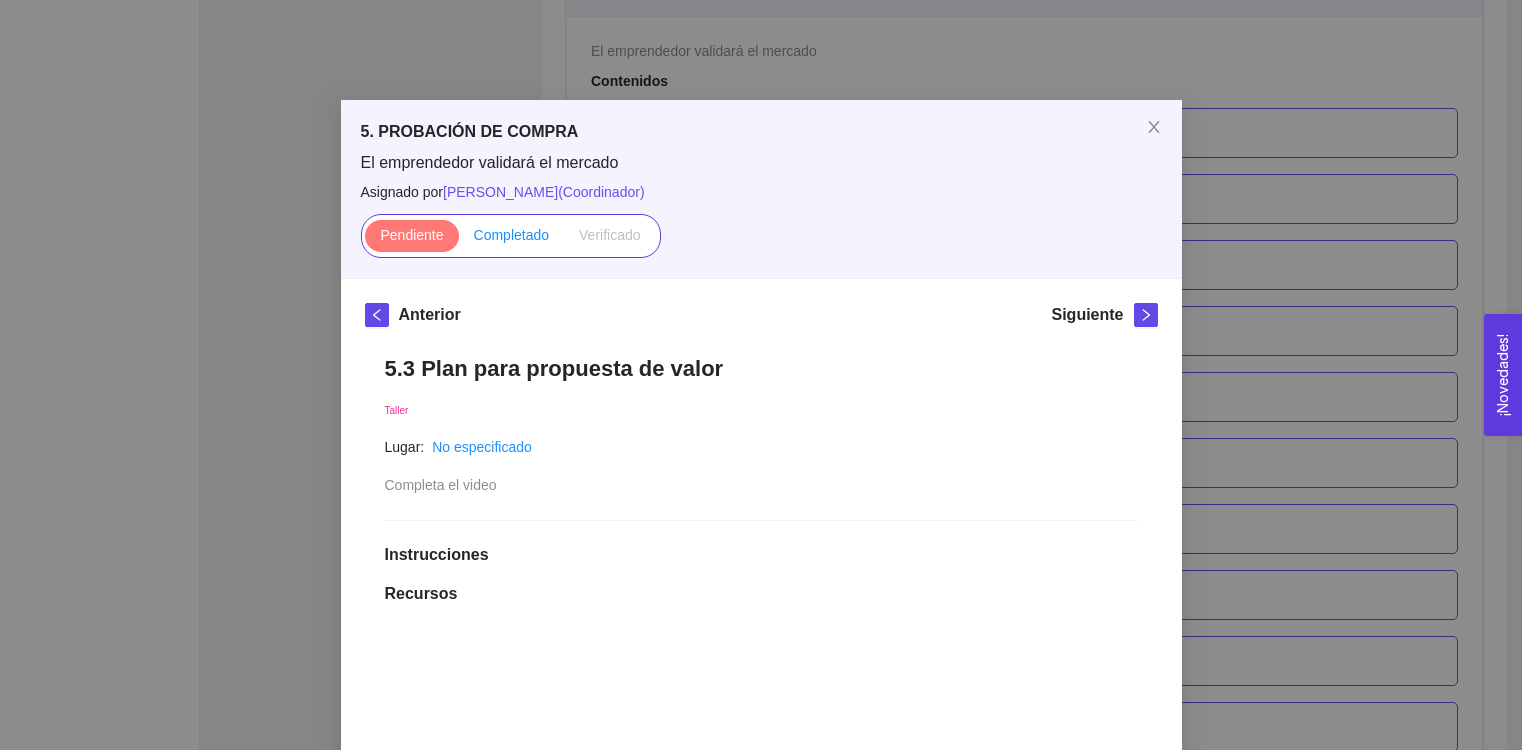 click on "Completado" at bounding box center (512, 236) 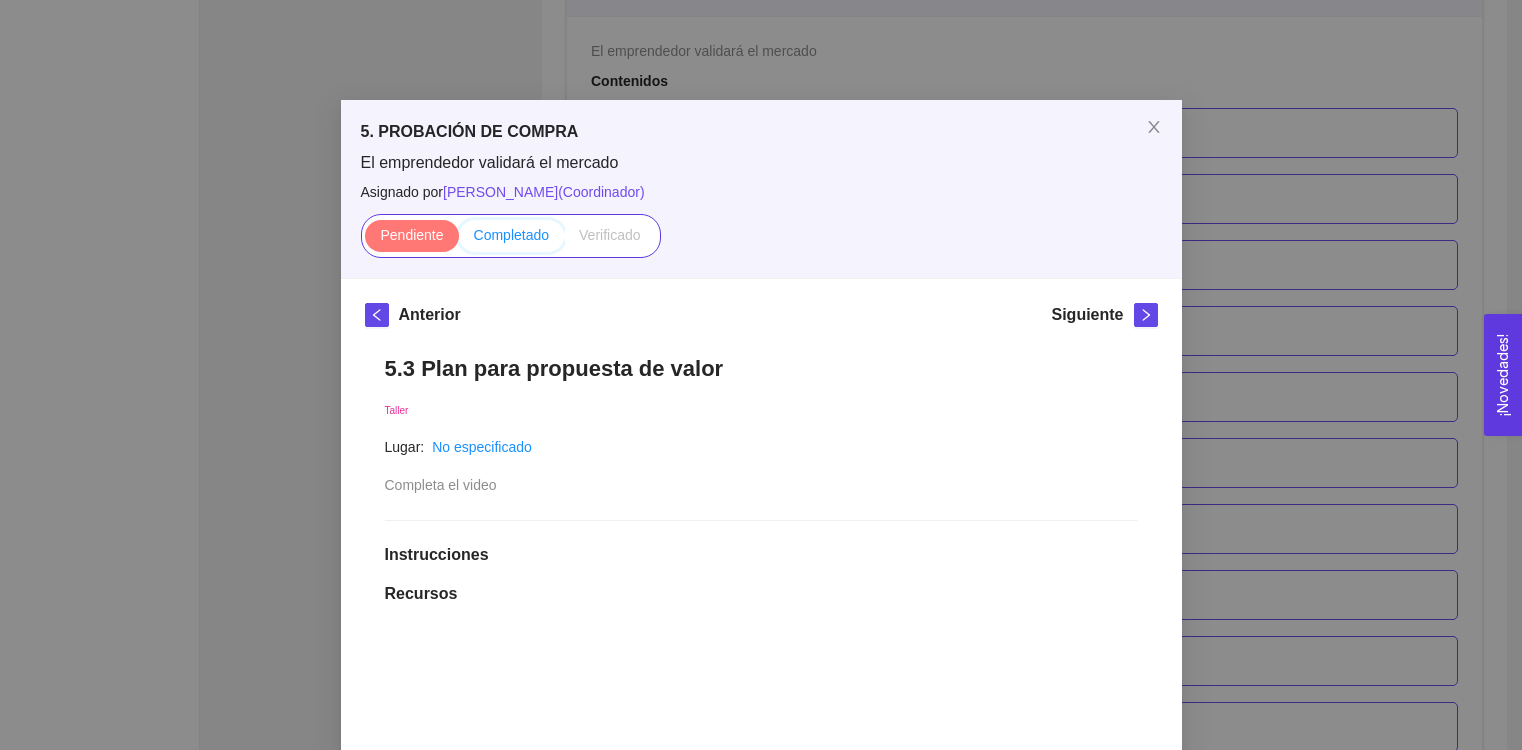 click on "Completado" at bounding box center (459, 240) 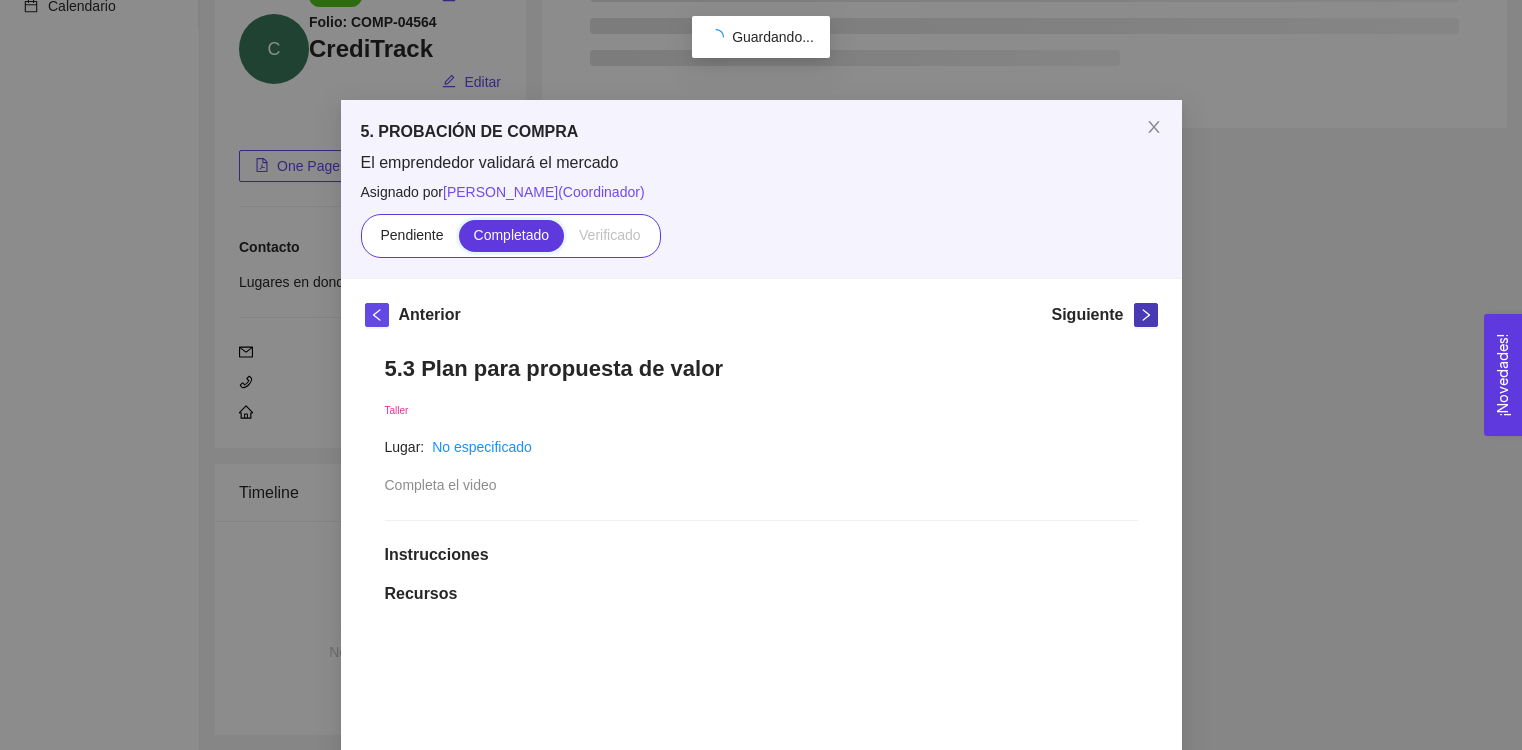 scroll, scrollTop: 226, scrollLeft: 0, axis: vertical 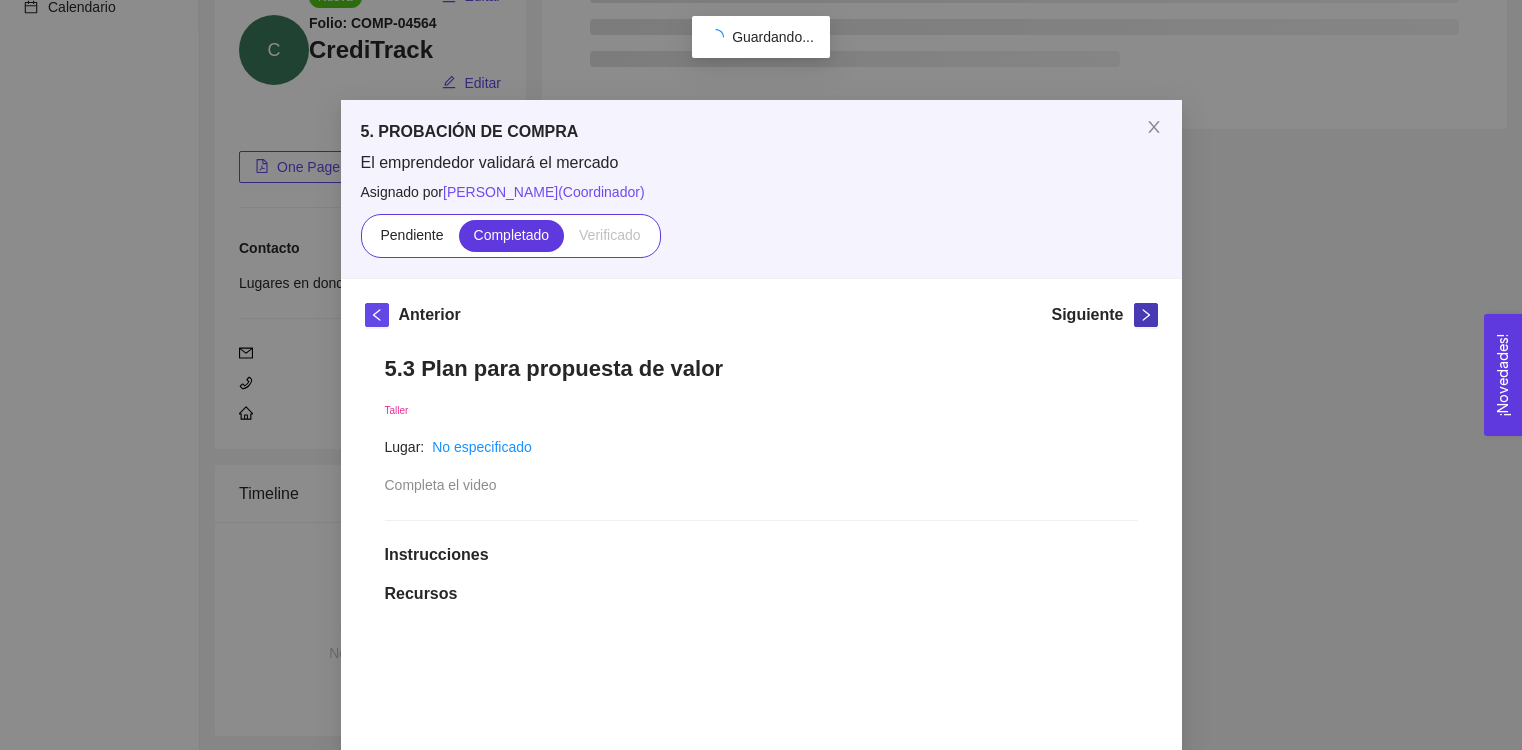 click at bounding box center (1146, 315) 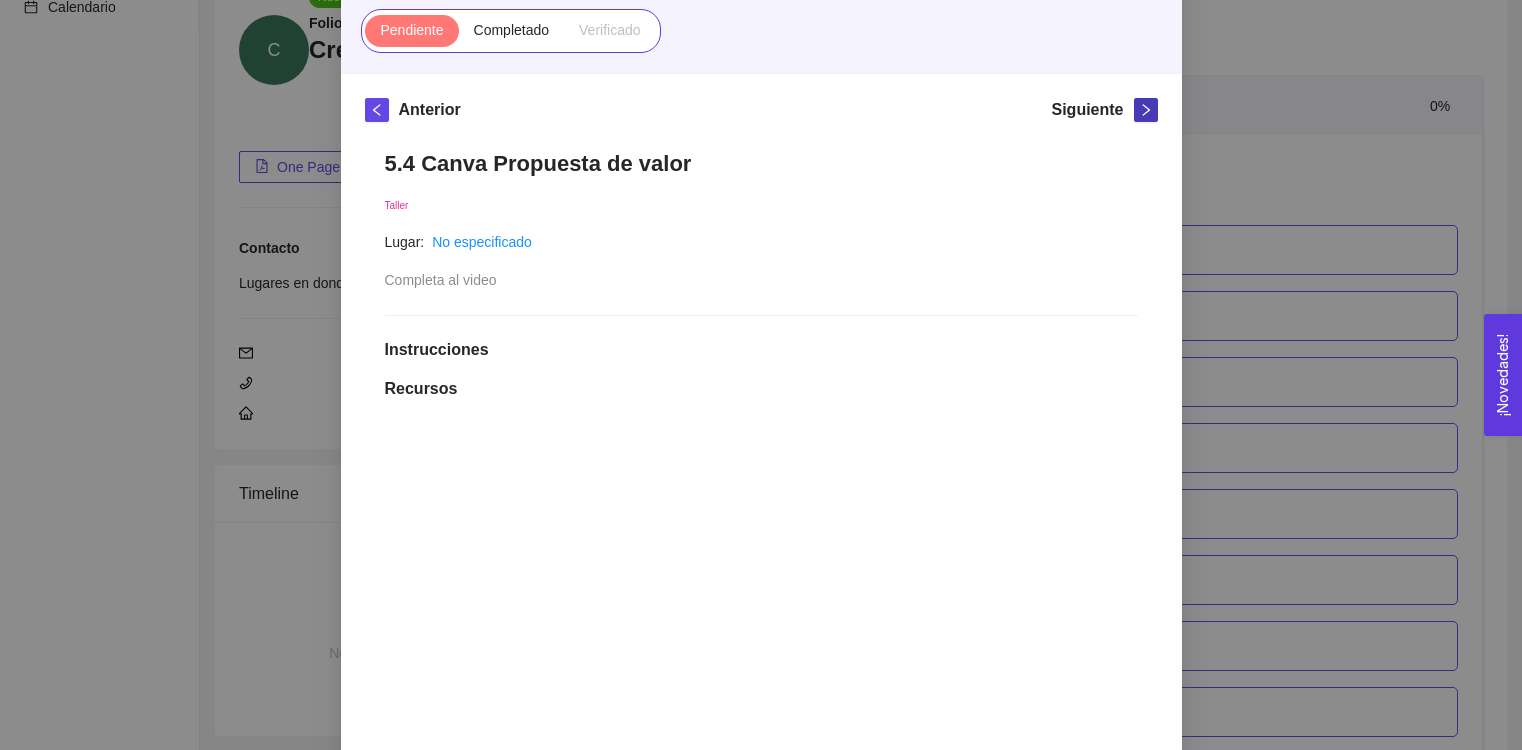 scroll, scrollTop: 203, scrollLeft: 0, axis: vertical 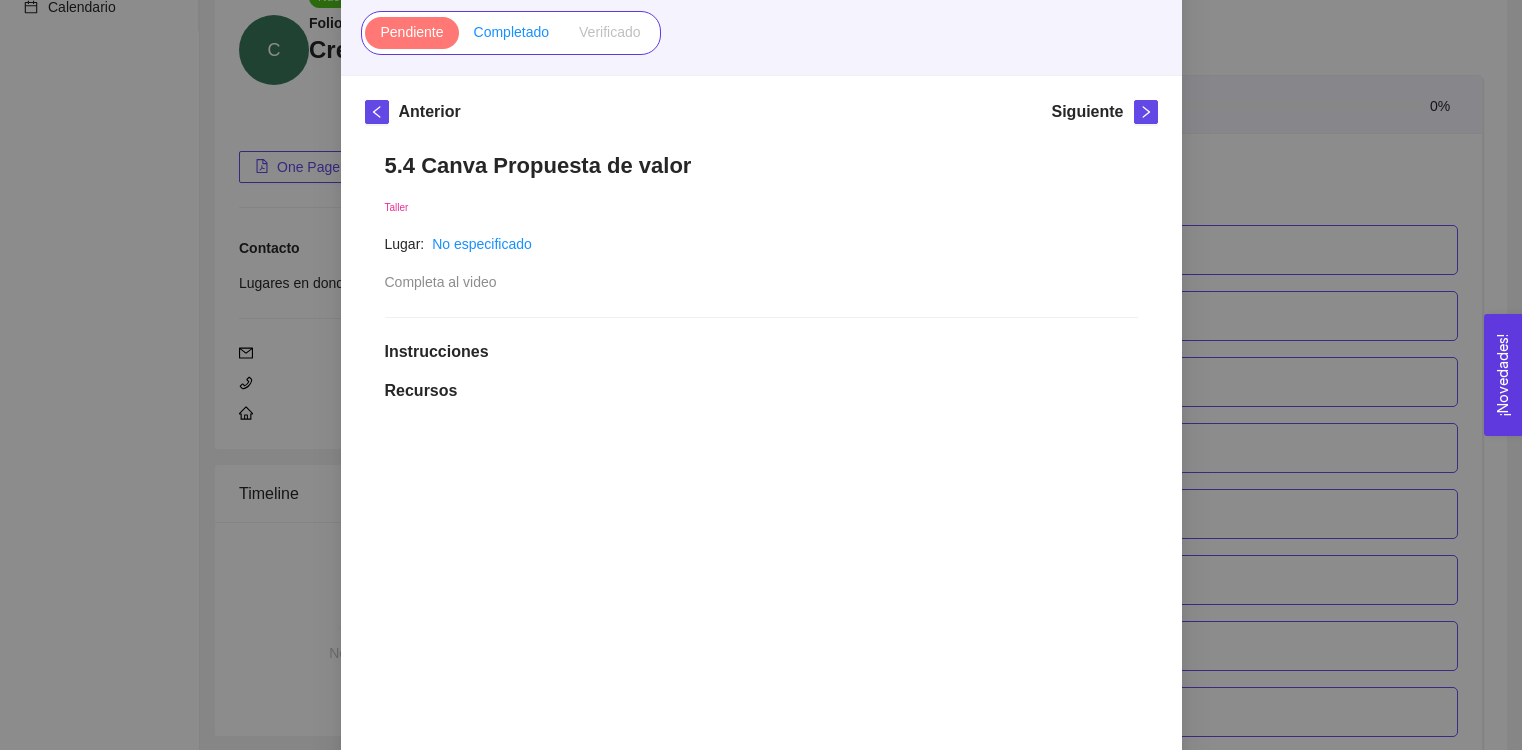 click on "Completado" at bounding box center (512, 32) 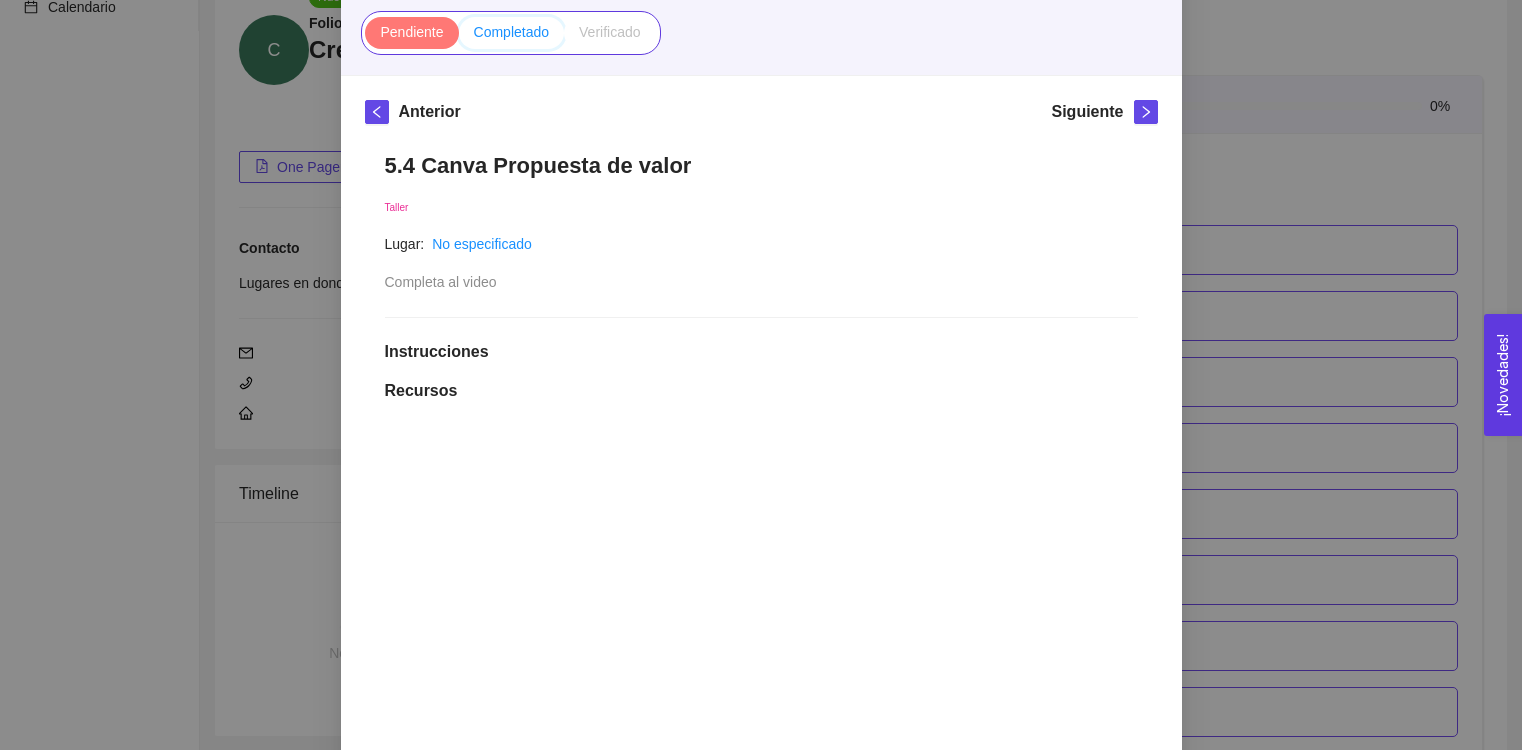 click on "Completado" at bounding box center [459, 37] 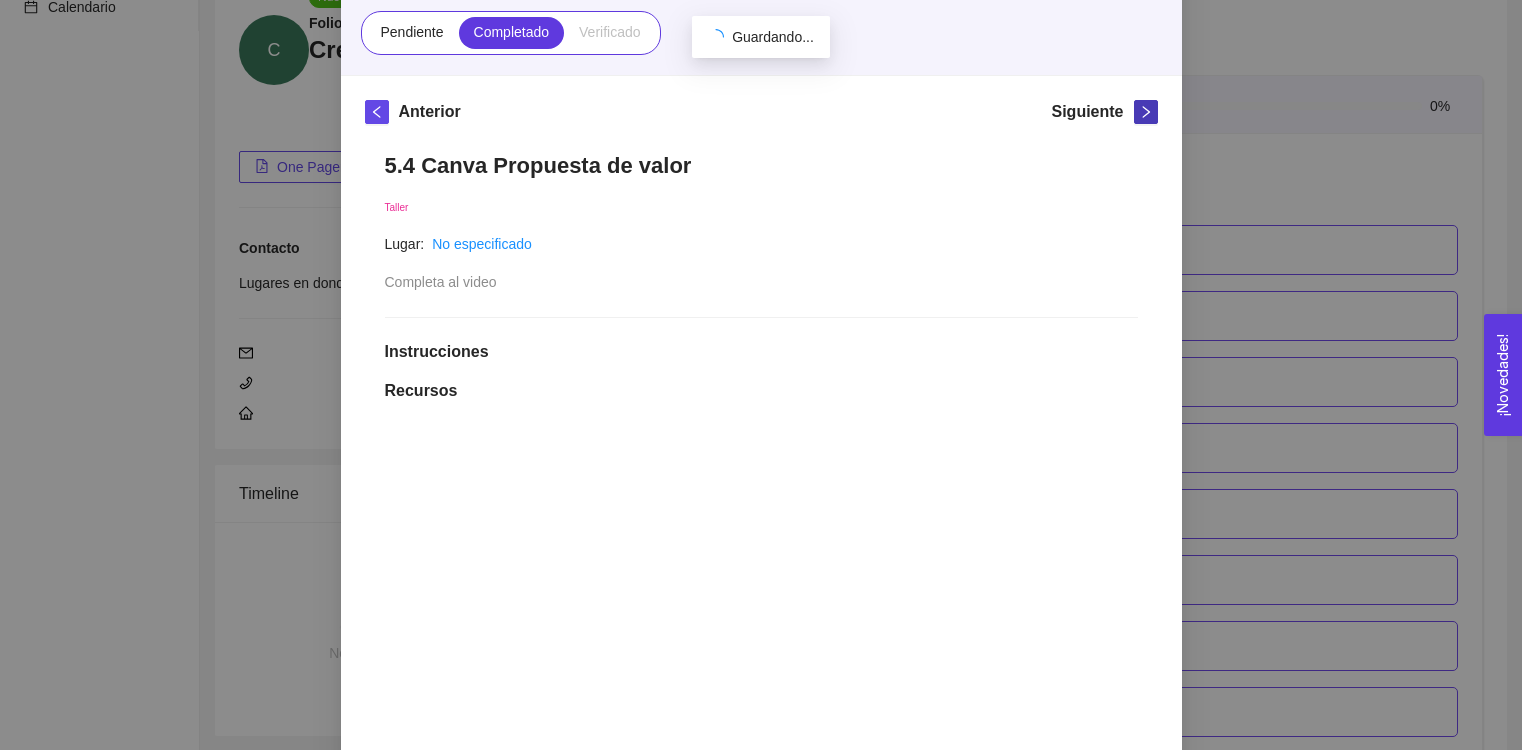 click 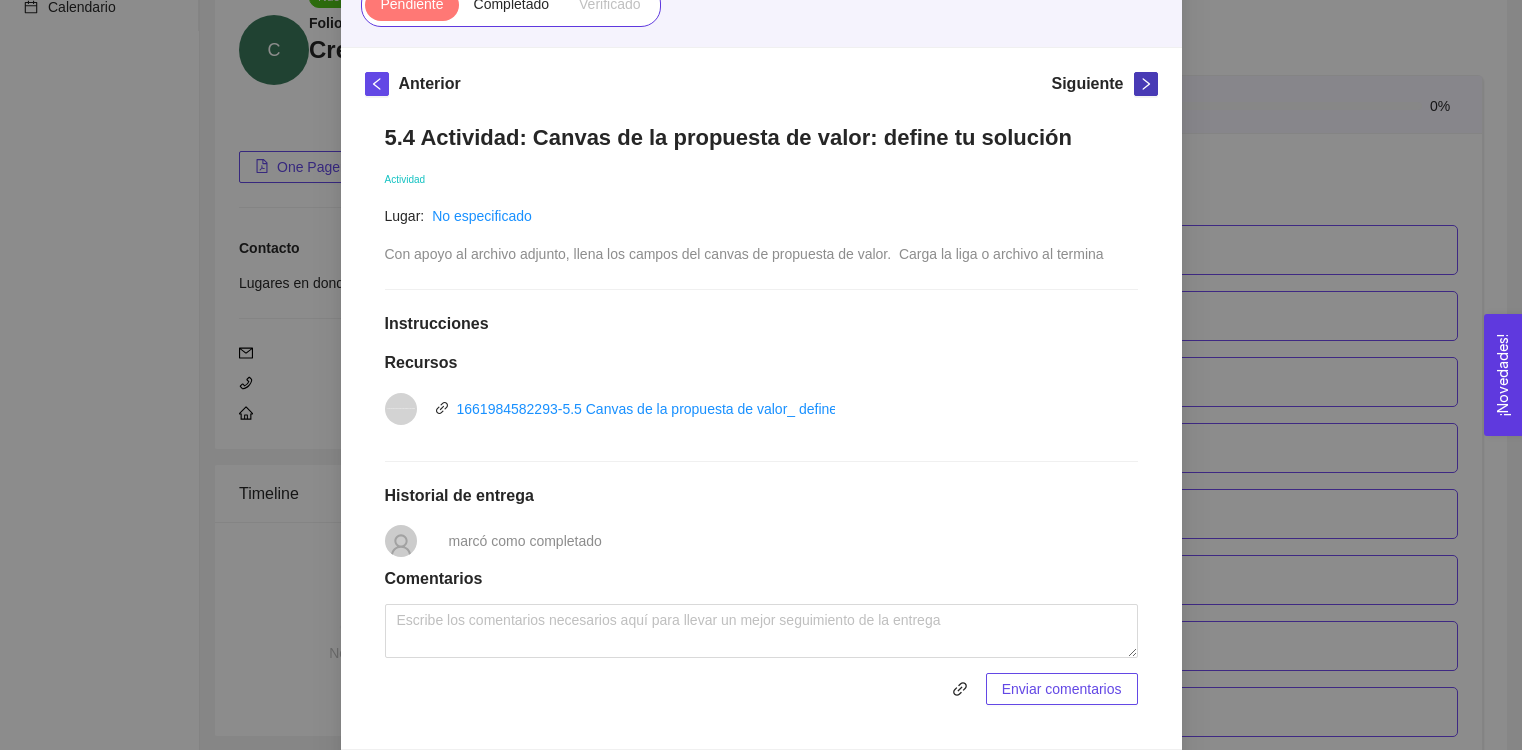 scroll, scrollTop: 229, scrollLeft: 0, axis: vertical 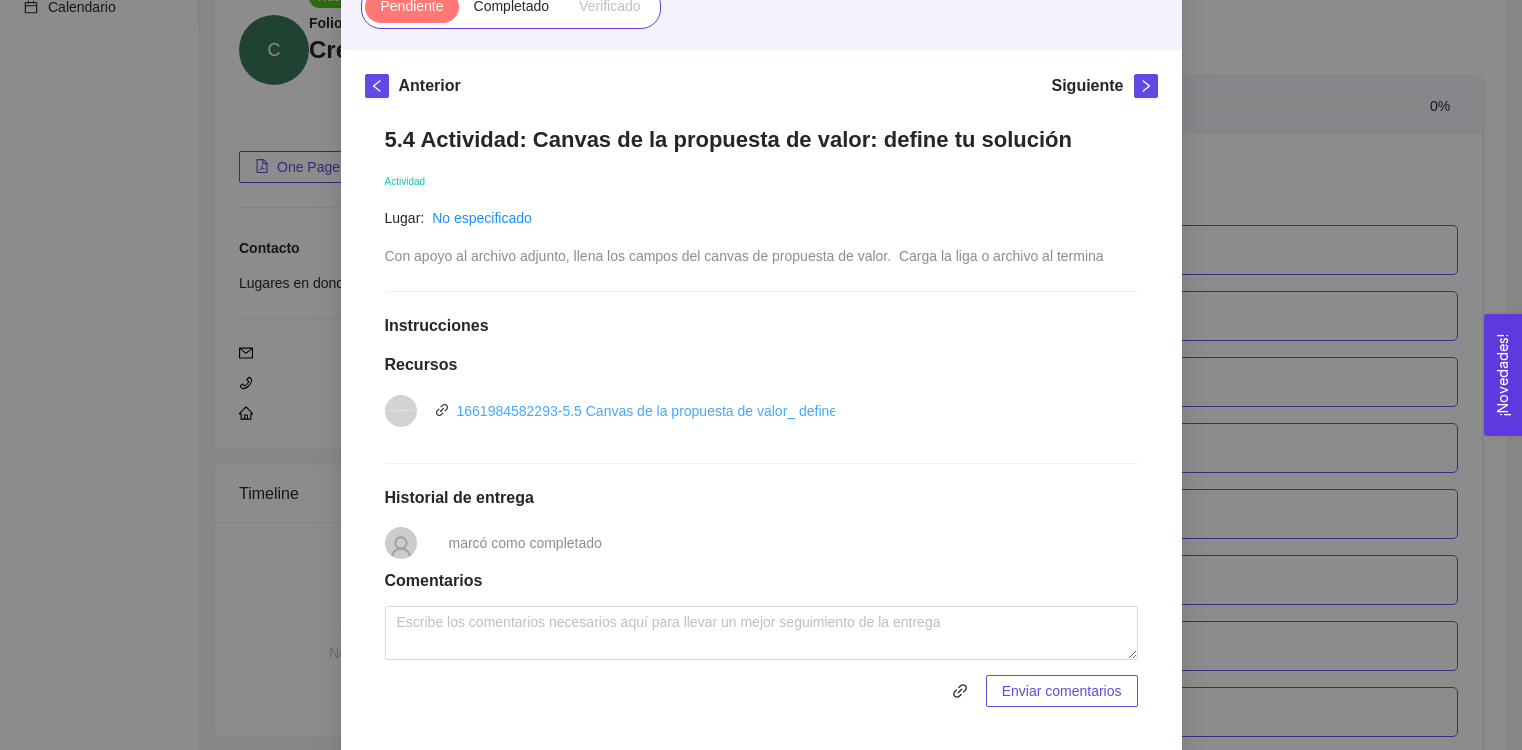 click on "1661984582293-5.5 Canvas de la propuesta de valor_ define tu solución.pptx" at bounding box center [698, 411] 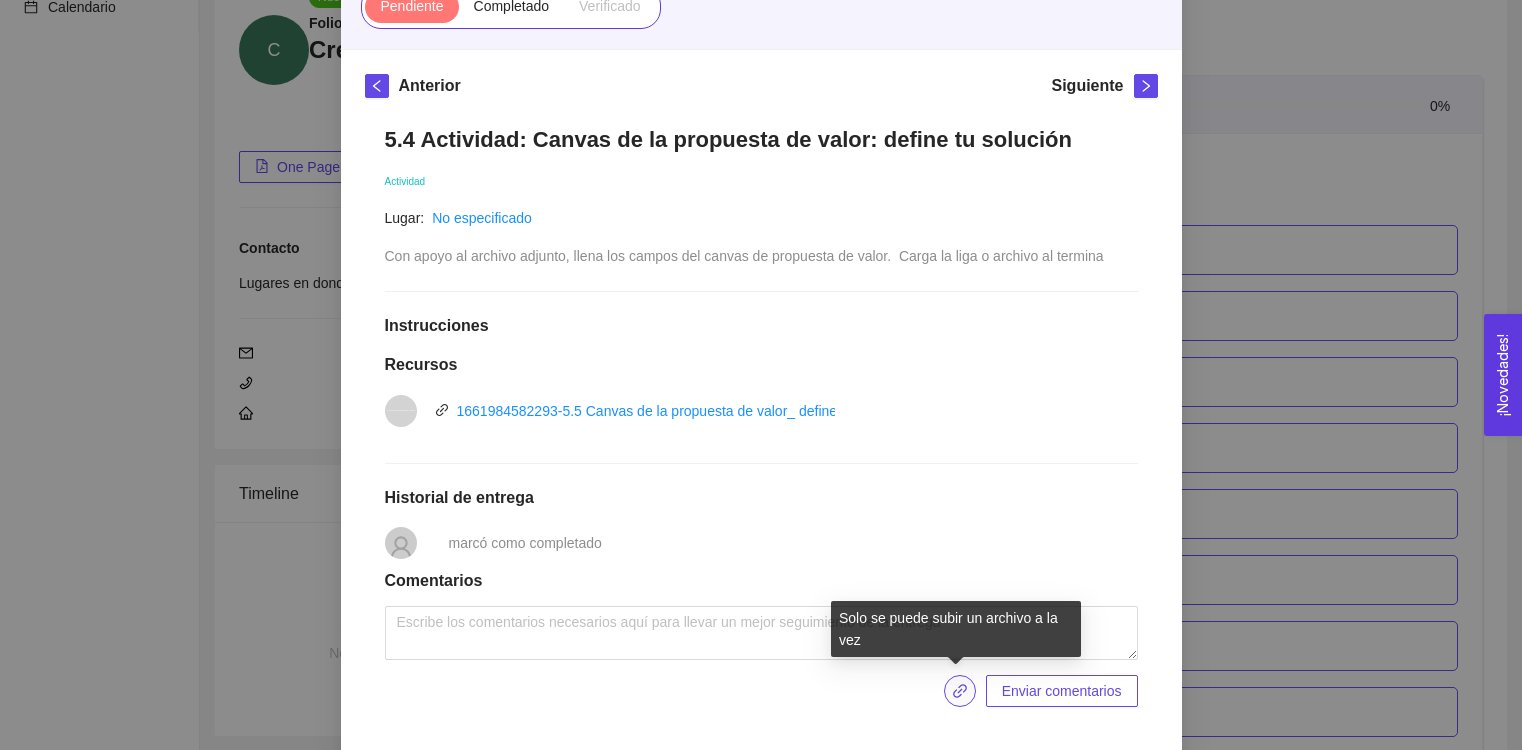 click 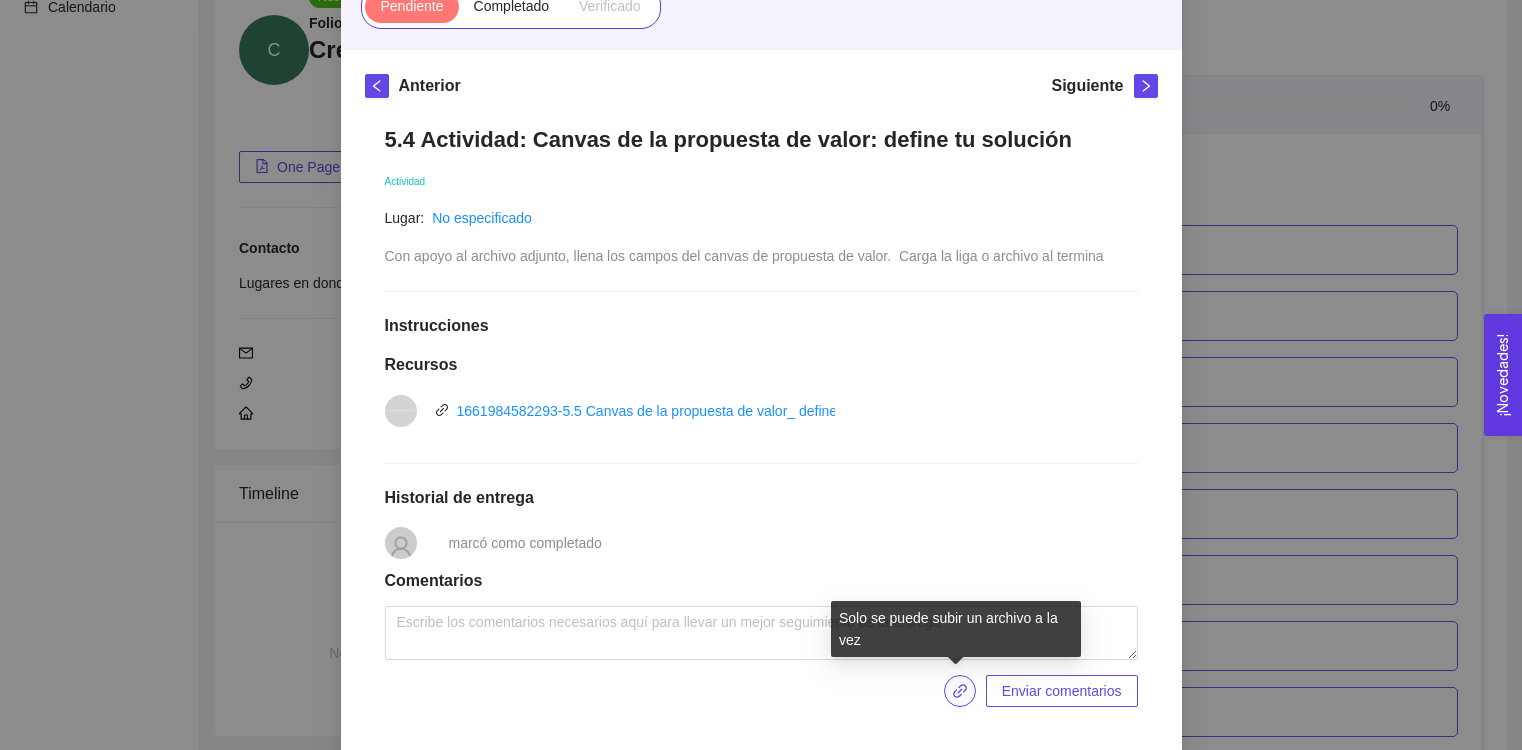 click 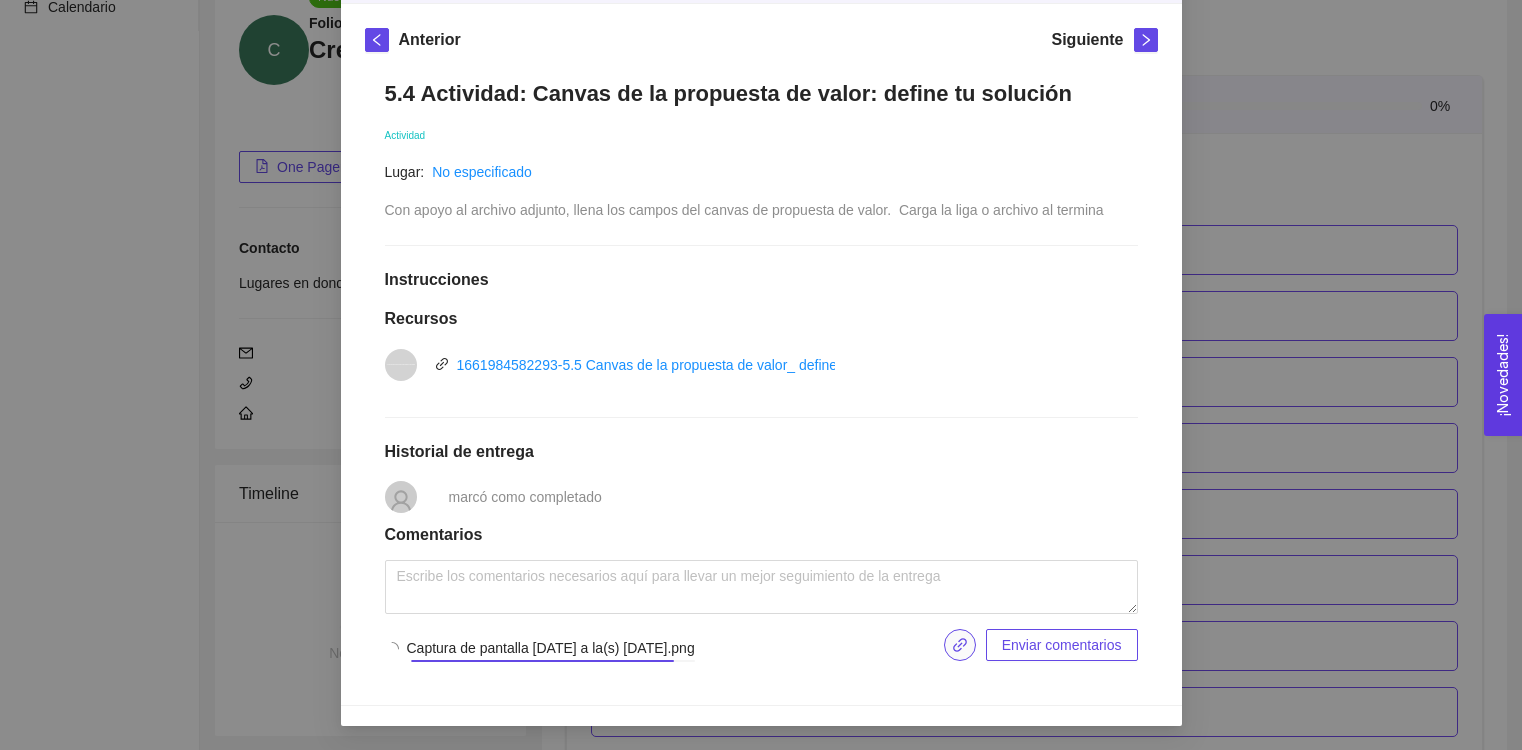 scroll, scrollTop: 275, scrollLeft: 0, axis: vertical 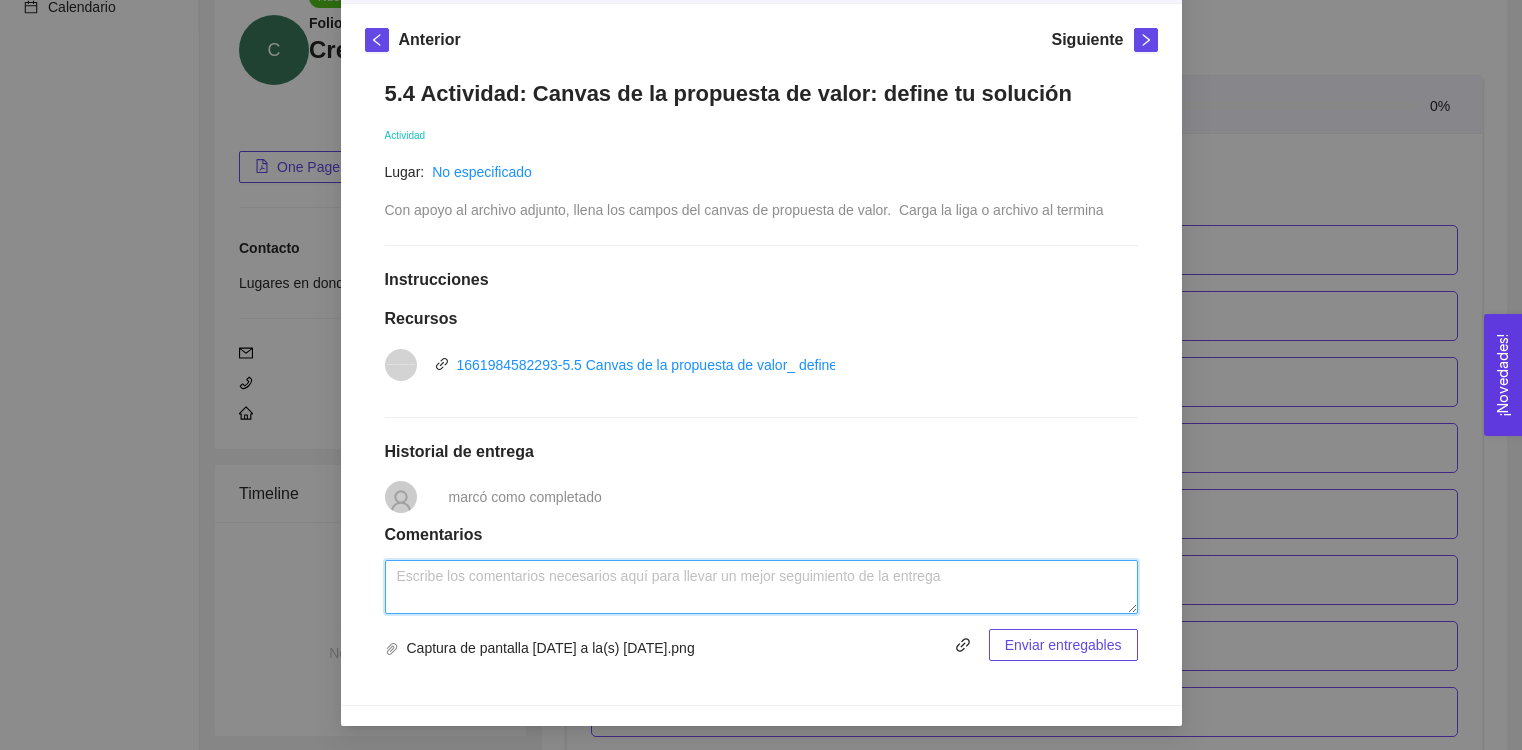 click at bounding box center (761, 587) 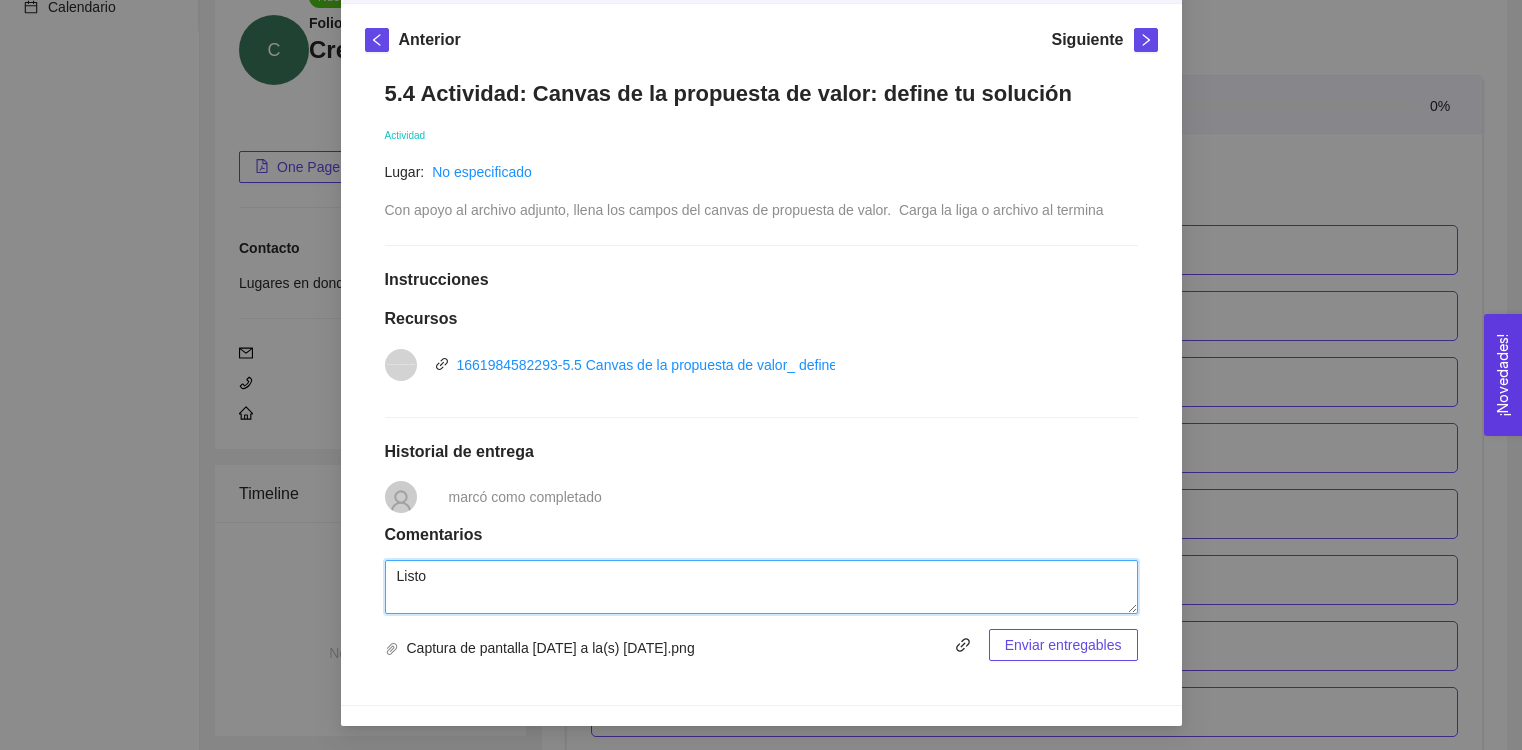 type on "Listo" 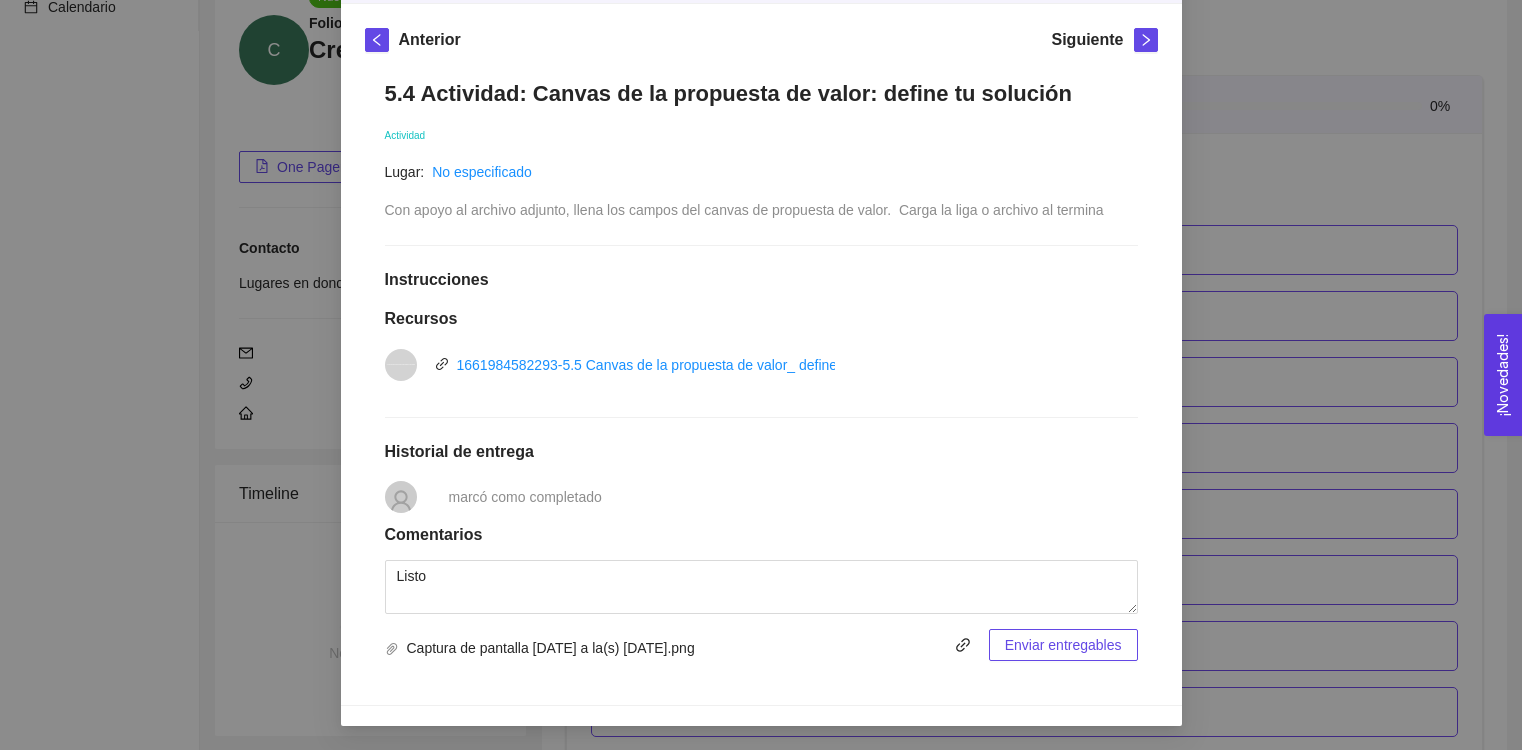 click on "Enviar entregables" at bounding box center (1063, 645) 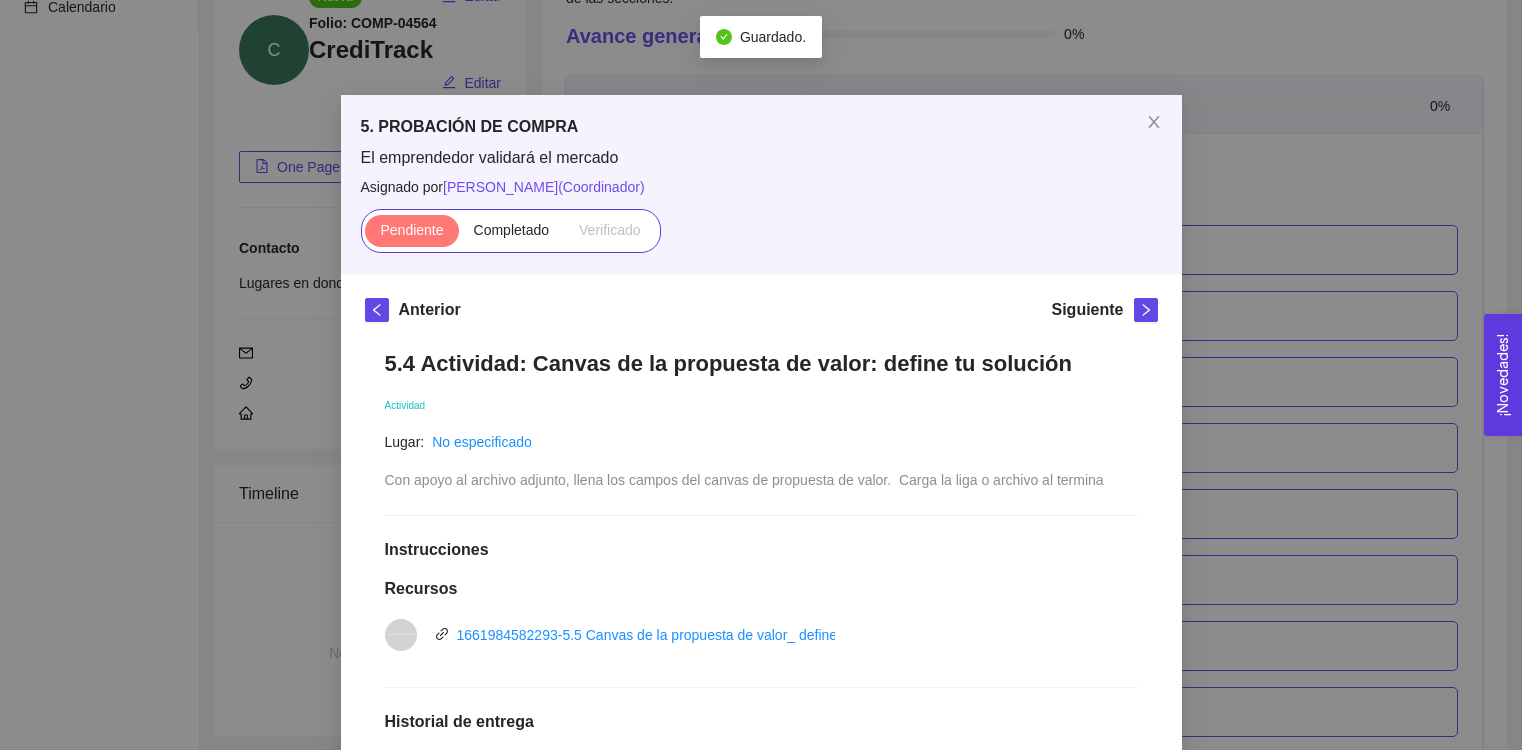 scroll, scrollTop: 0, scrollLeft: 0, axis: both 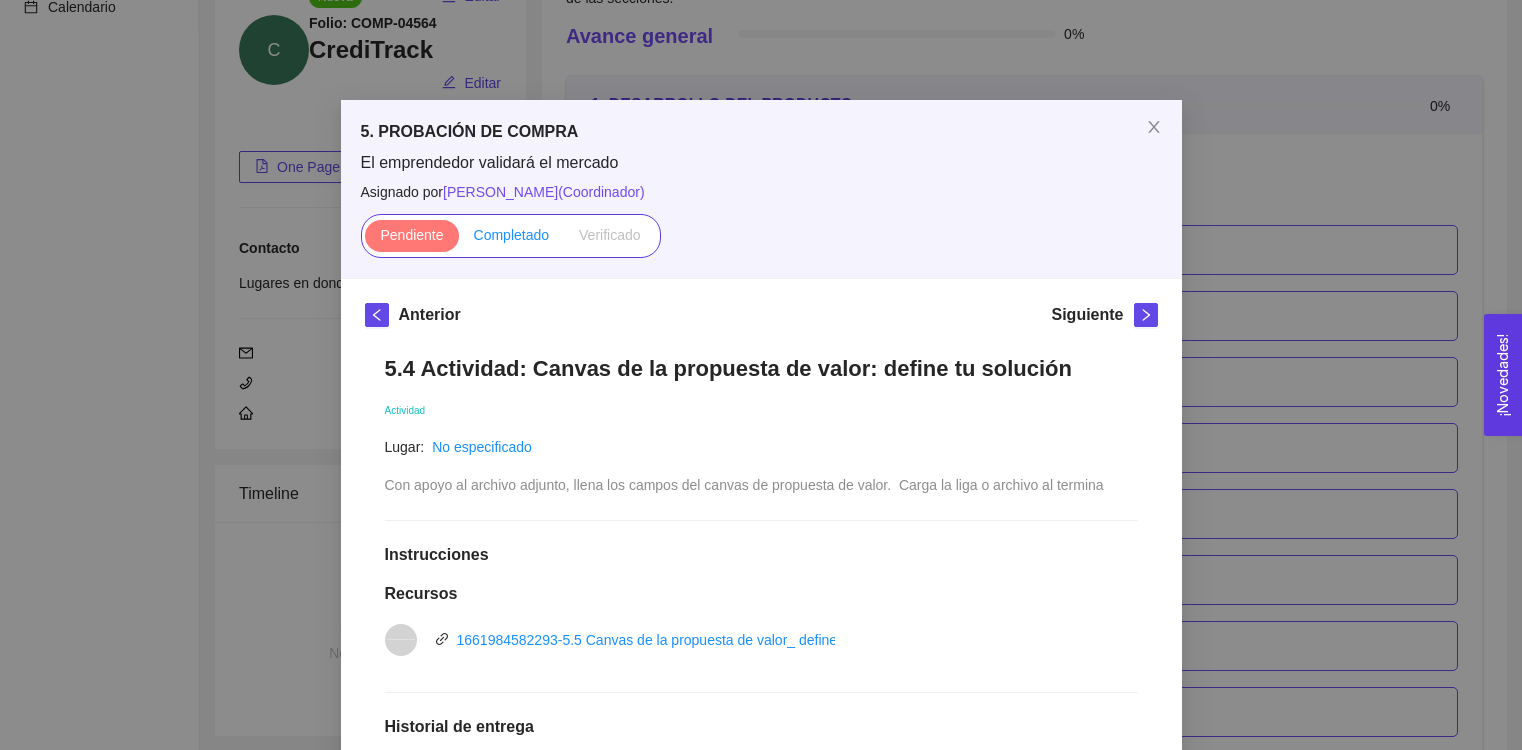 click on "Completado" at bounding box center (512, 235) 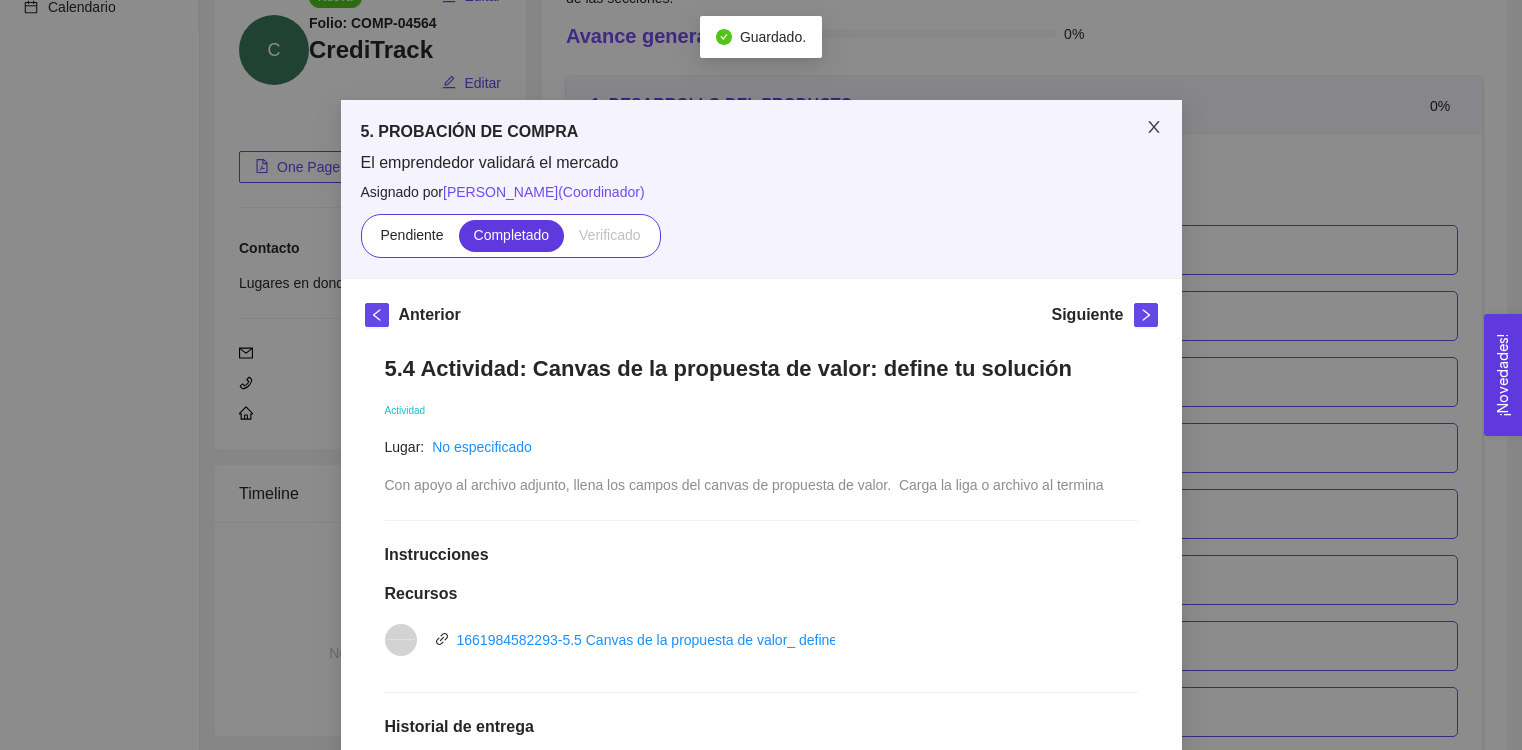 click 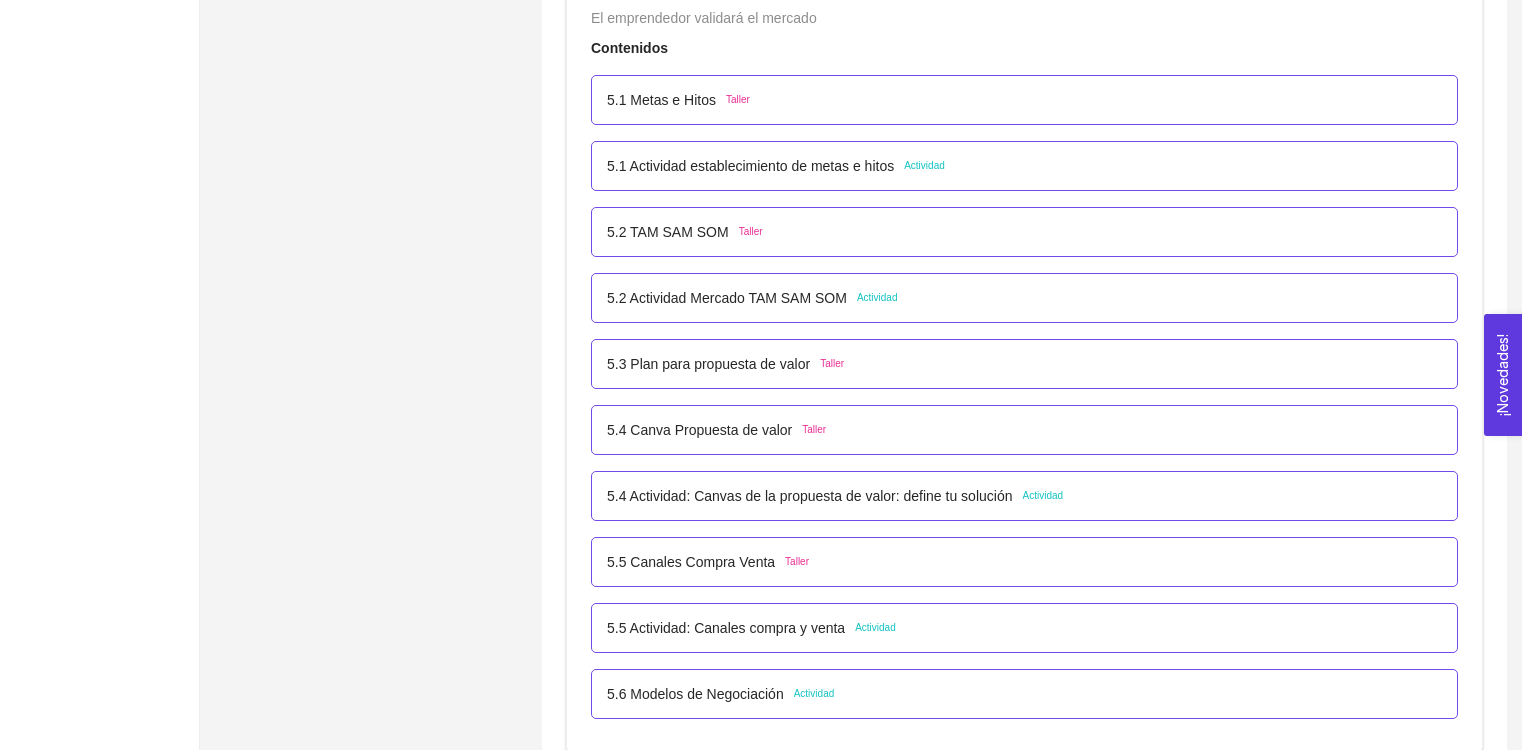 scroll, scrollTop: 3883, scrollLeft: 0, axis: vertical 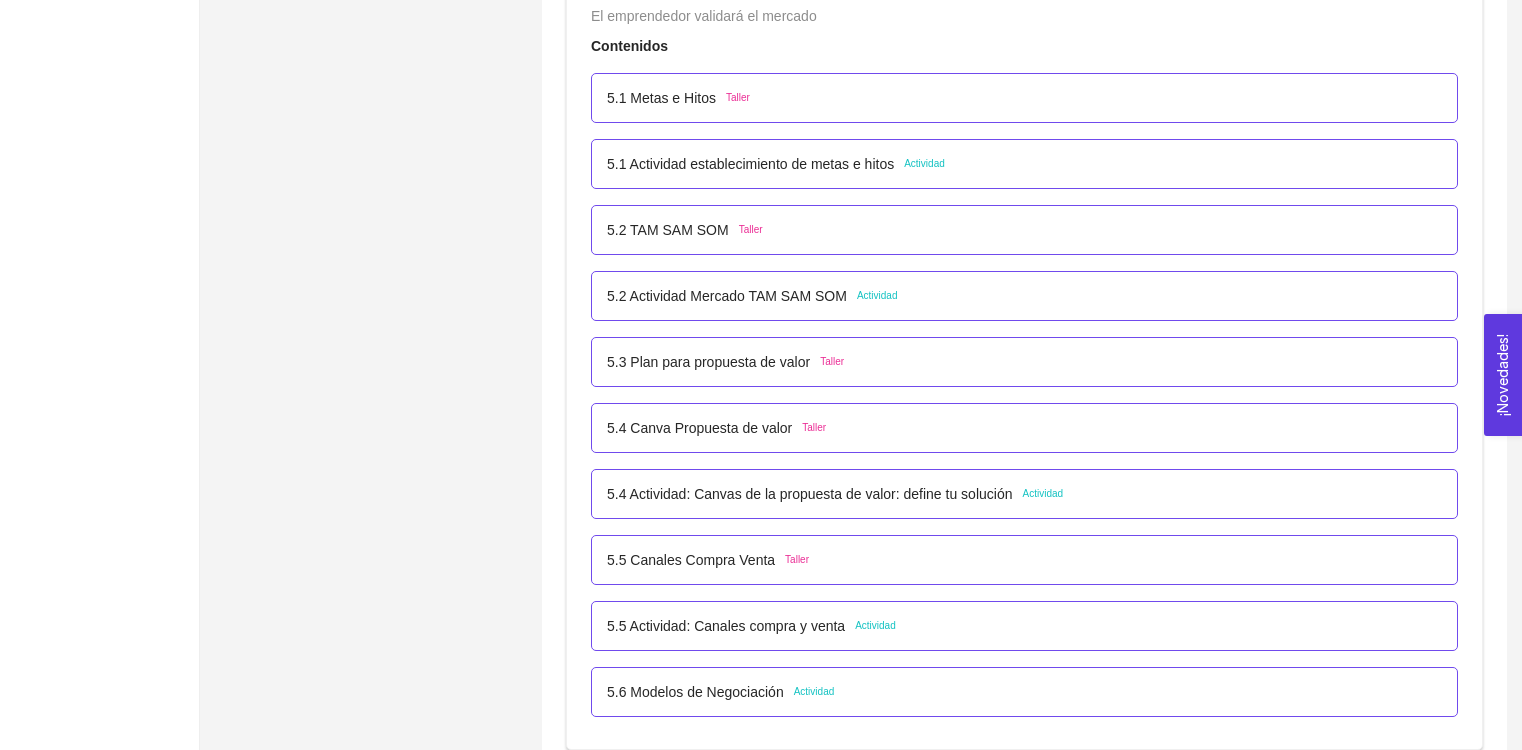 click on "5.3 Plan para propuesta de valor" at bounding box center [708, 362] 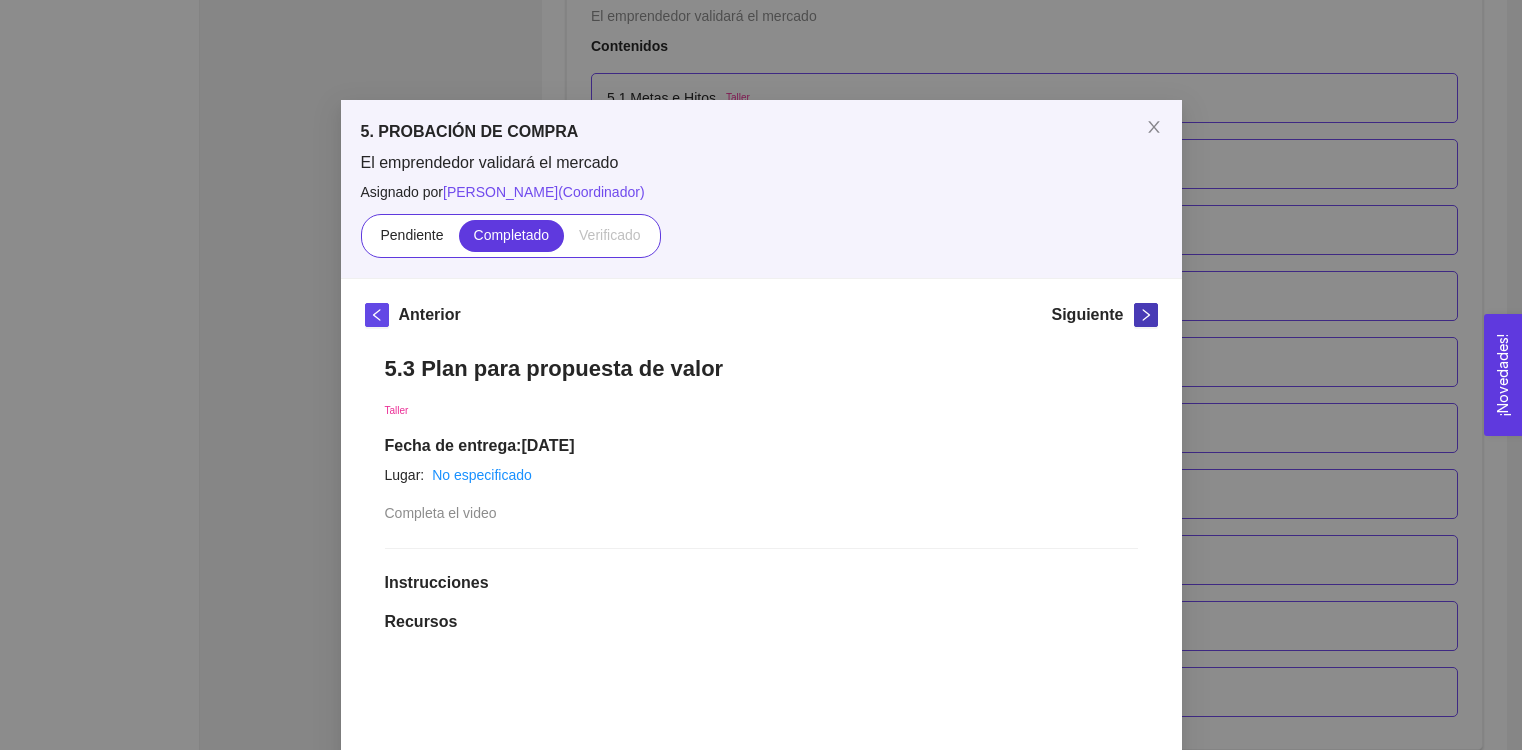 click 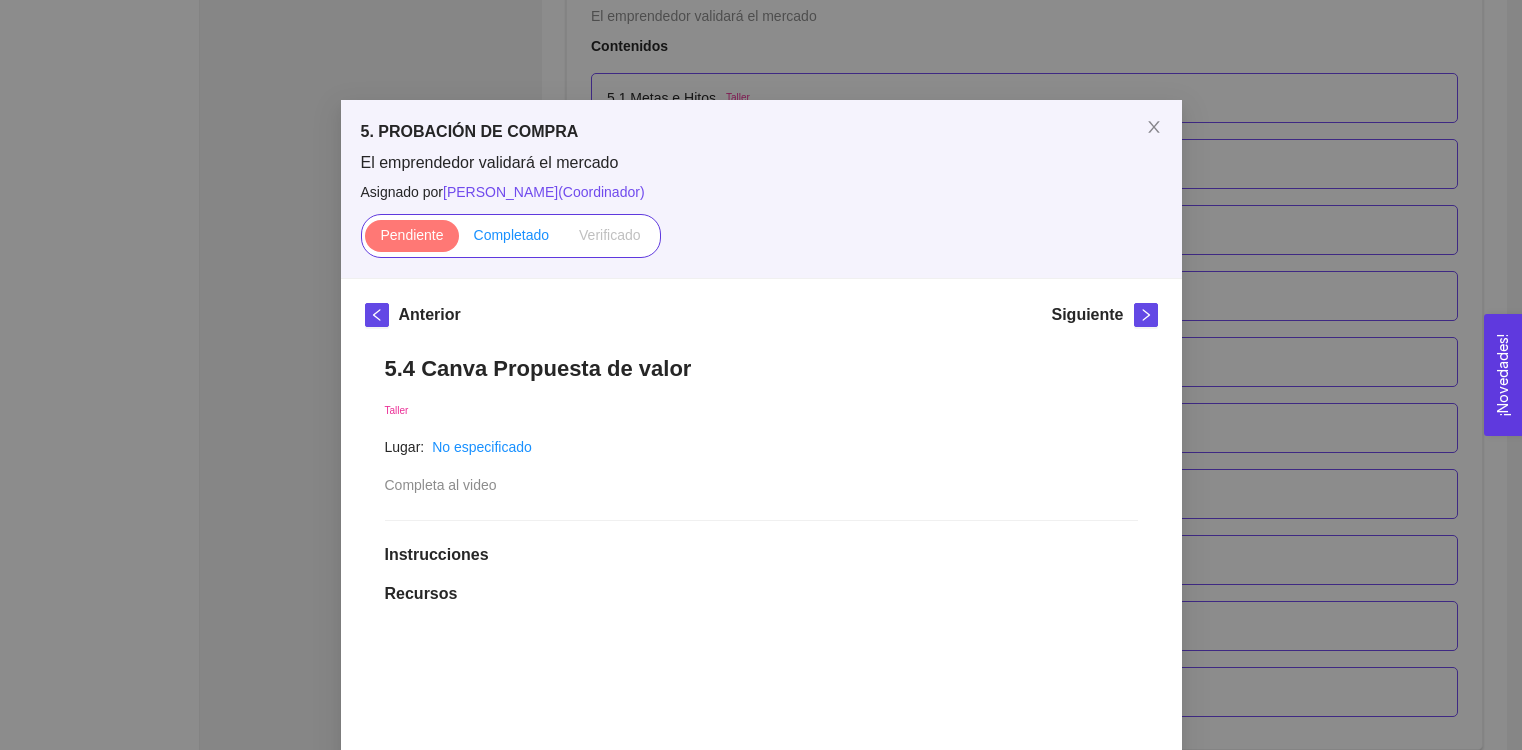 click on "Completado" at bounding box center (512, 235) 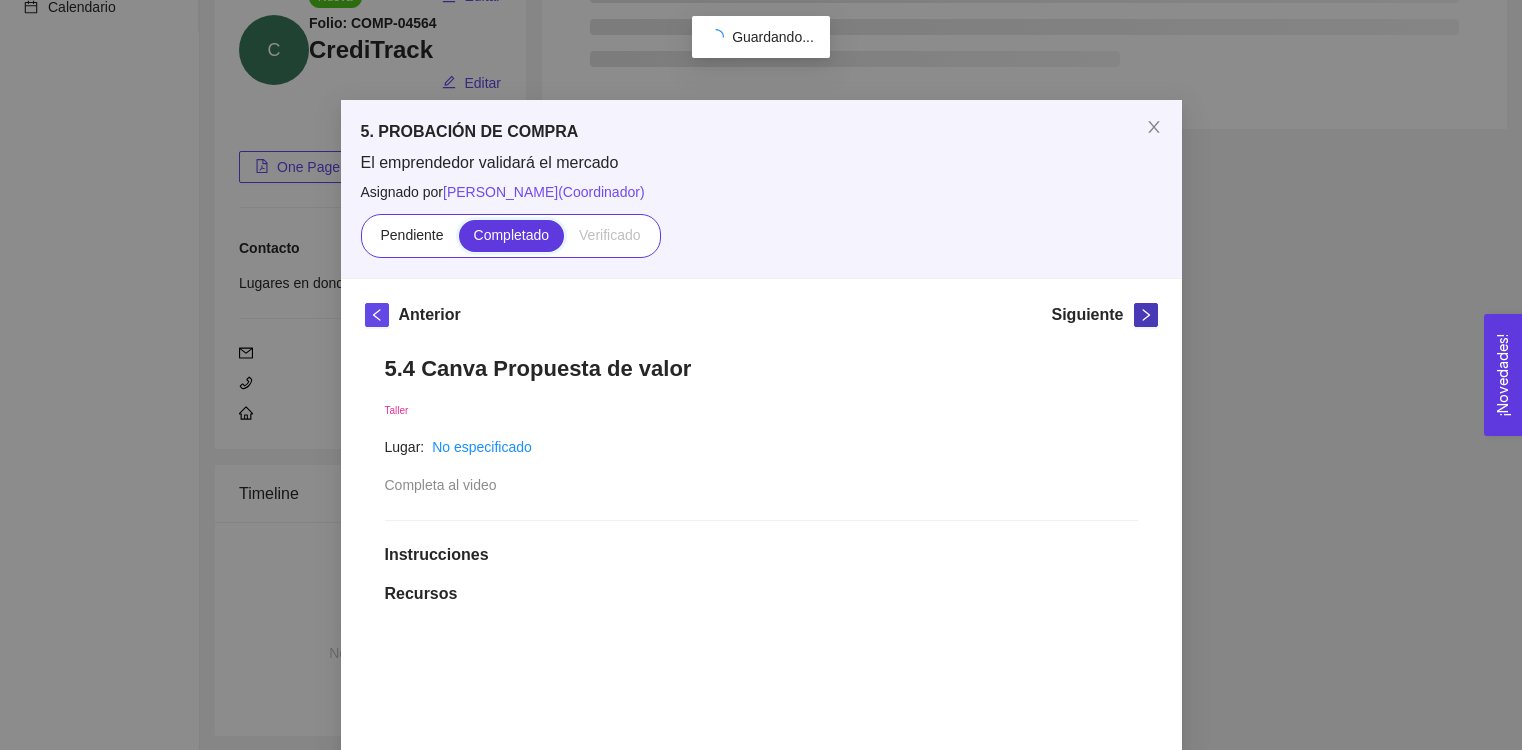 scroll, scrollTop: 3883, scrollLeft: 0, axis: vertical 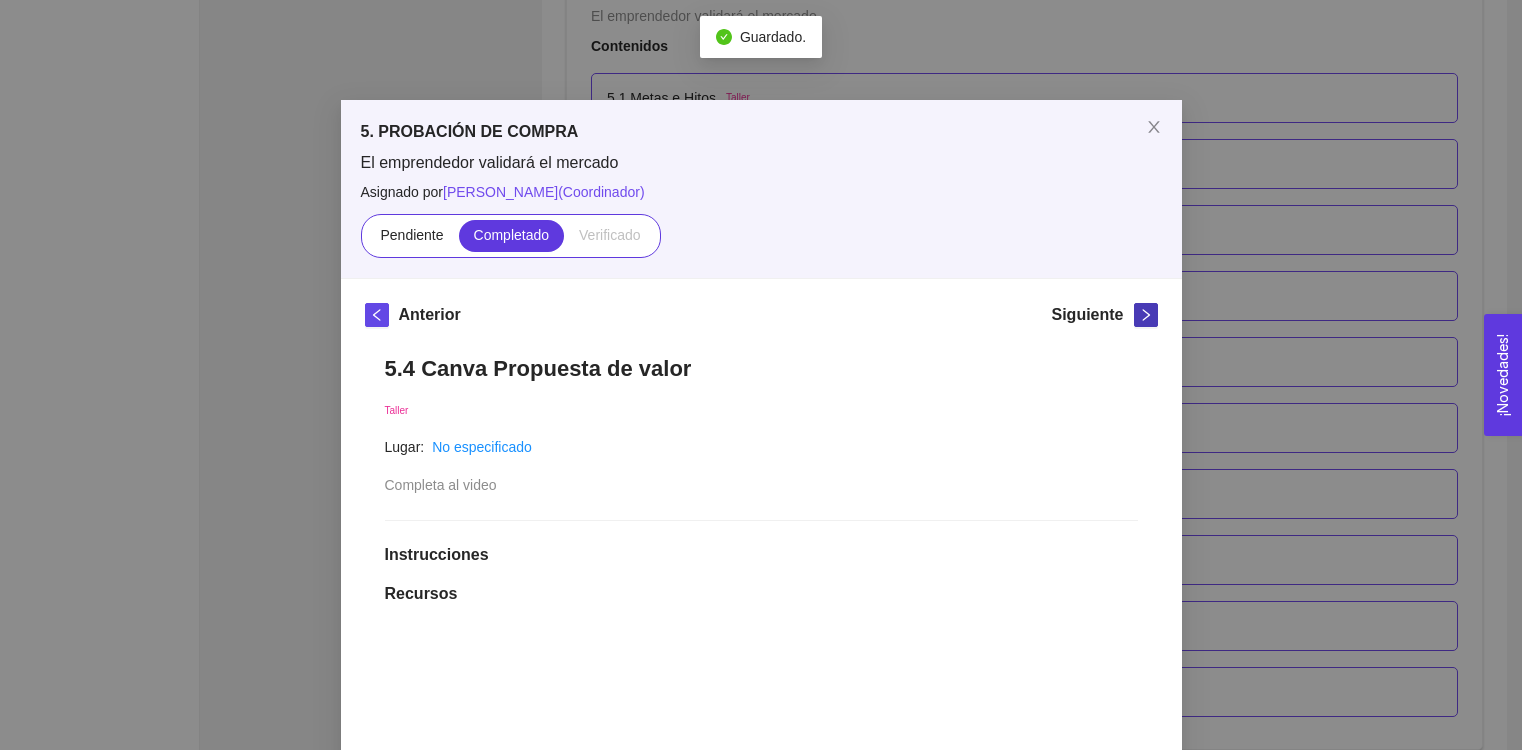 click 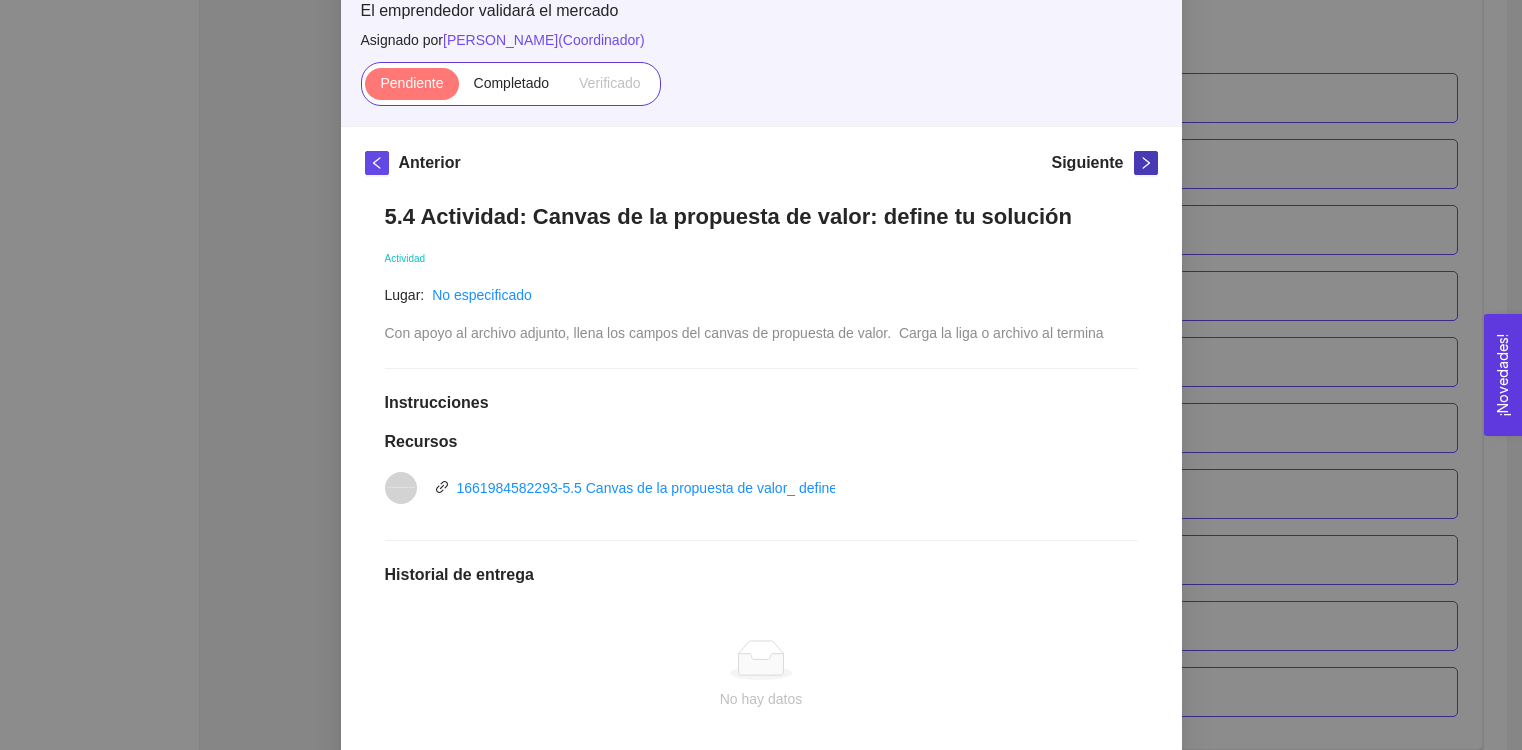 scroll, scrollTop: 0, scrollLeft: 0, axis: both 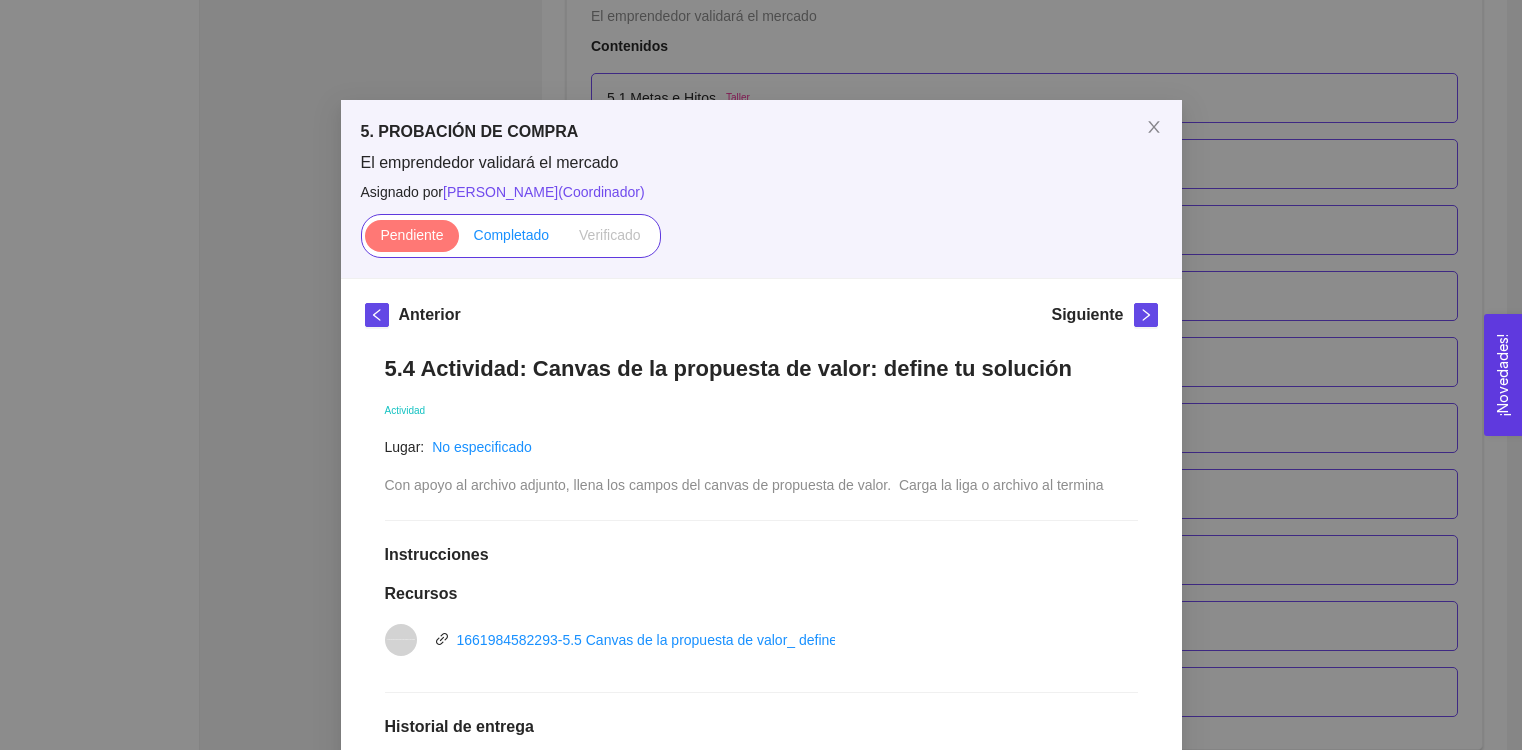 click on "Completado" at bounding box center (512, 236) 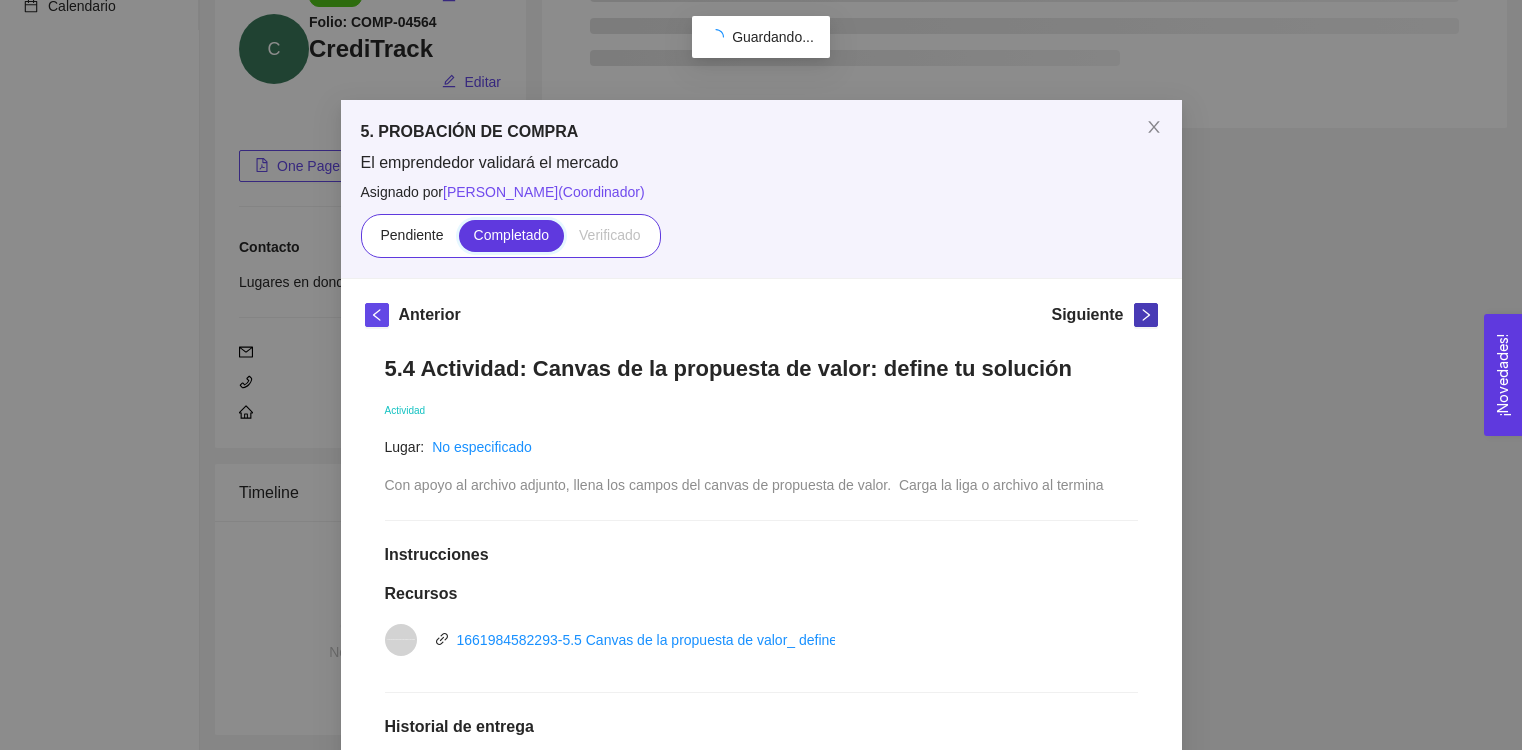 scroll, scrollTop: 226, scrollLeft: 0, axis: vertical 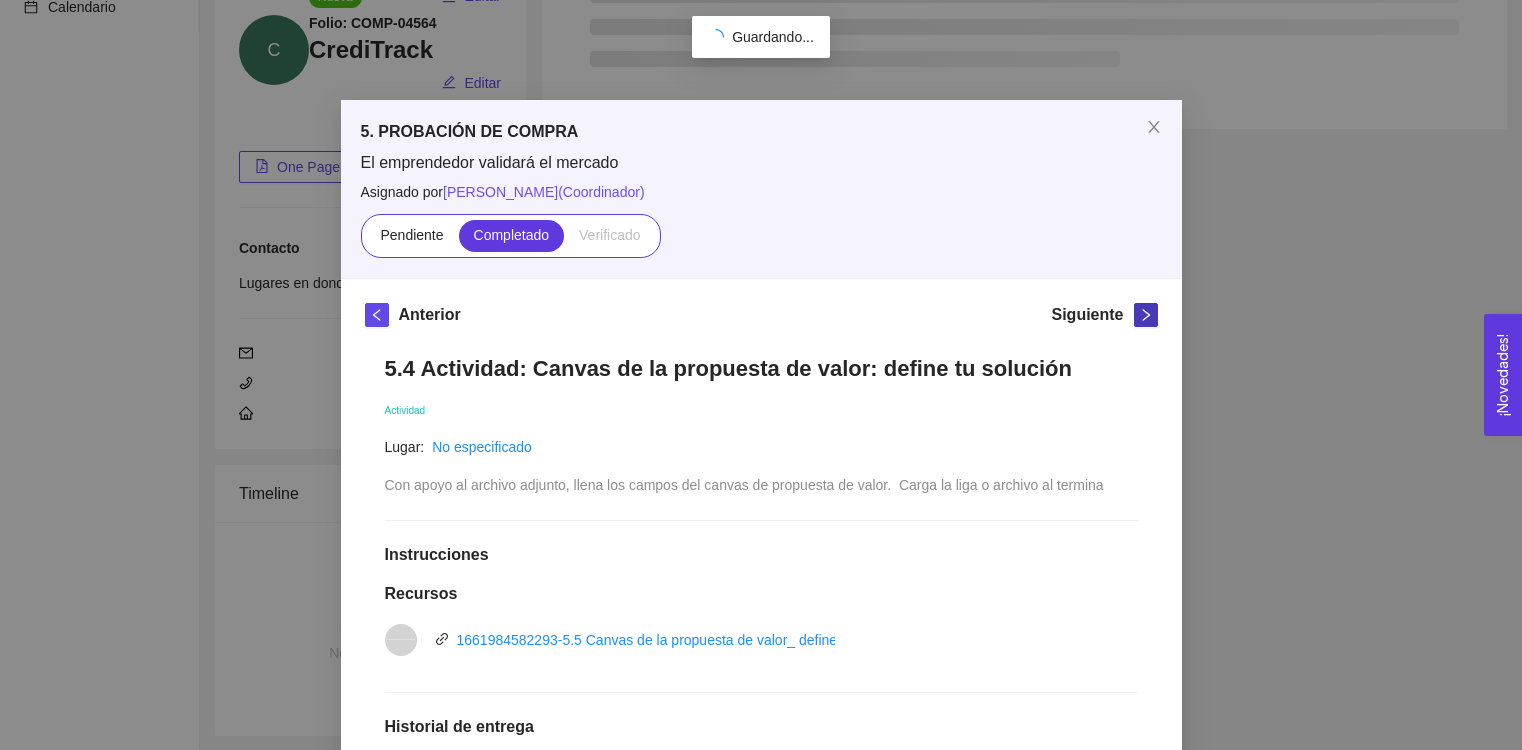 click 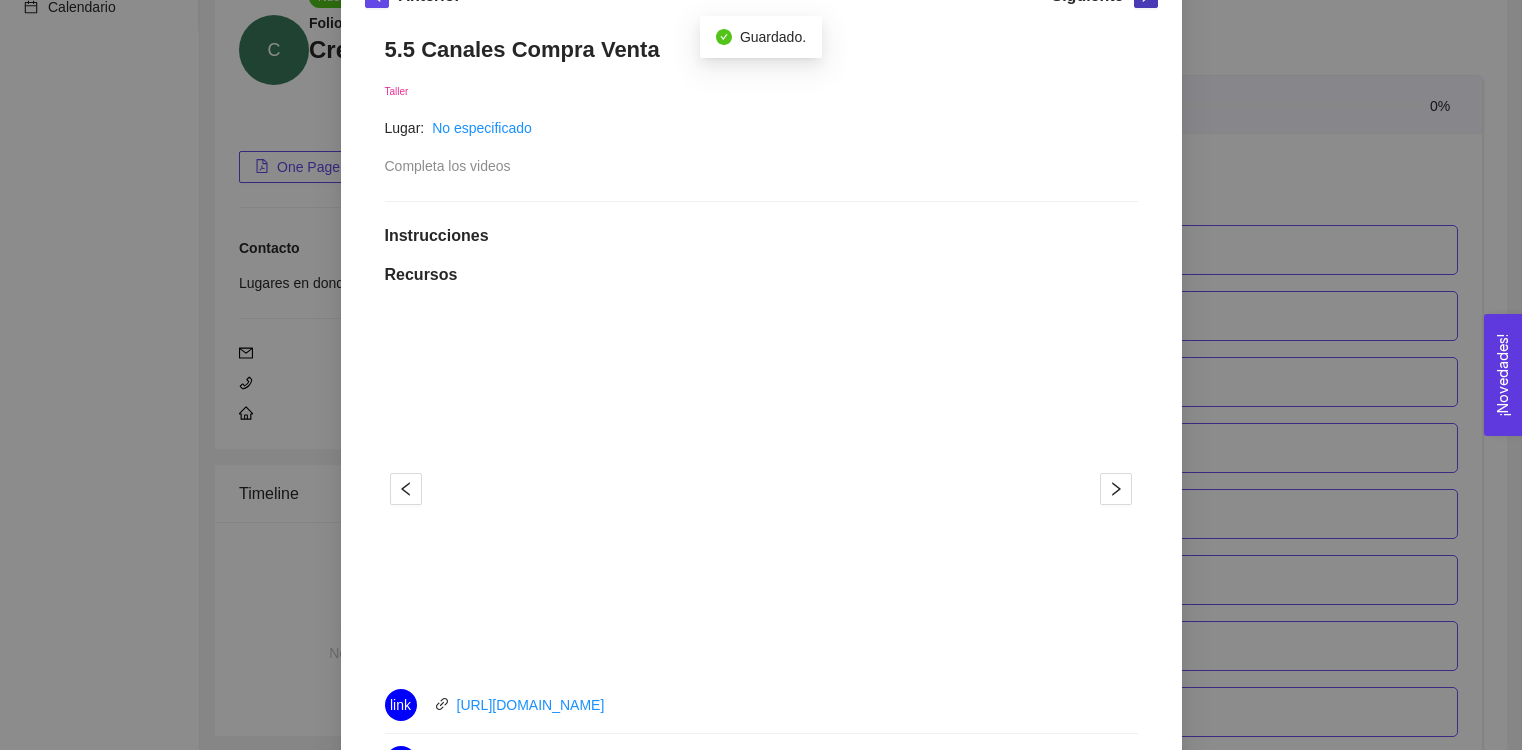 scroll, scrollTop: 0, scrollLeft: 0, axis: both 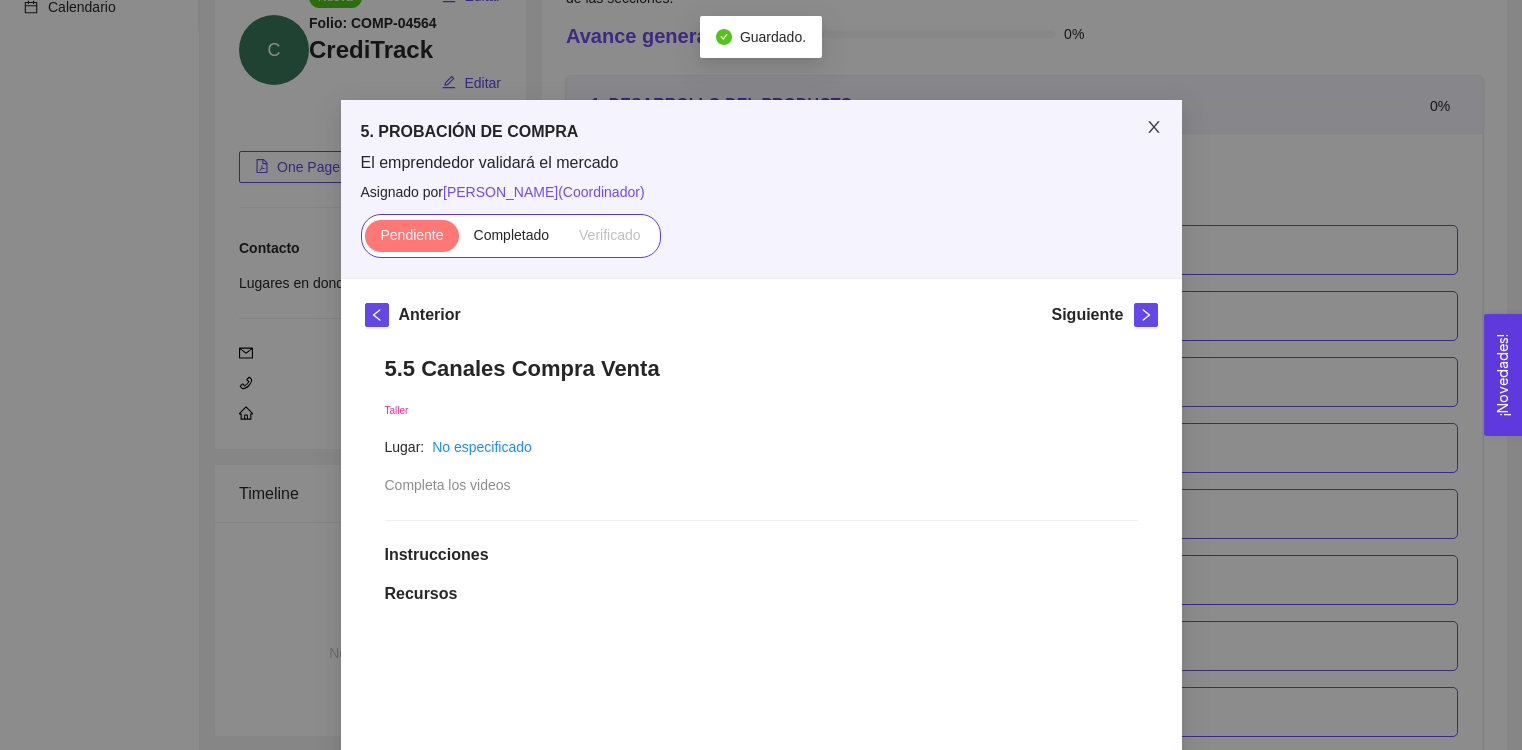 click 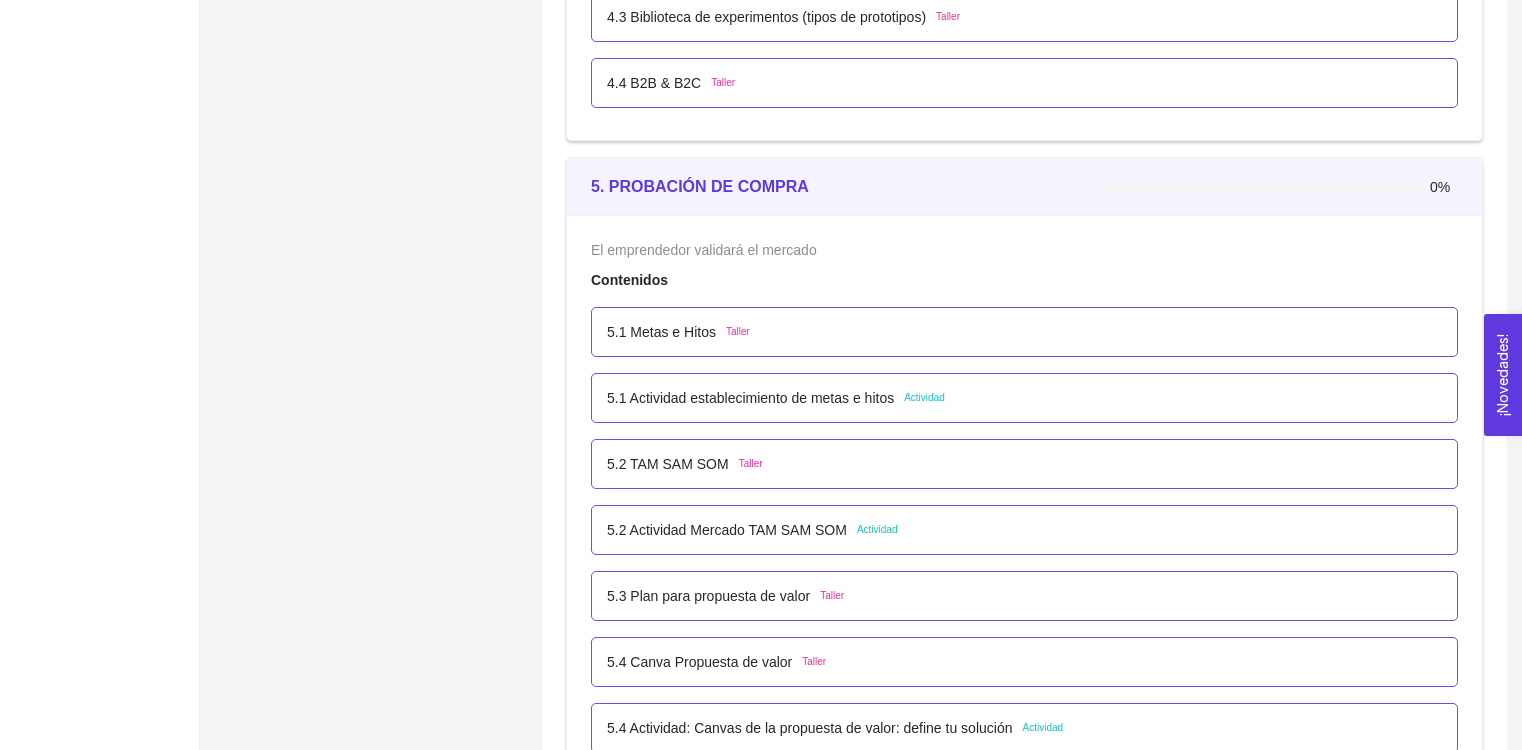 scroll, scrollTop: 3738, scrollLeft: 0, axis: vertical 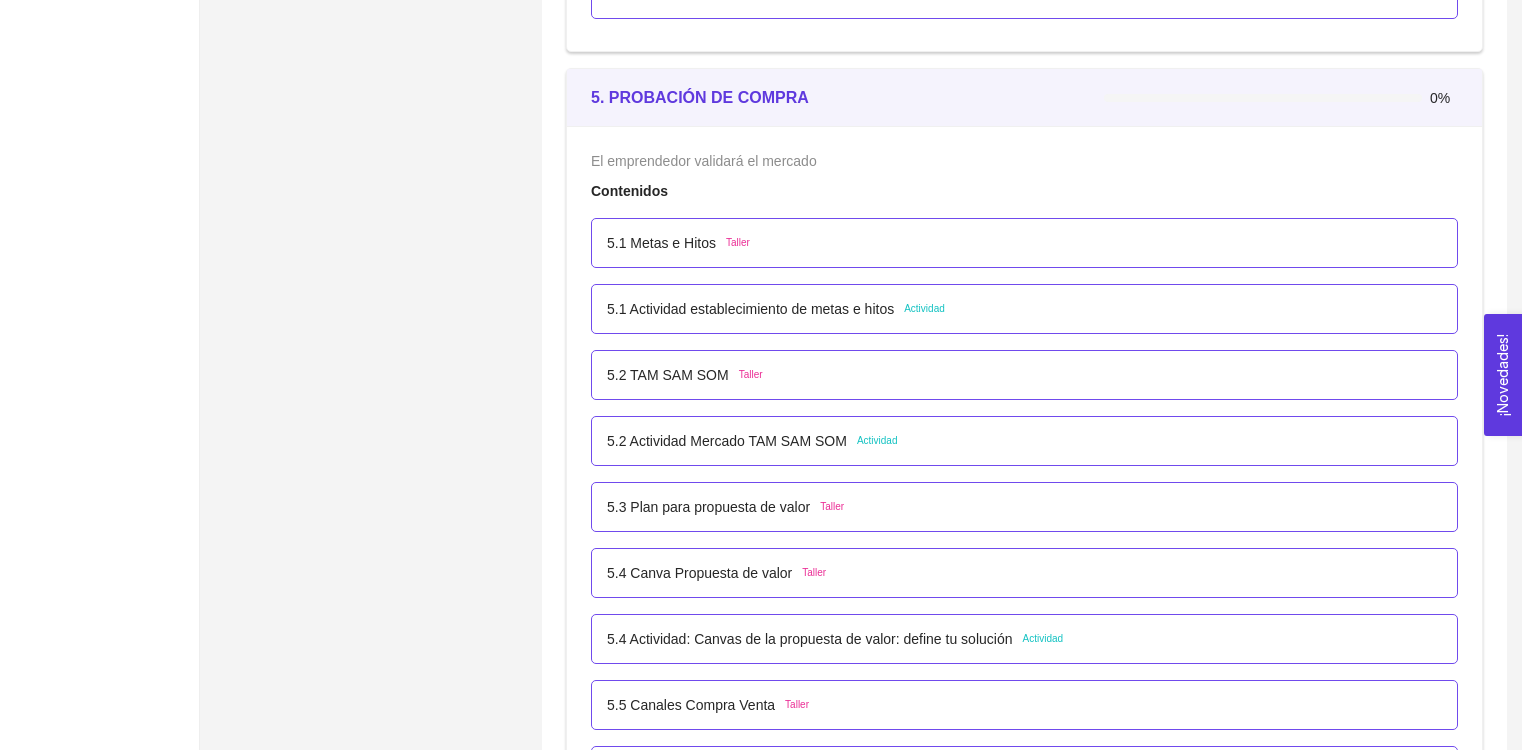 click on "5.1 Metas e Hitos" at bounding box center [661, 243] 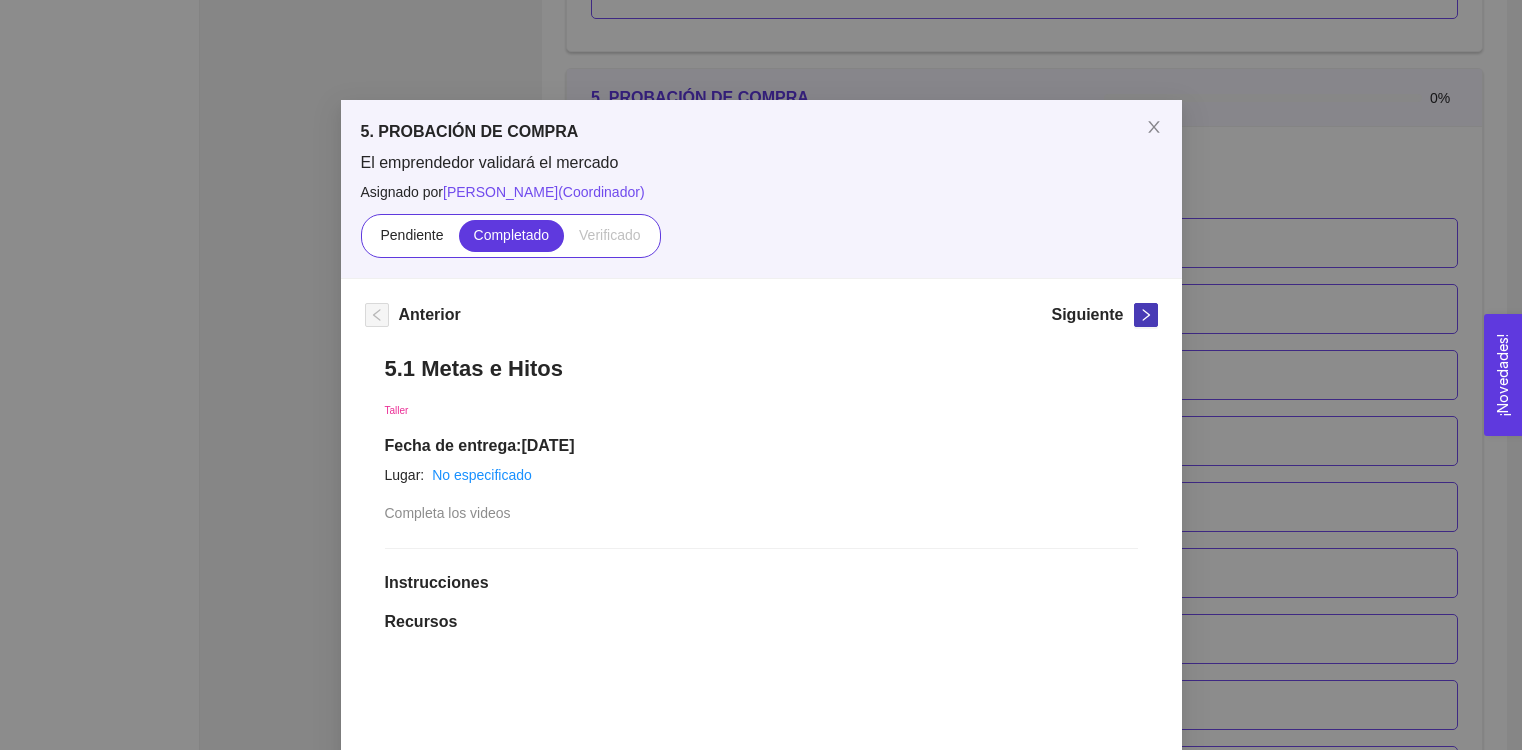 click 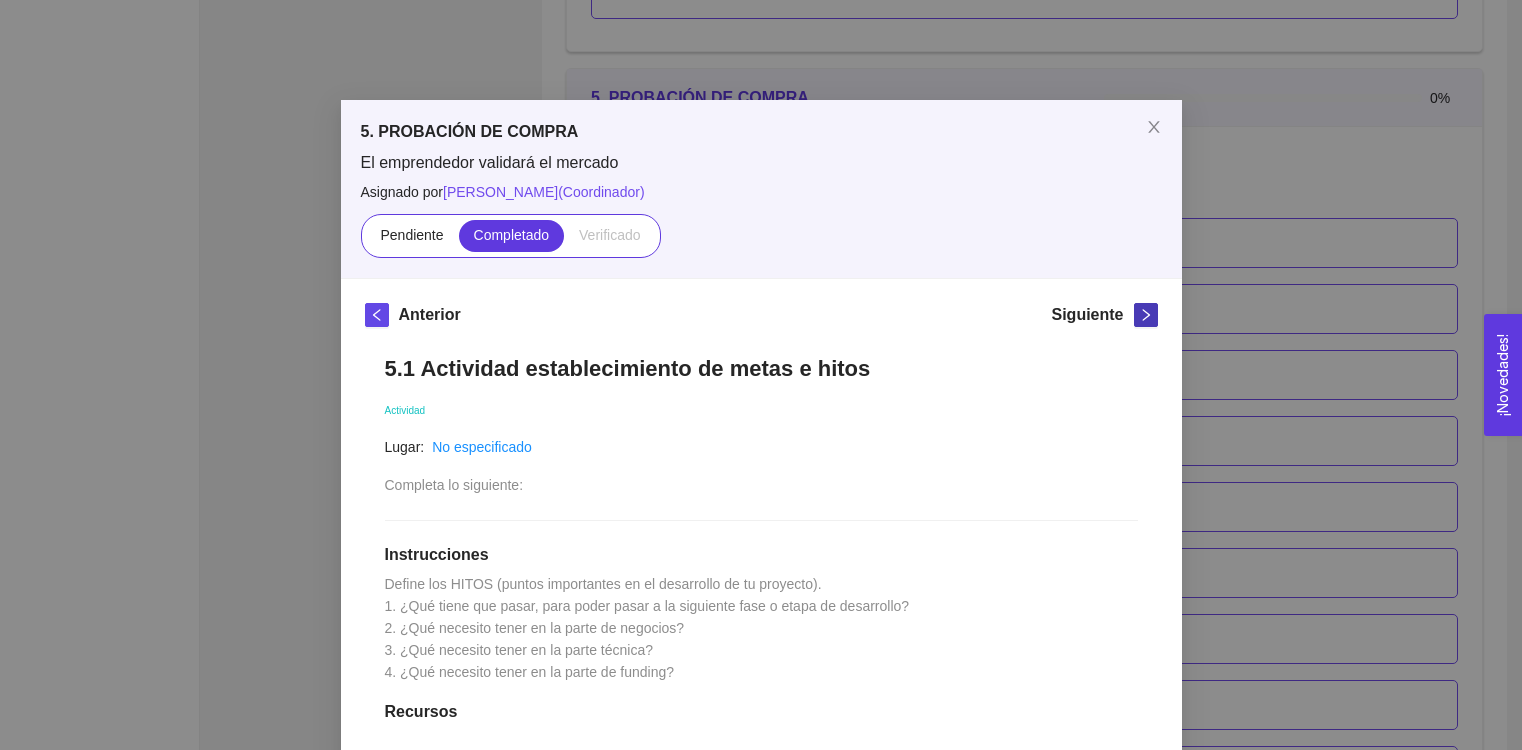 click 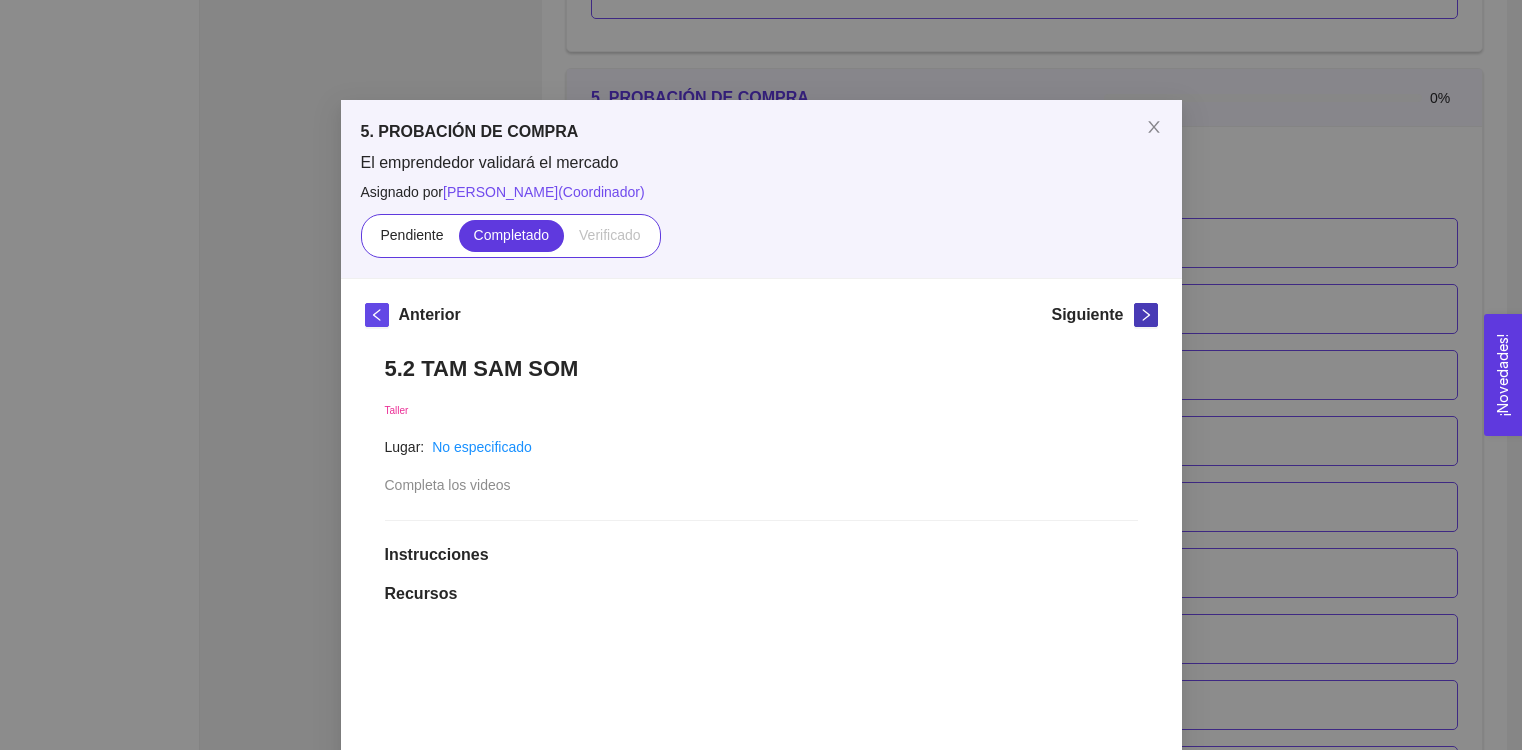 click 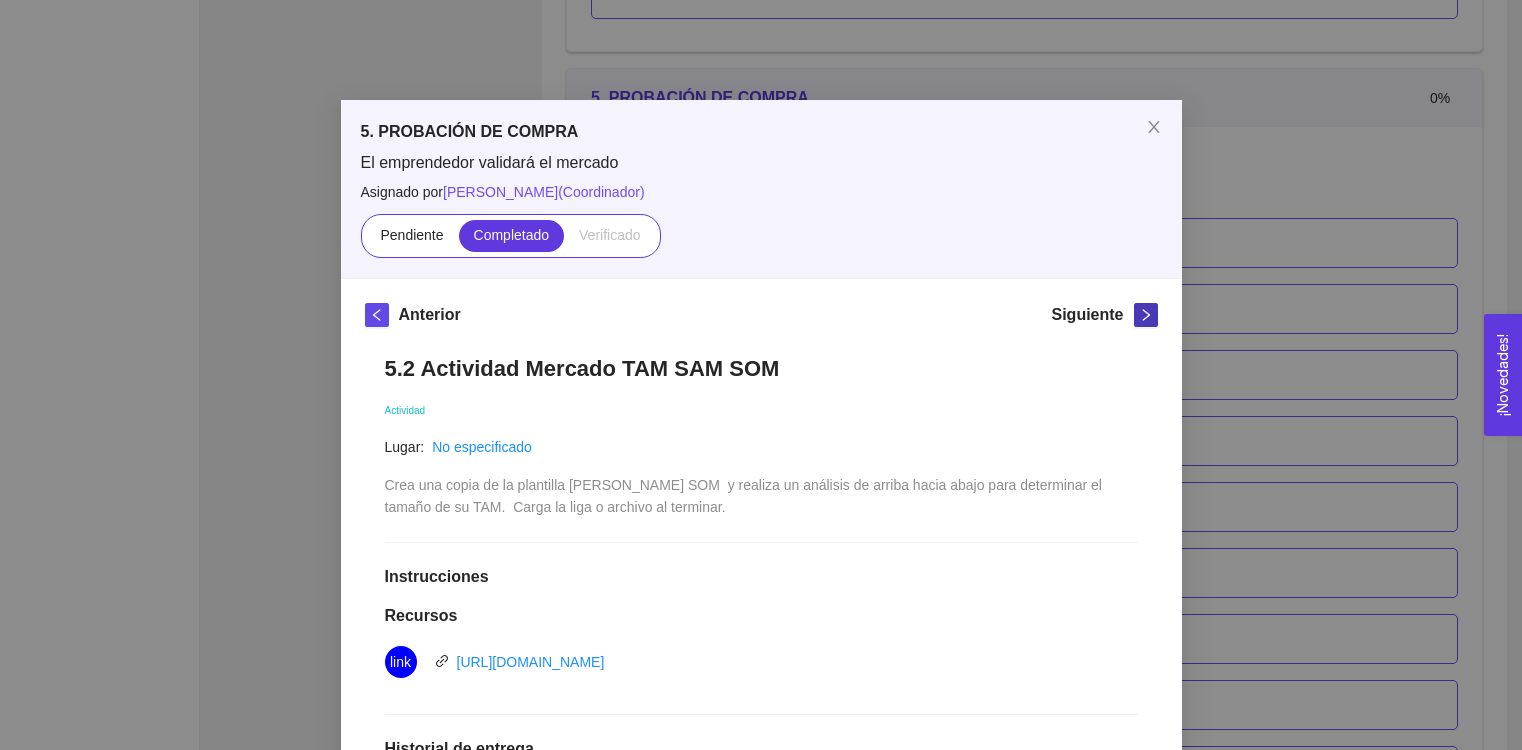 click 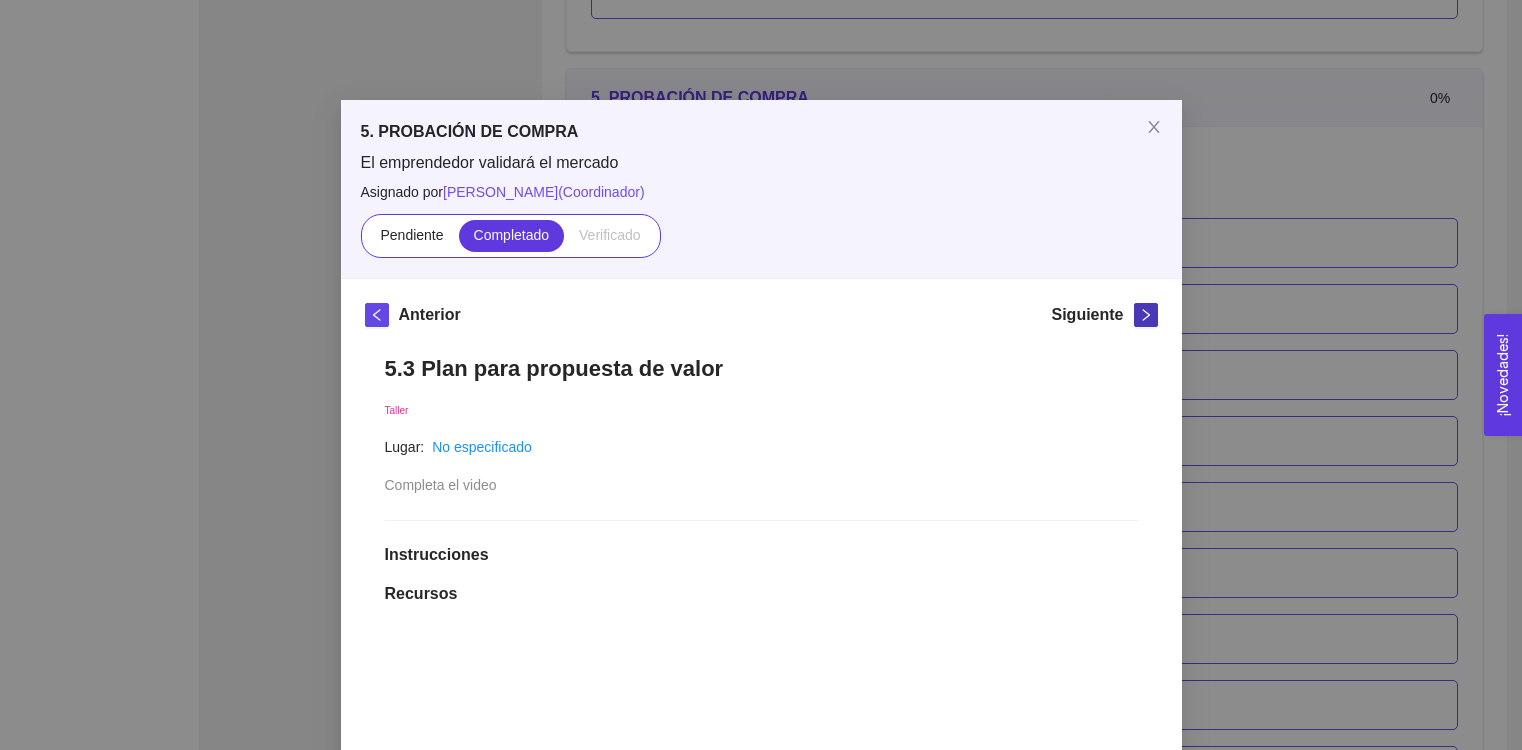 click 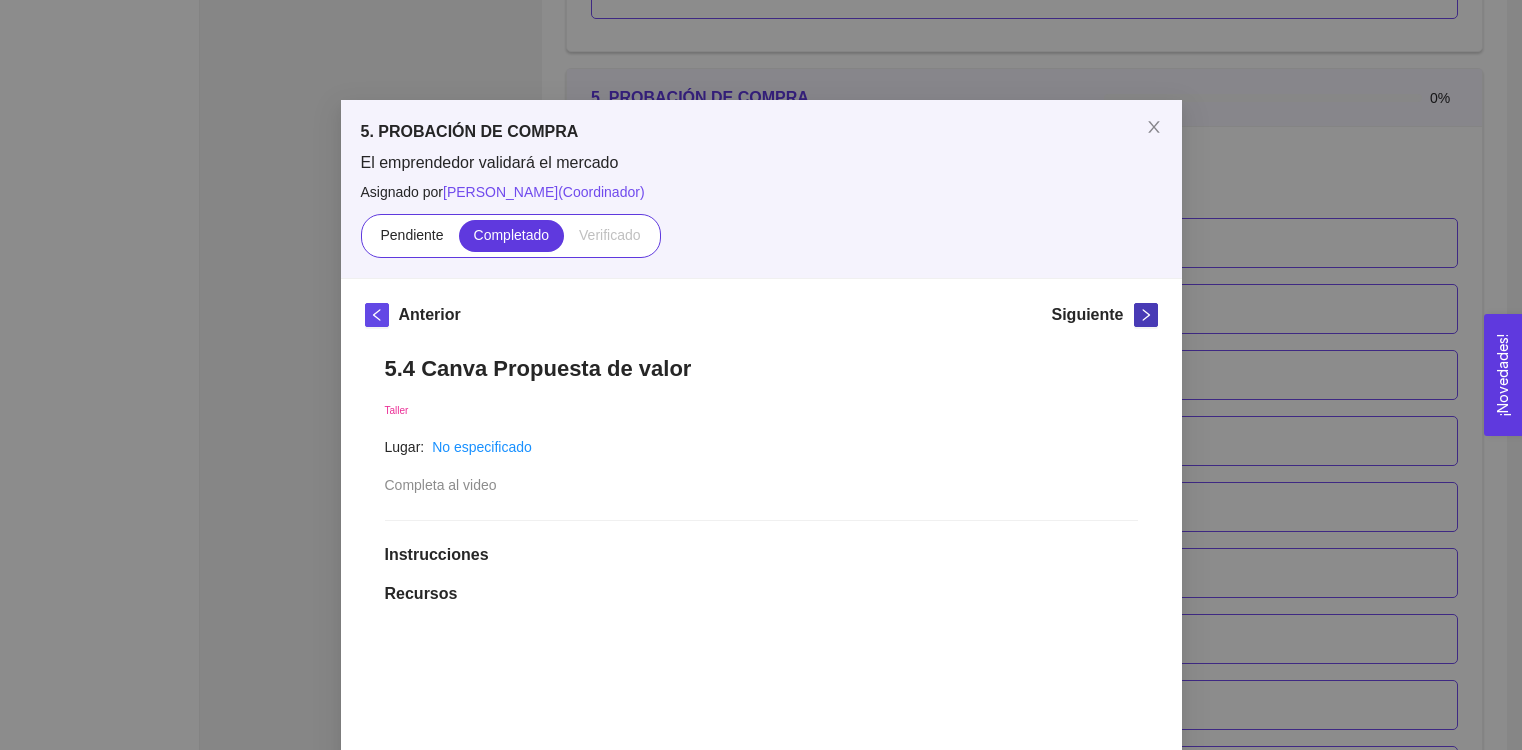click 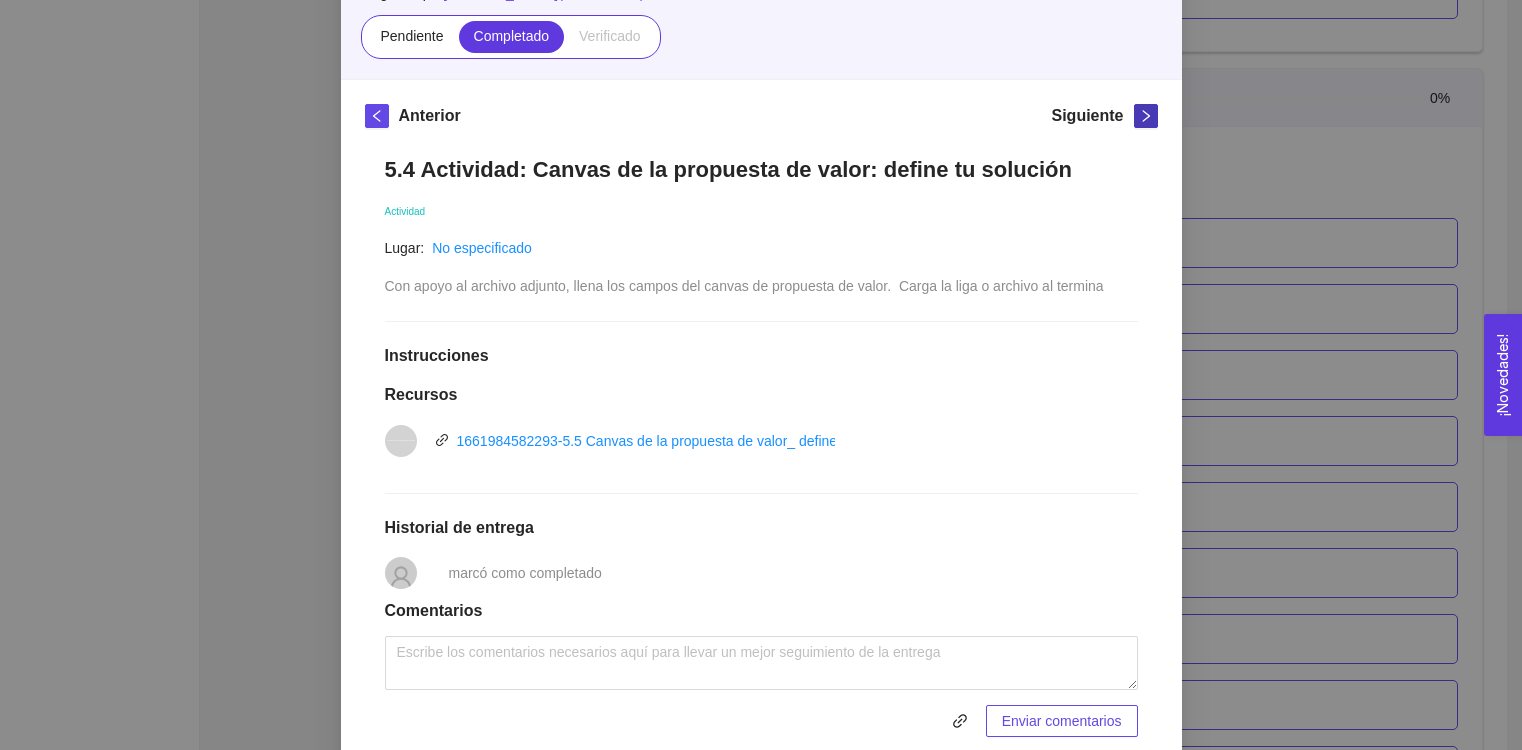 scroll, scrollTop: 0, scrollLeft: 0, axis: both 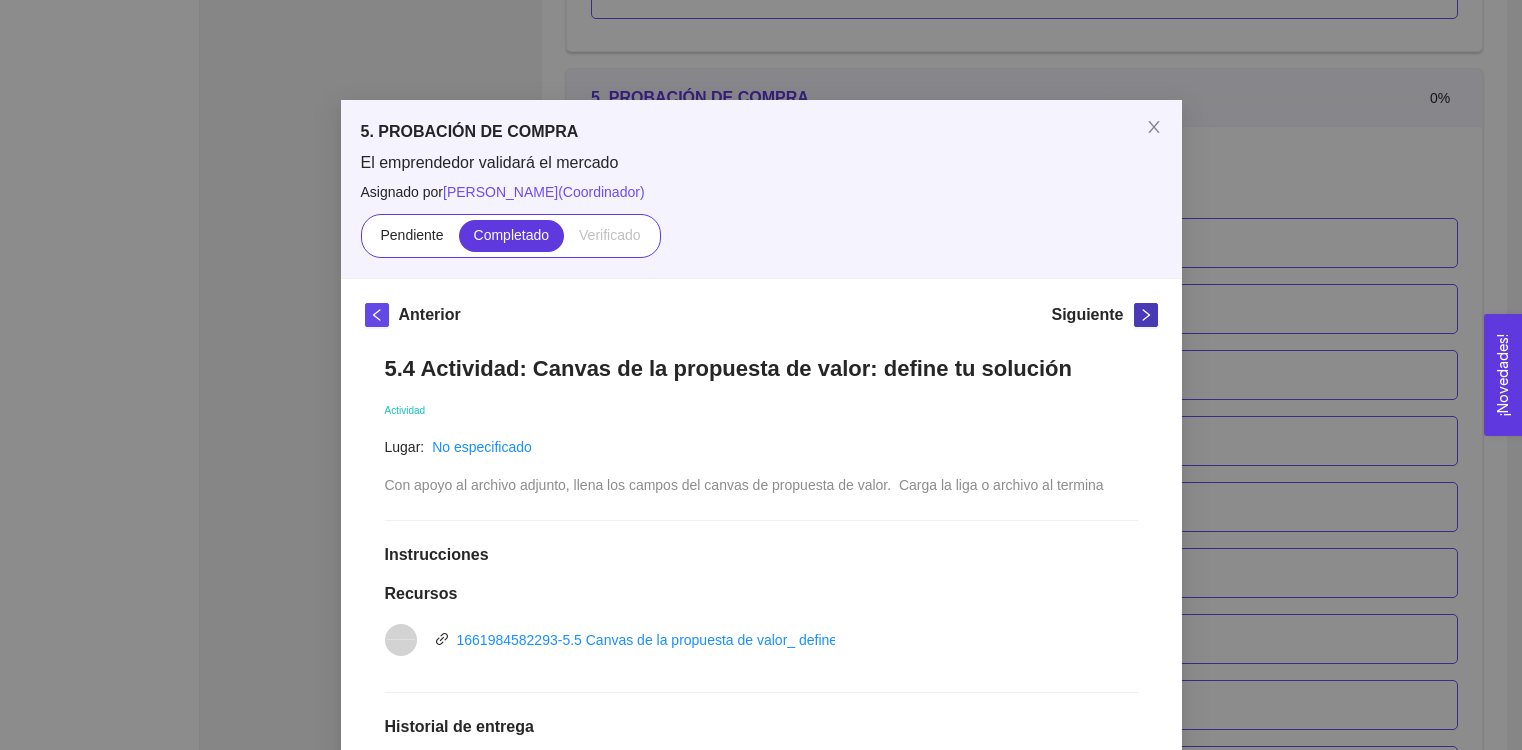 click 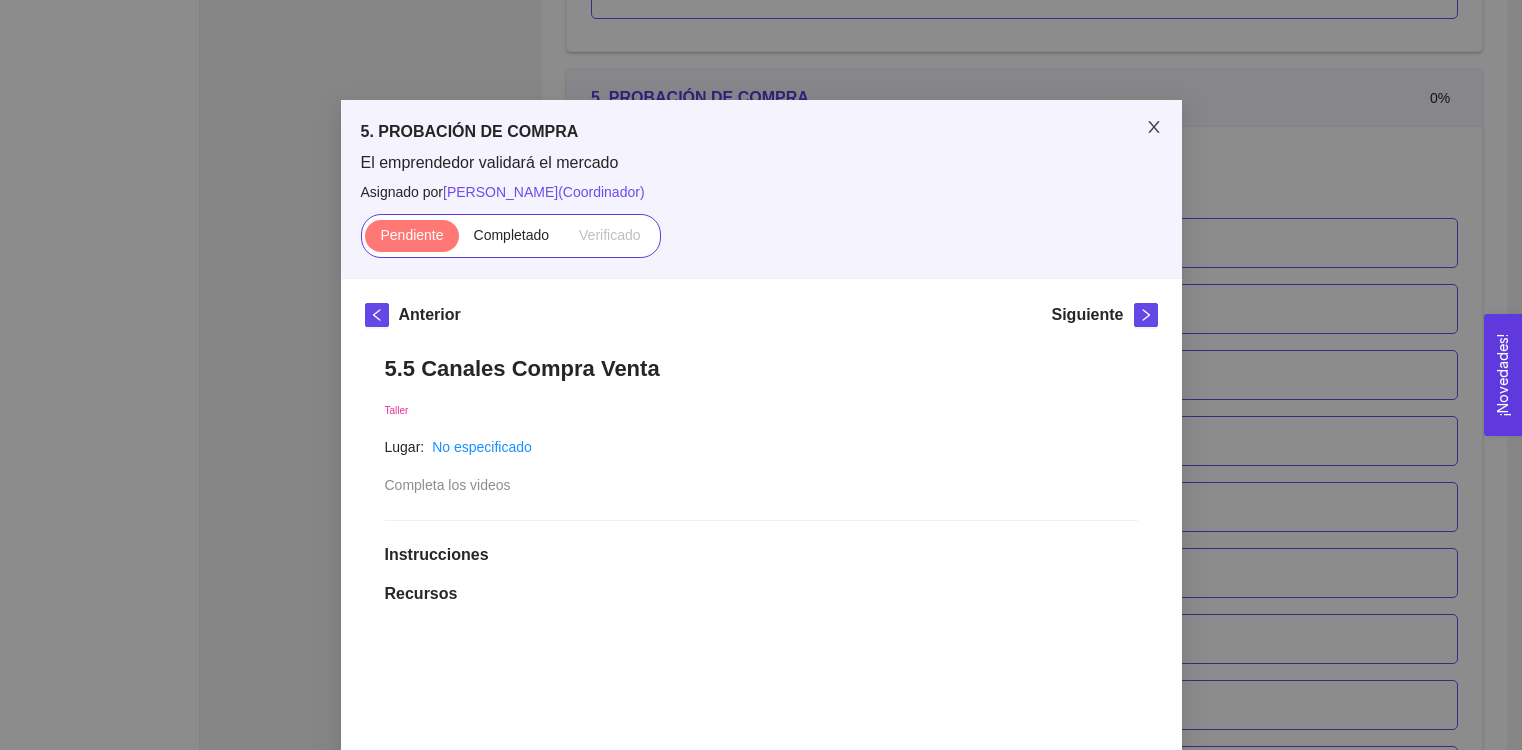 click 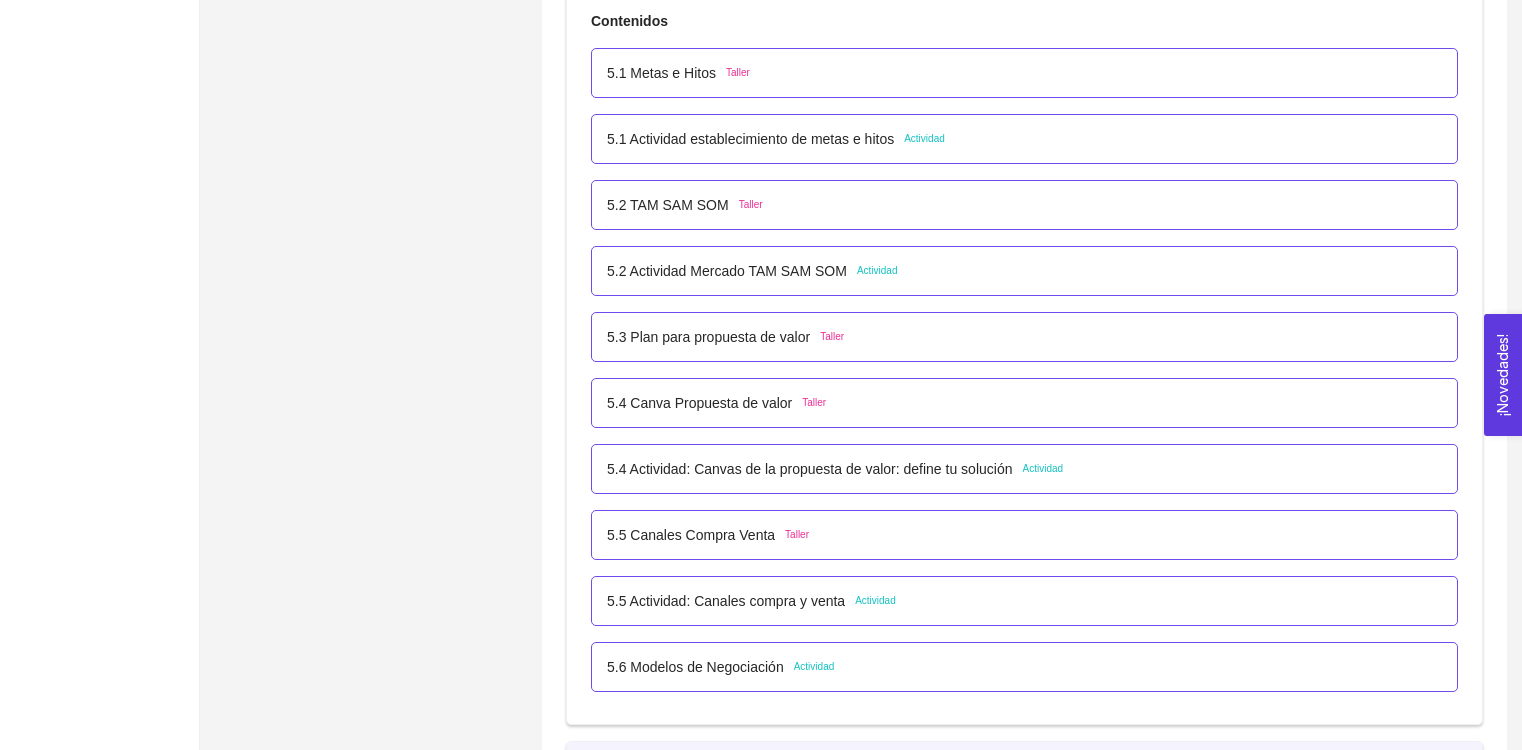 scroll, scrollTop: 3904, scrollLeft: 0, axis: vertical 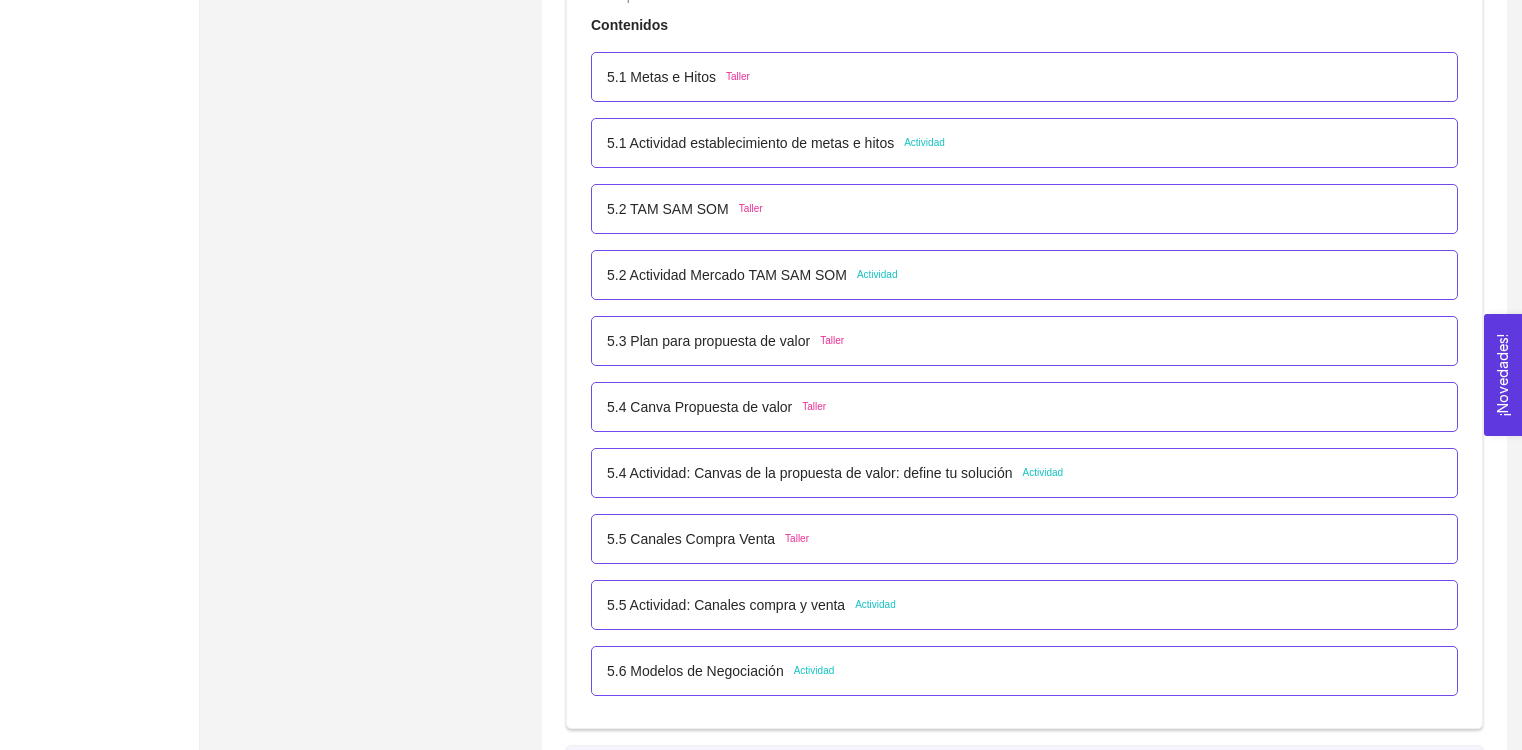 click on "5.4 Actividad: Canvas de la propuesta de valor: define tu solución" at bounding box center (809, 473) 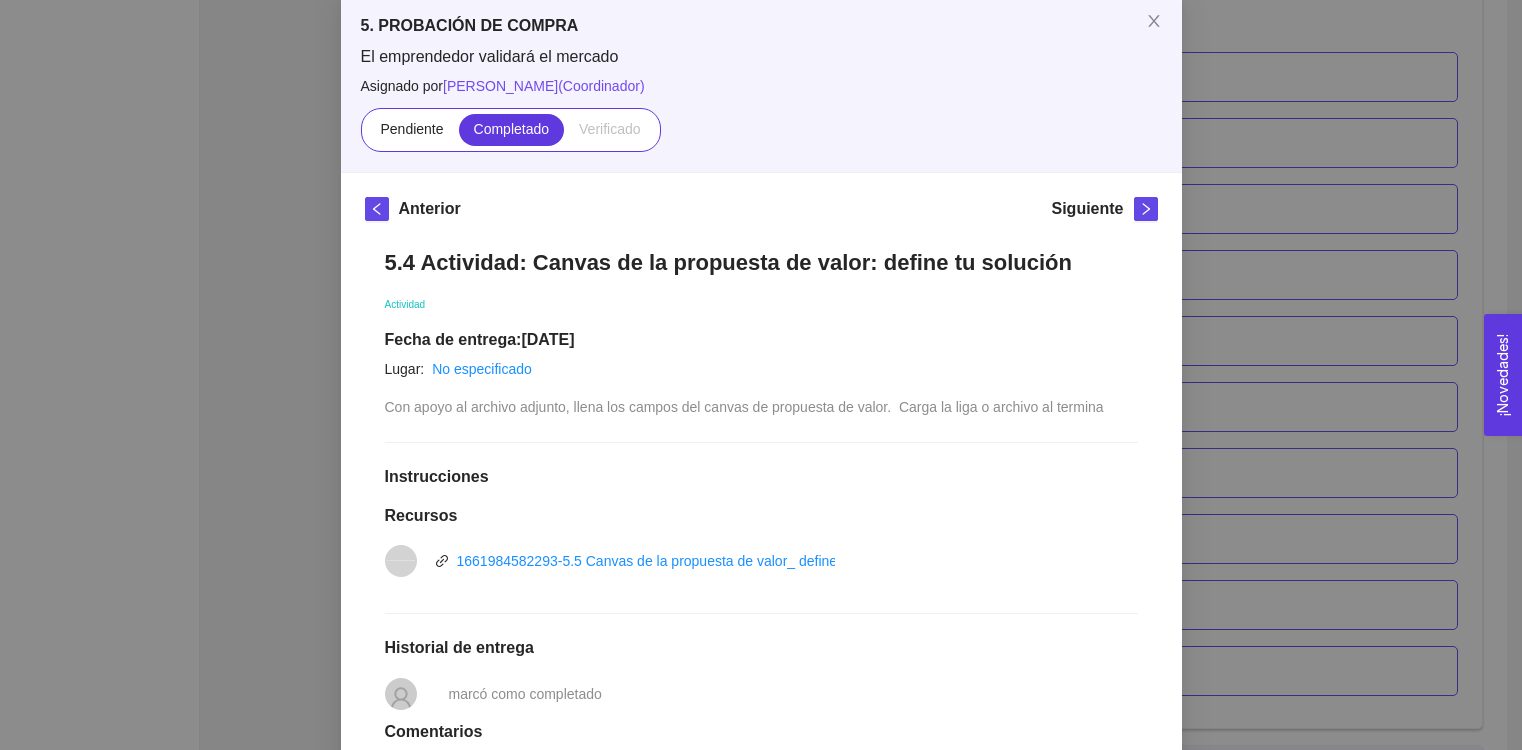 scroll, scrollTop: 0, scrollLeft: 0, axis: both 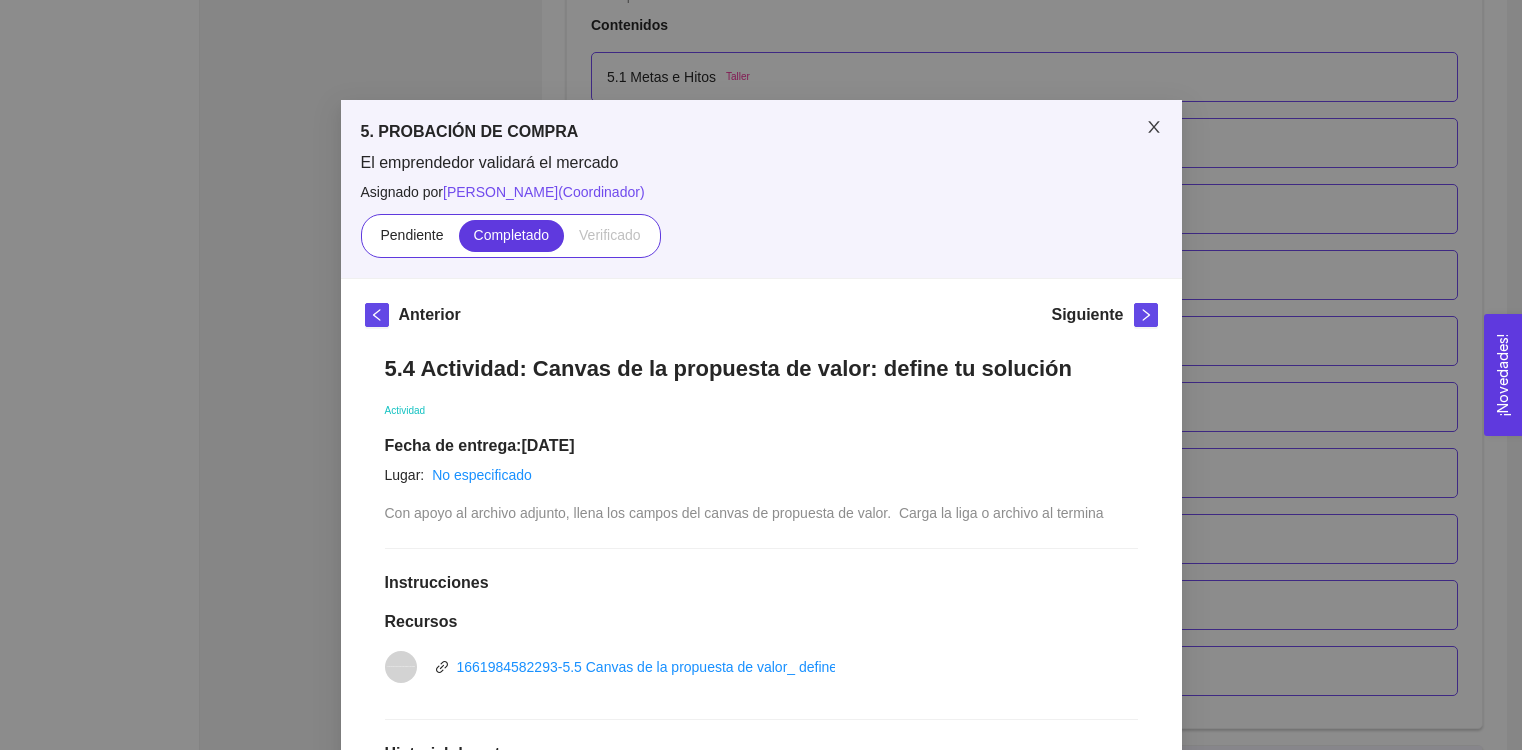 click 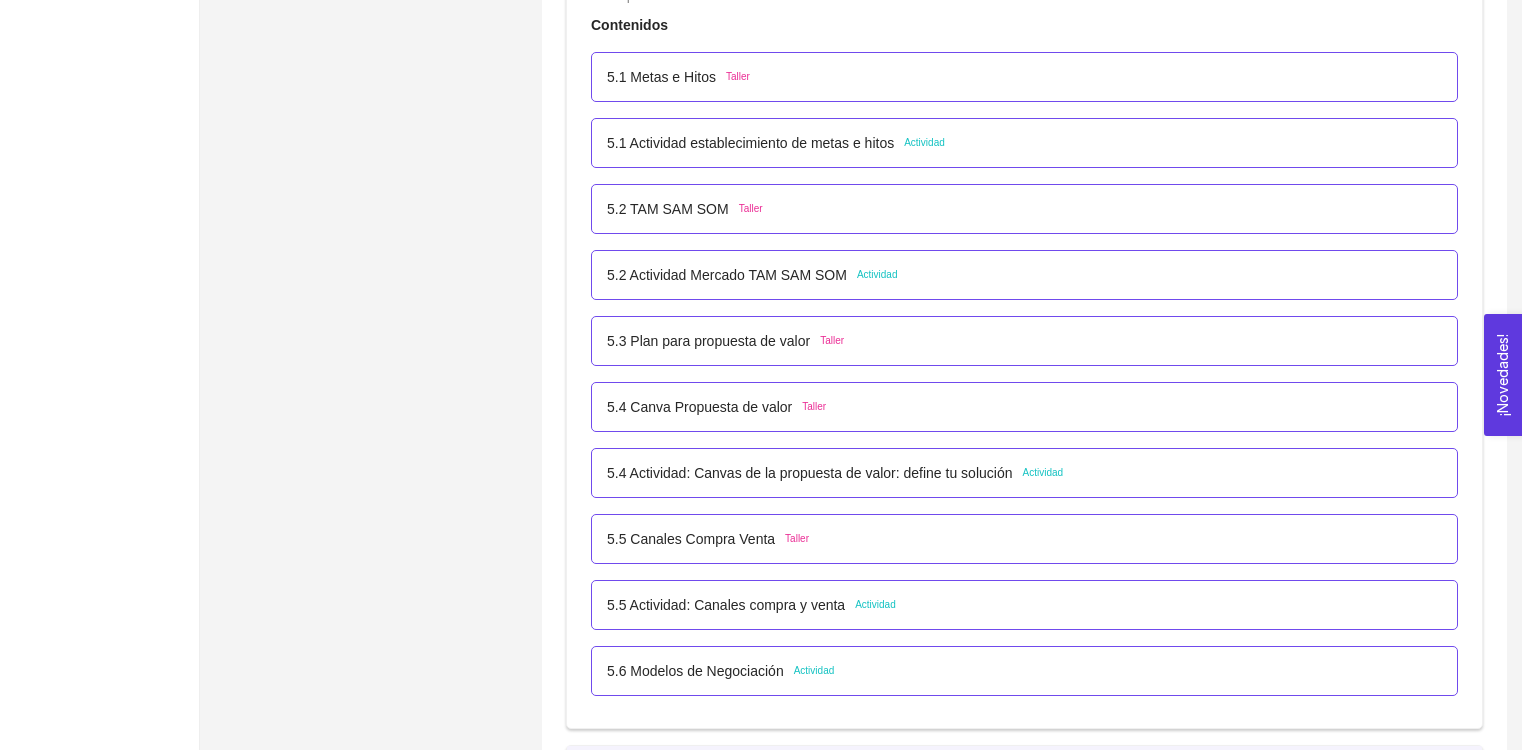 click on "5.1 Actividad establecimiento de metas e hitos" at bounding box center [750, 143] 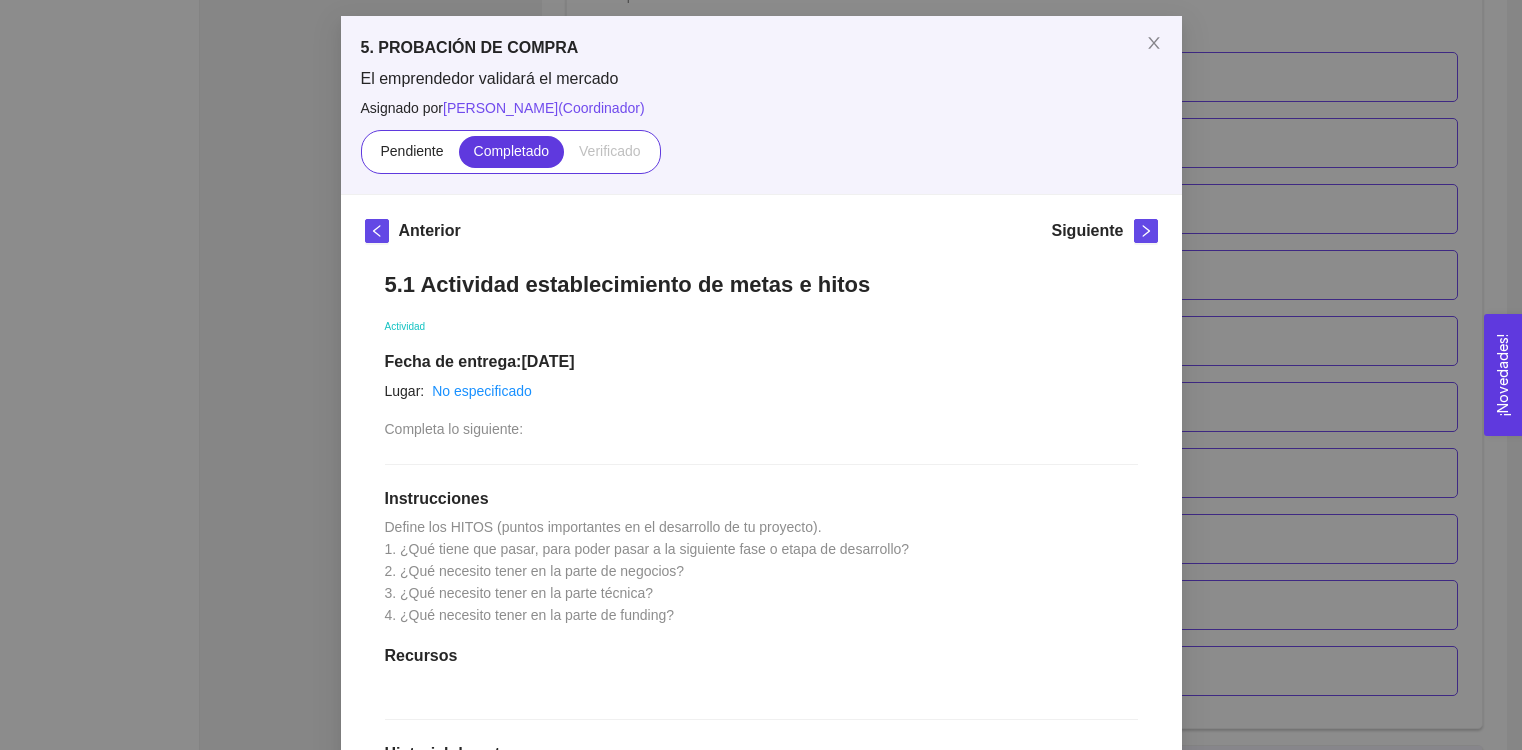 scroll, scrollTop: 0, scrollLeft: 0, axis: both 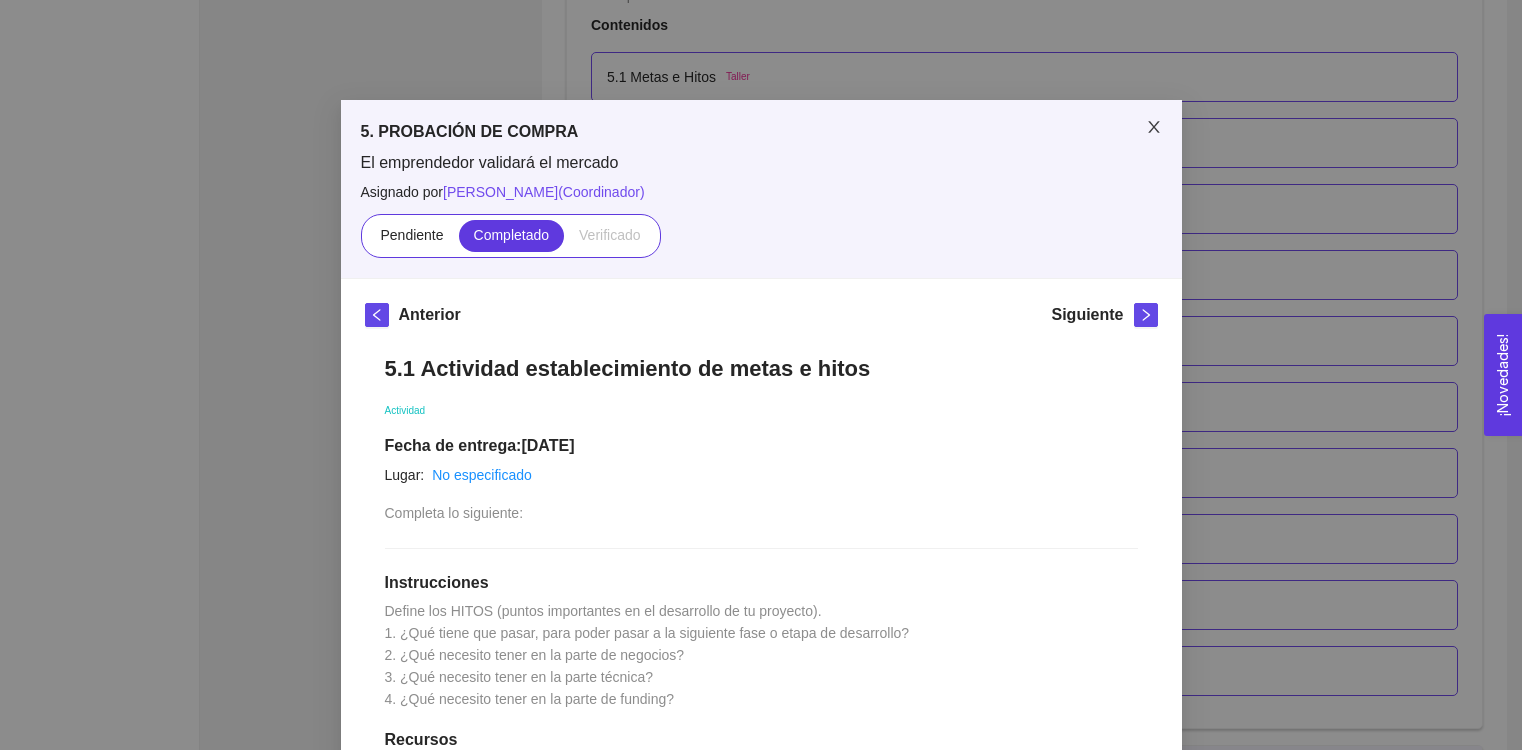 click 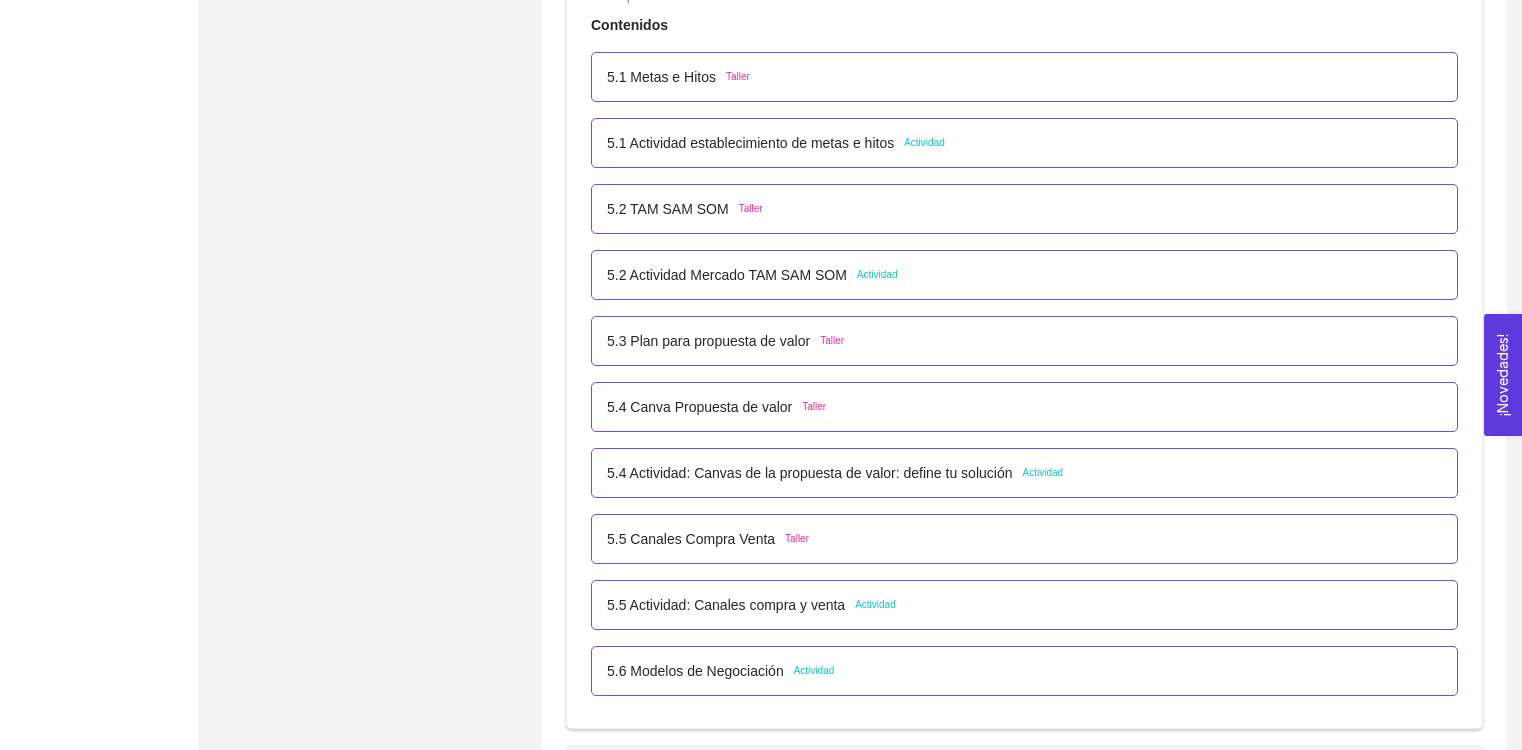 click on "5.2 Actividad Mercado TAM SAM SOM" at bounding box center (727, 275) 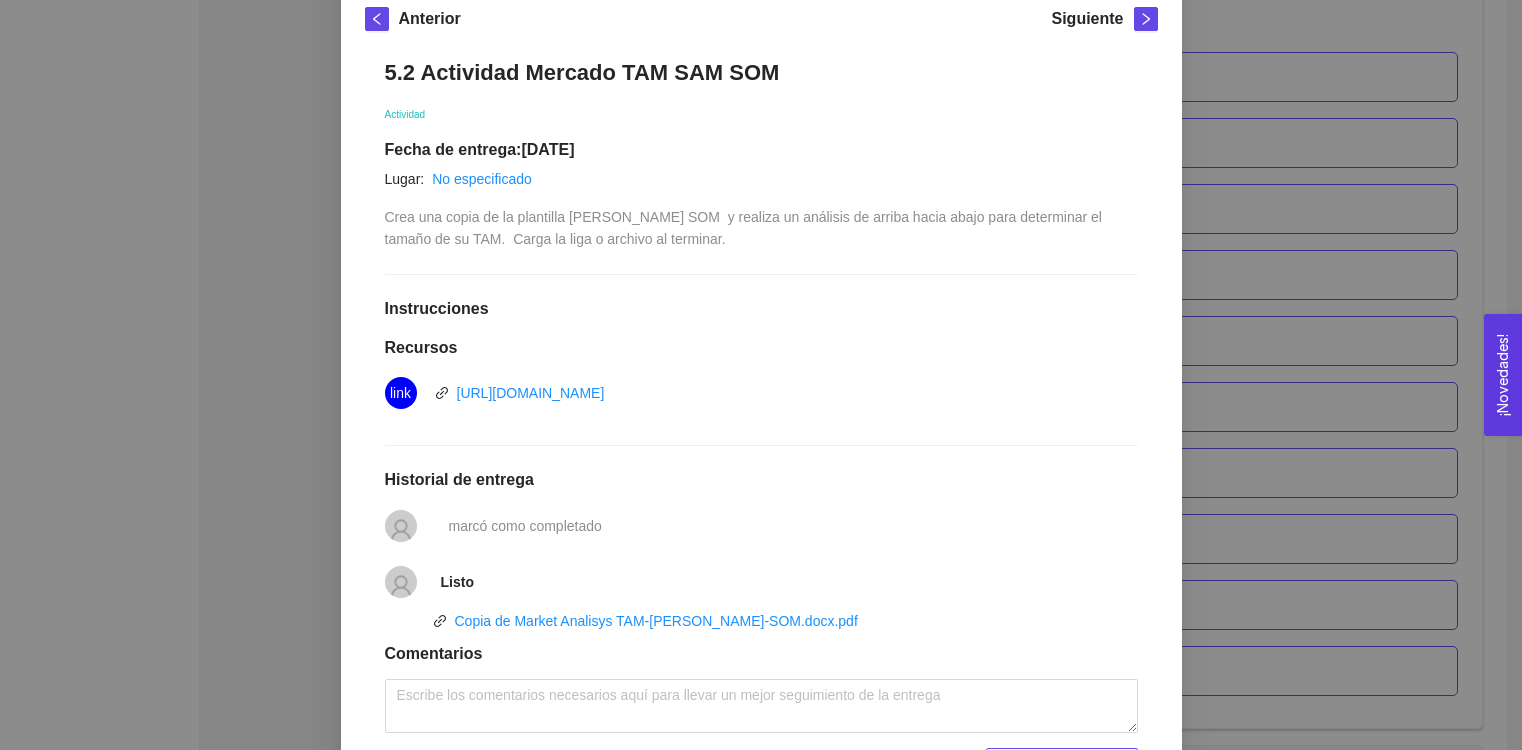 scroll, scrollTop: 0, scrollLeft: 0, axis: both 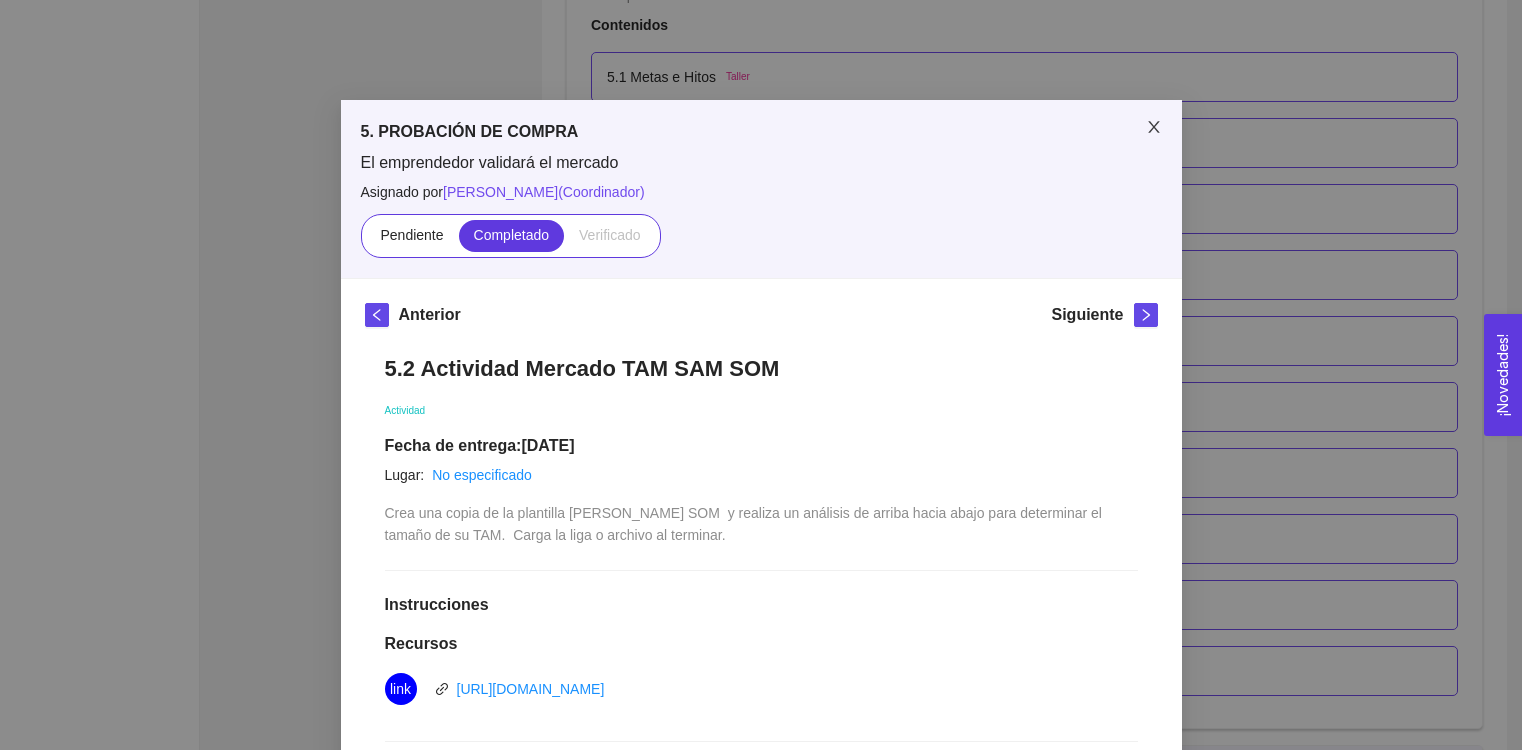 click 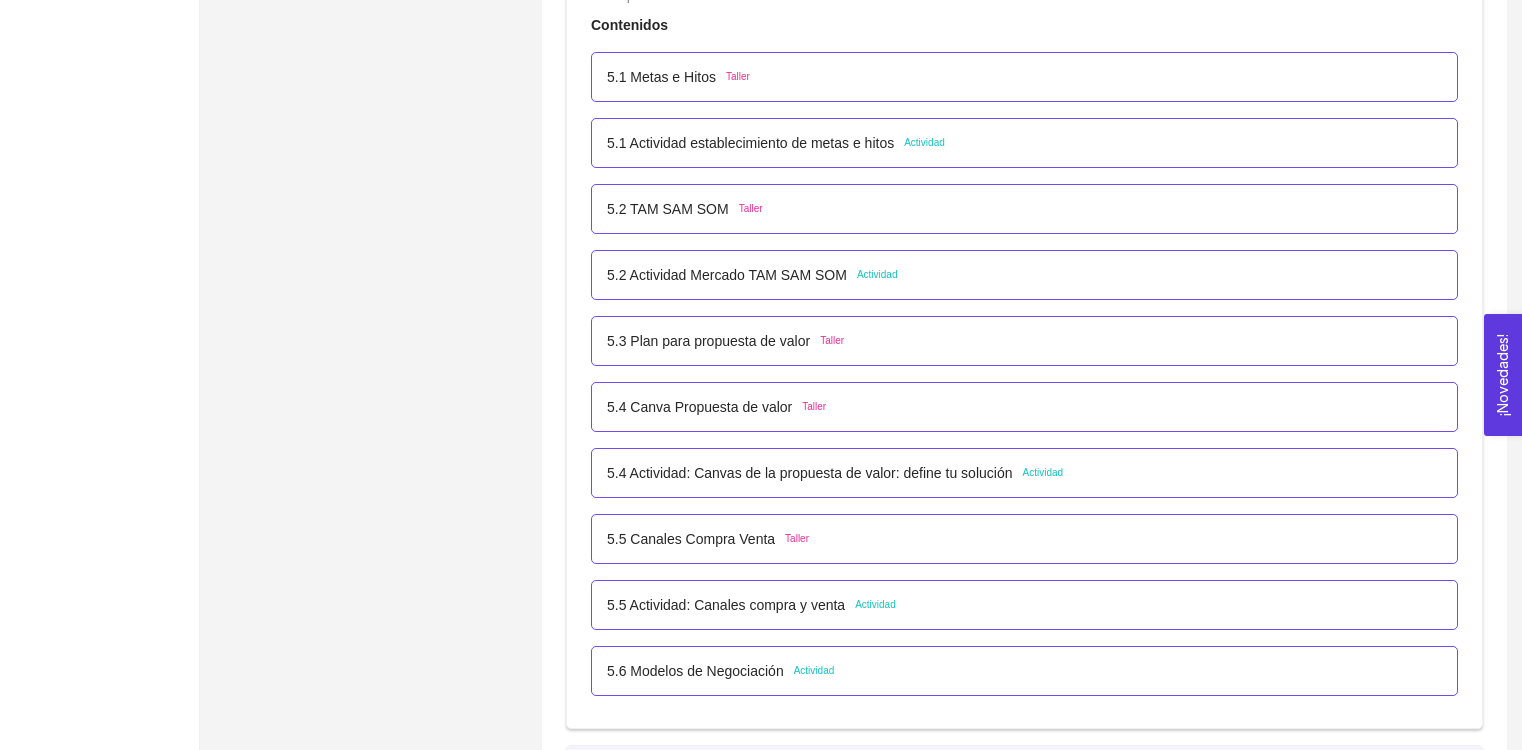 click on "5.3 Plan para propuesta de valor" at bounding box center (708, 341) 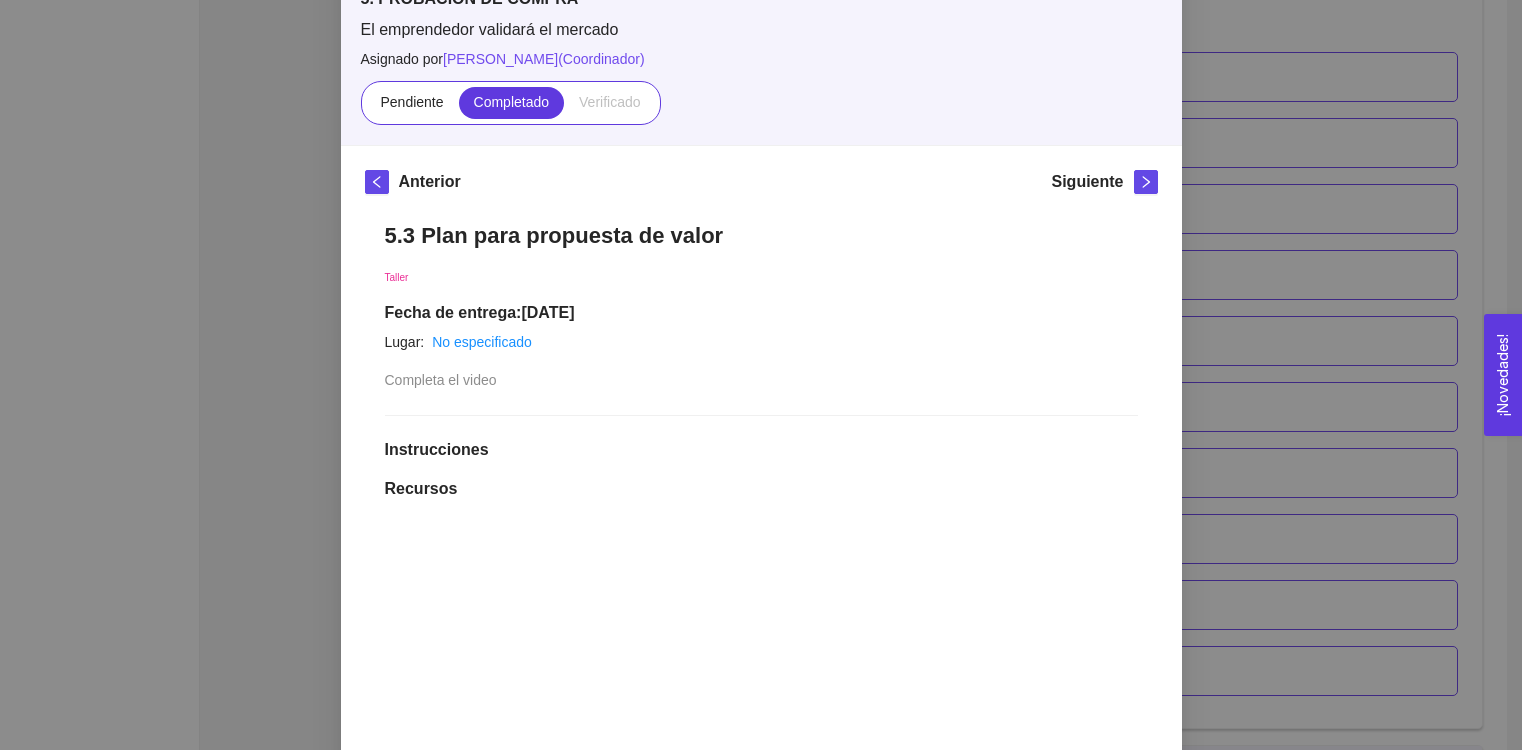 scroll, scrollTop: 38, scrollLeft: 0, axis: vertical 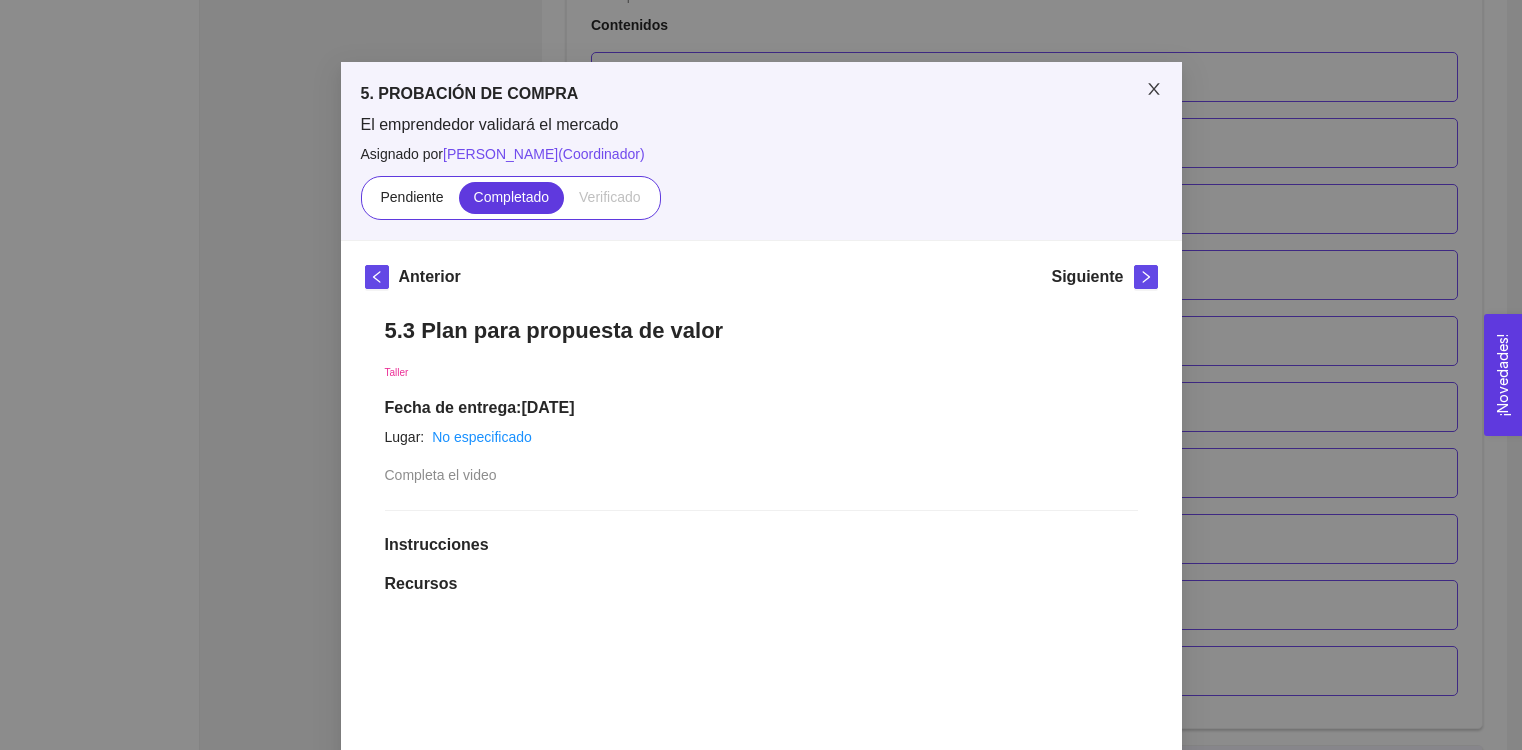 click 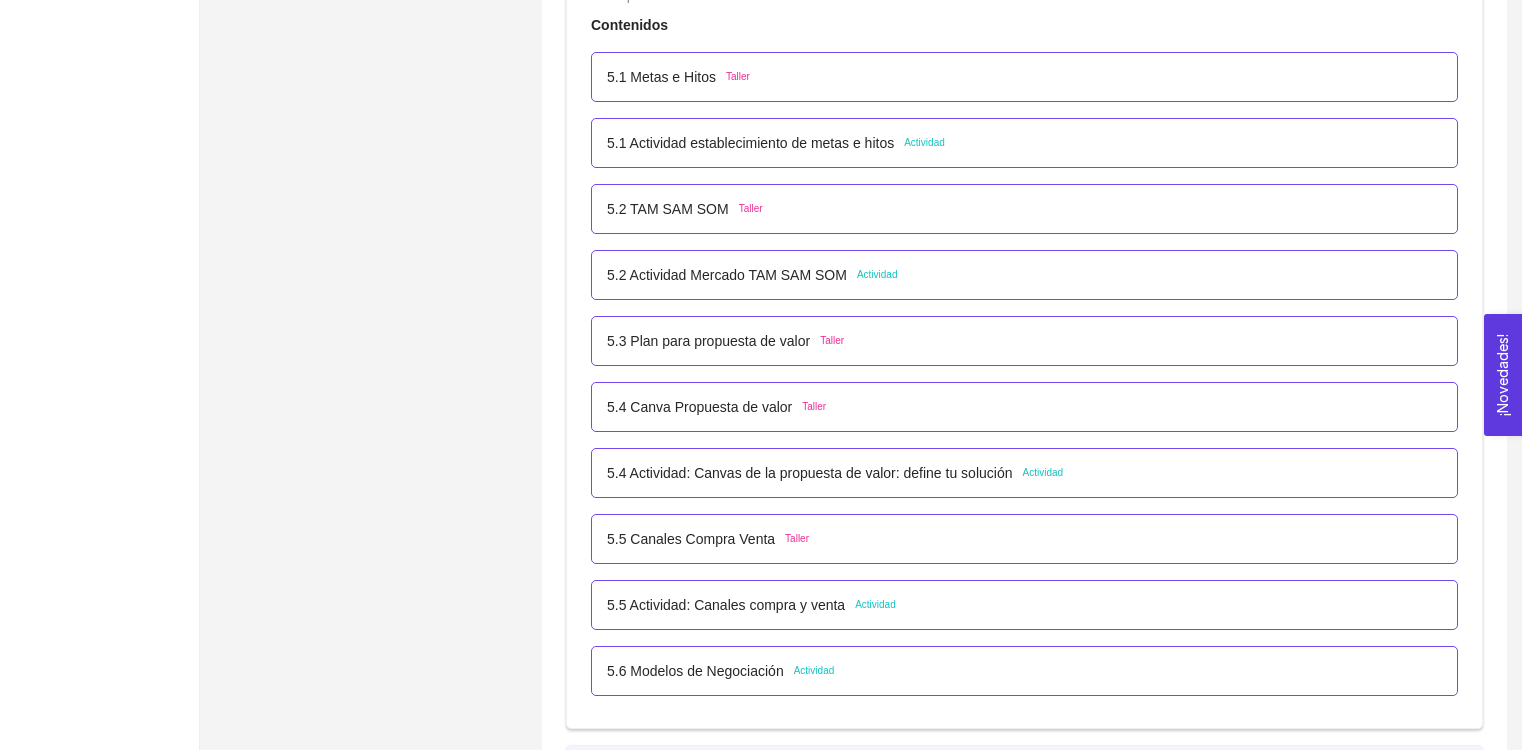 click on "5.3 Plan para propuesta de valor" at bounding box center [708, 341] 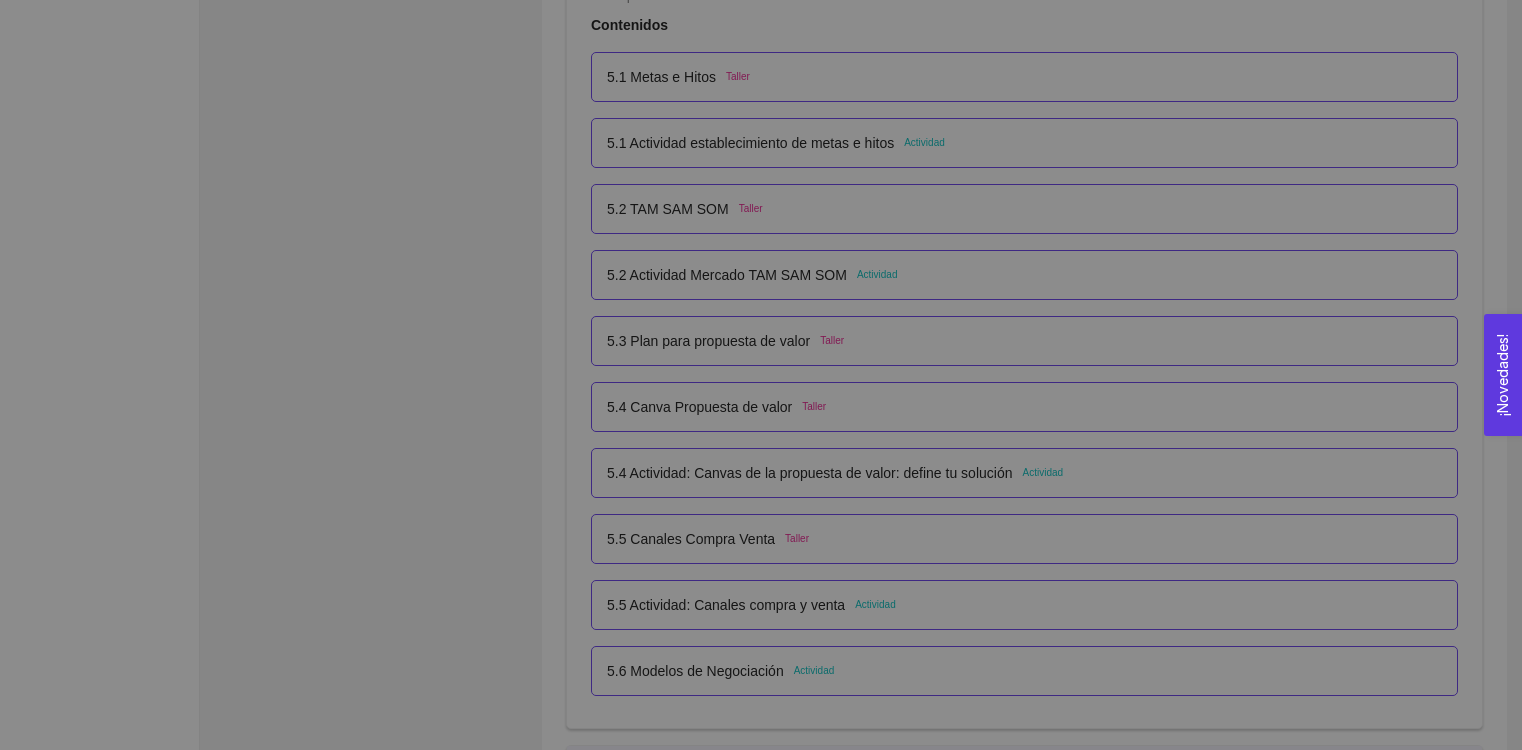 scroll, scrollTop: 0, scrollLeft: 0, axis: both 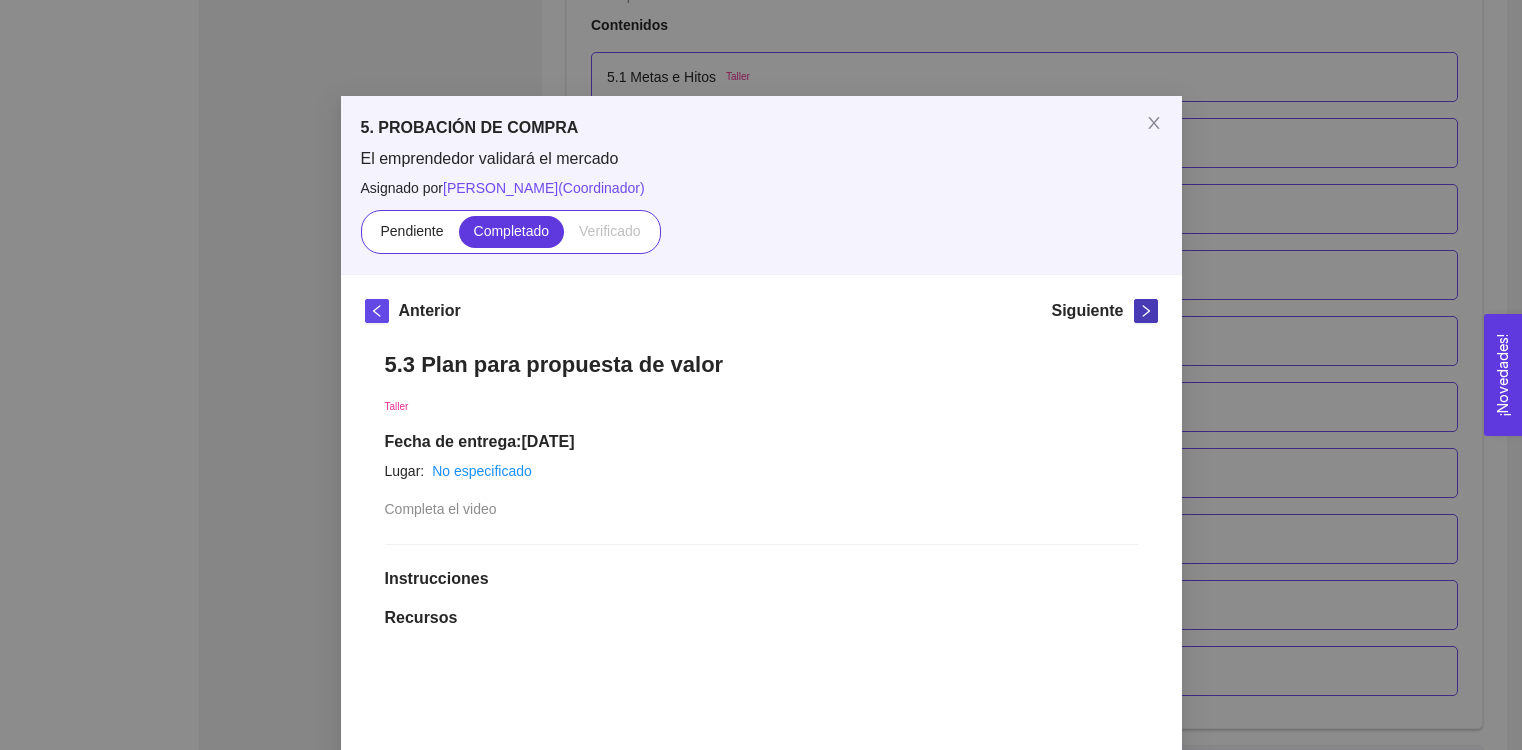 click at bounding box center (1146, 311) 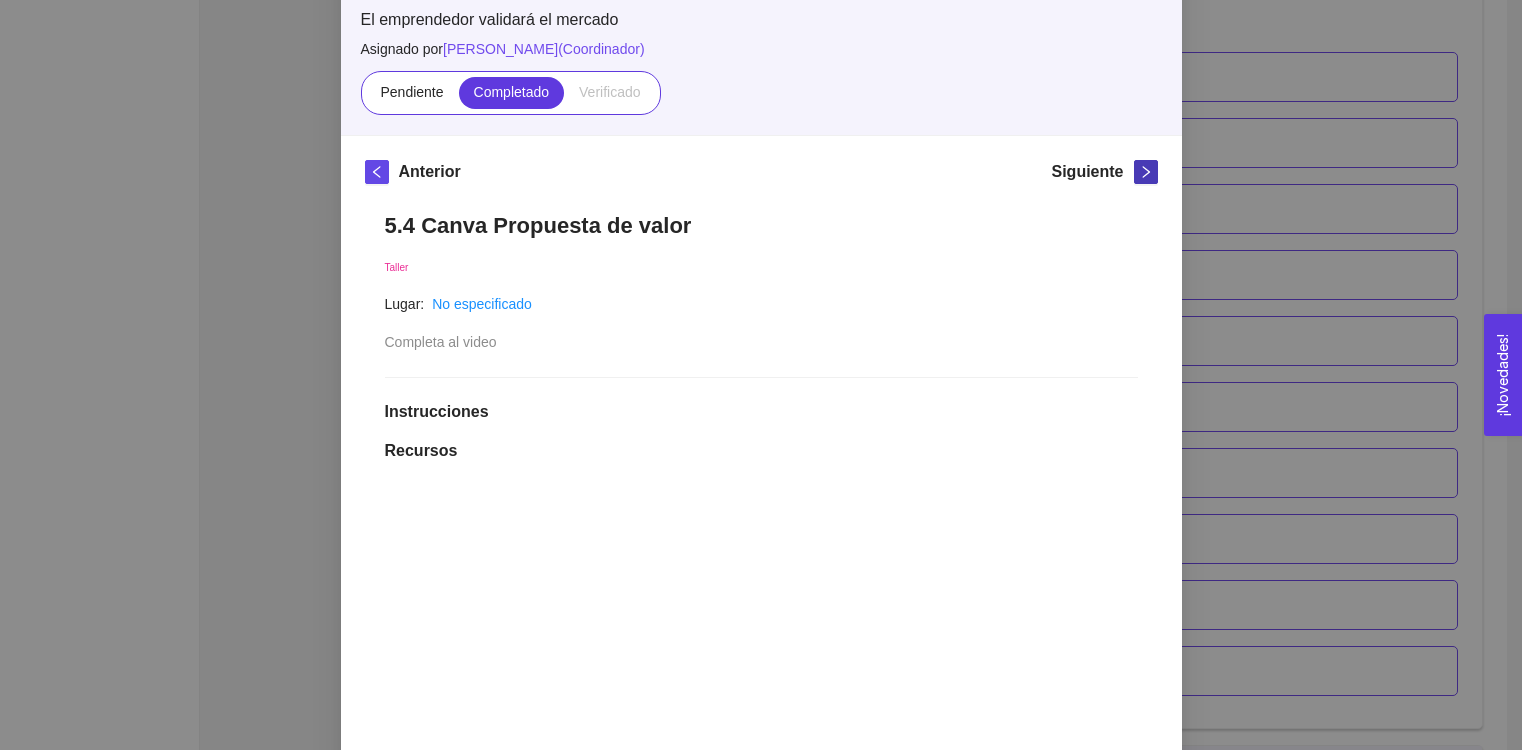 scroll, scrollTop: 0, scrollLeft: 0, axis: both 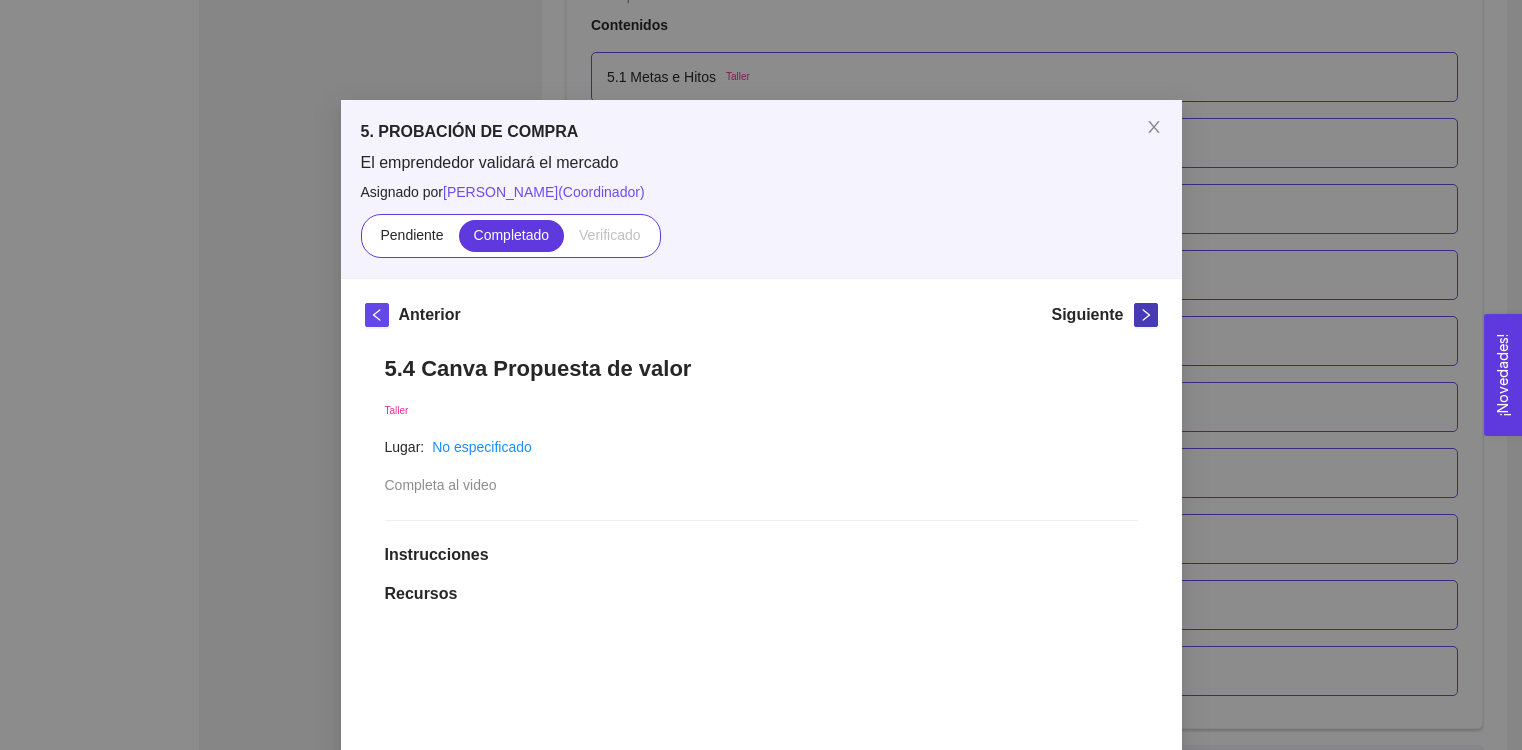 click at bounding box center [1146, 315] 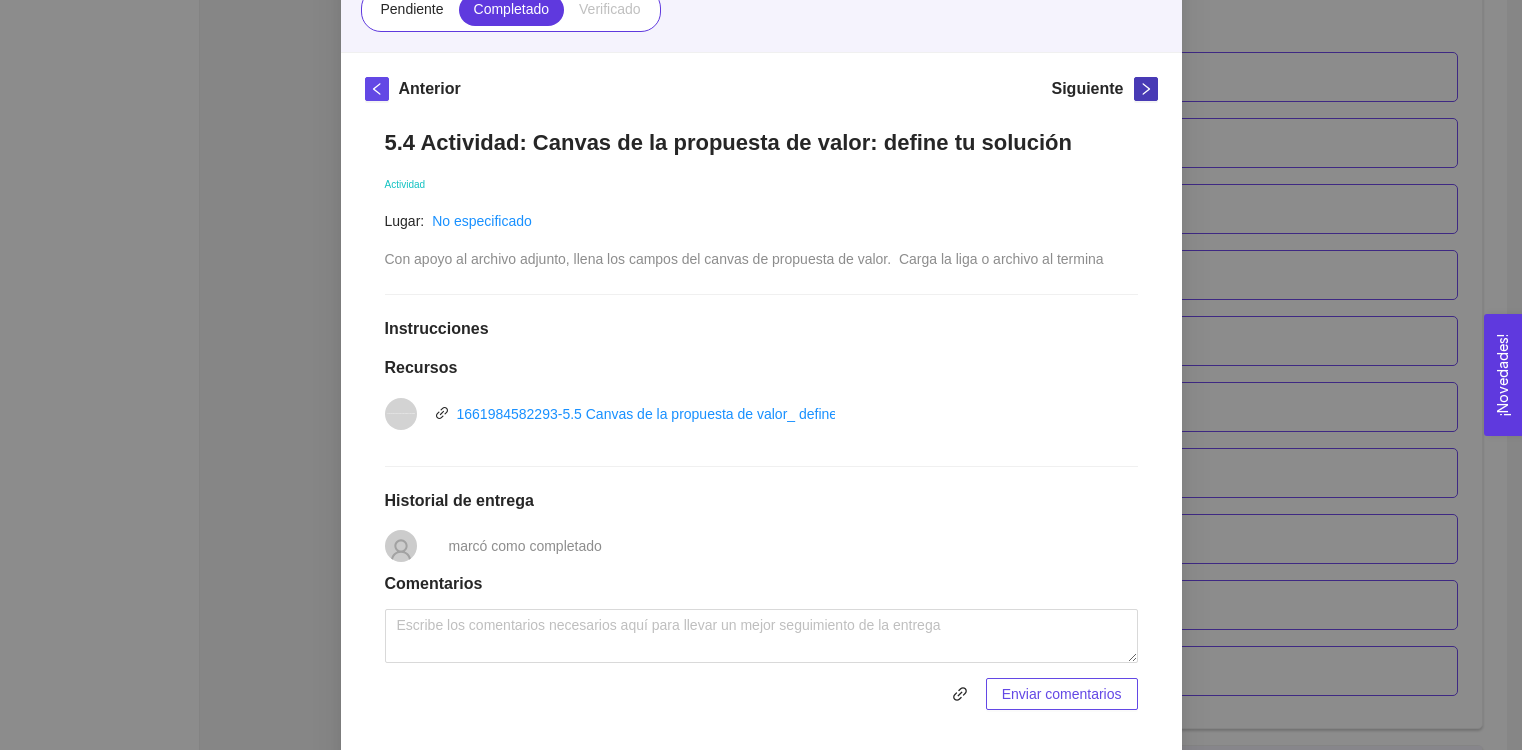 scroll, scrollTop: 227, scrollLeft: 0, axis: vertical 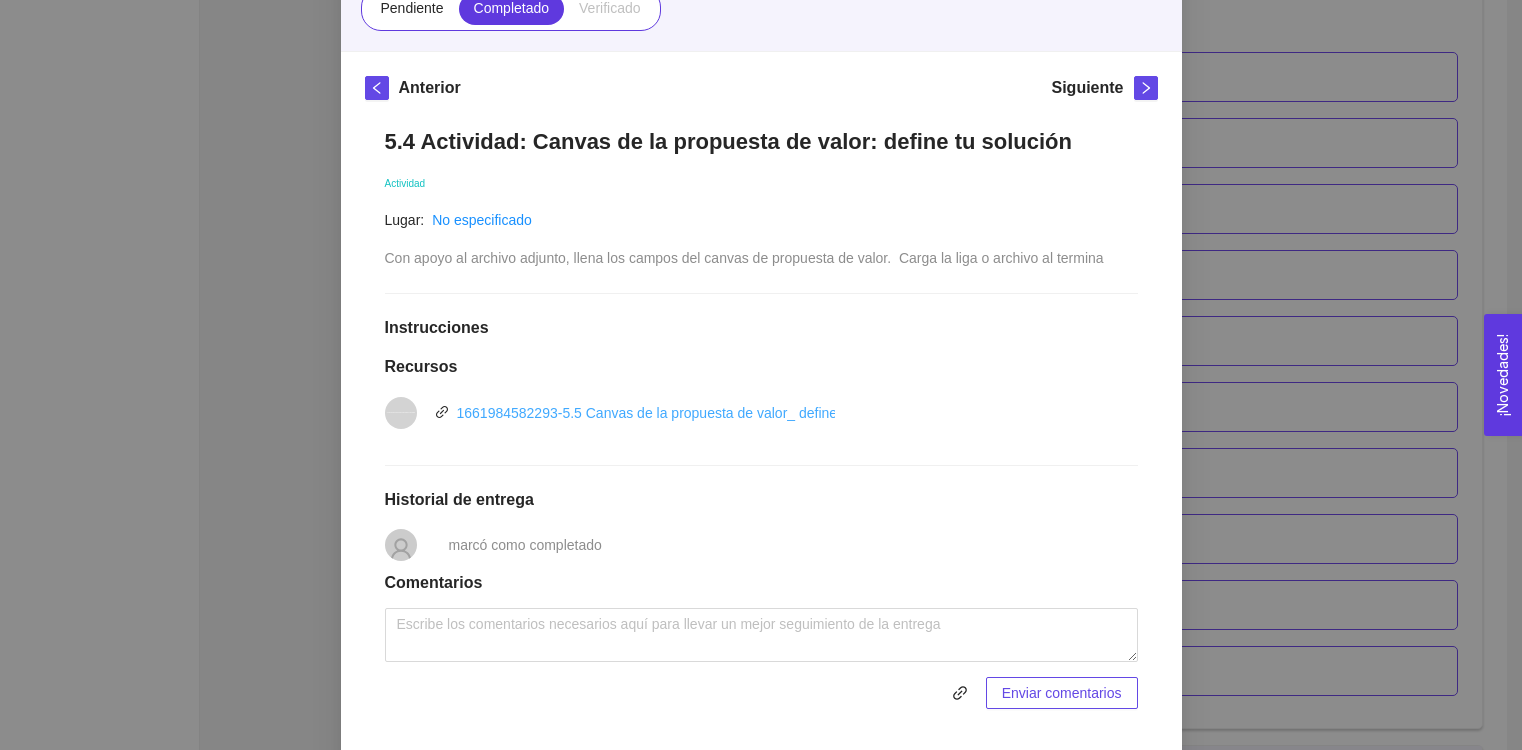 click on "1661984582293-5.5 Canvas de la propuesta de valor_ define tu solución.pptx" at bounding box center (698, 413) 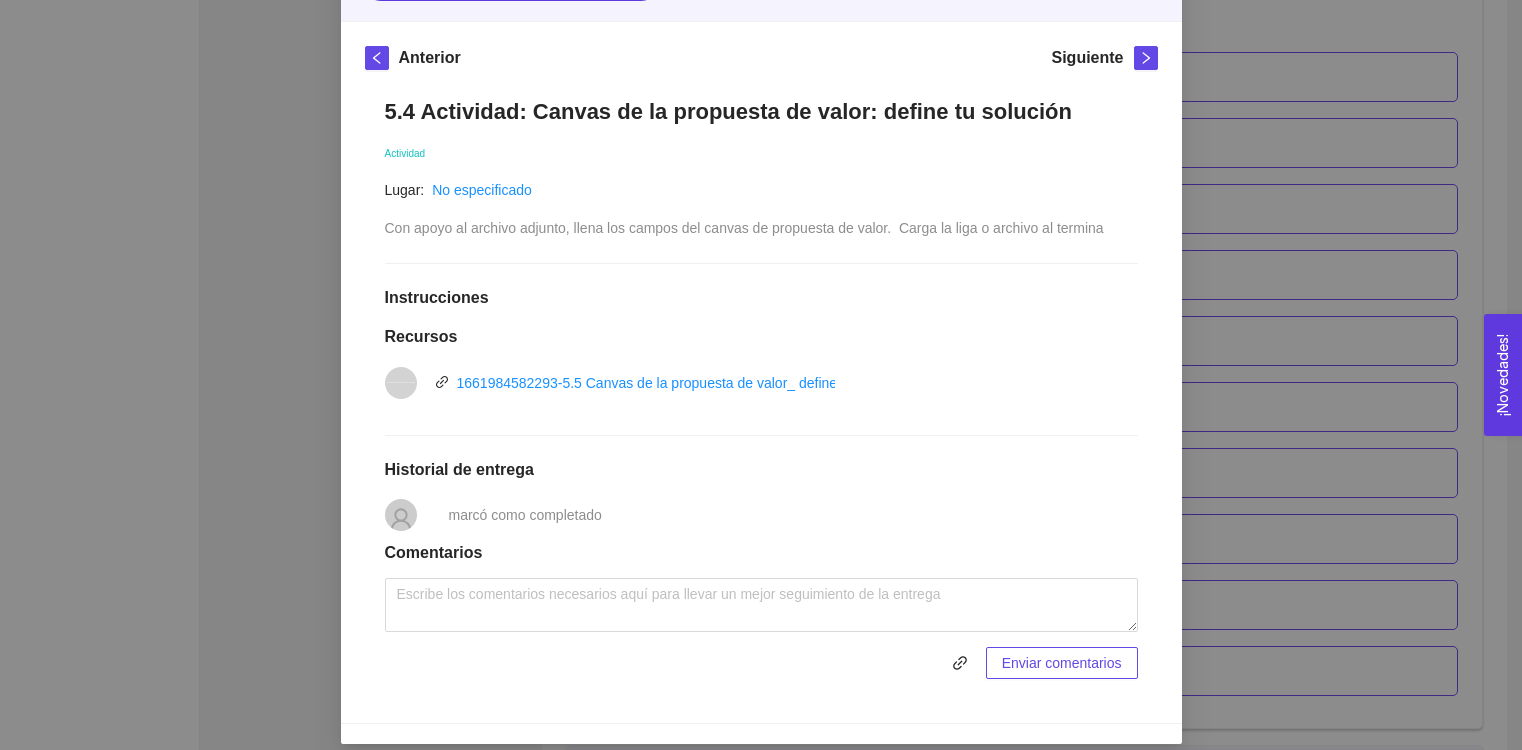 scroll, scrollTop: 251, scrollLeft: 0, axis: vertical 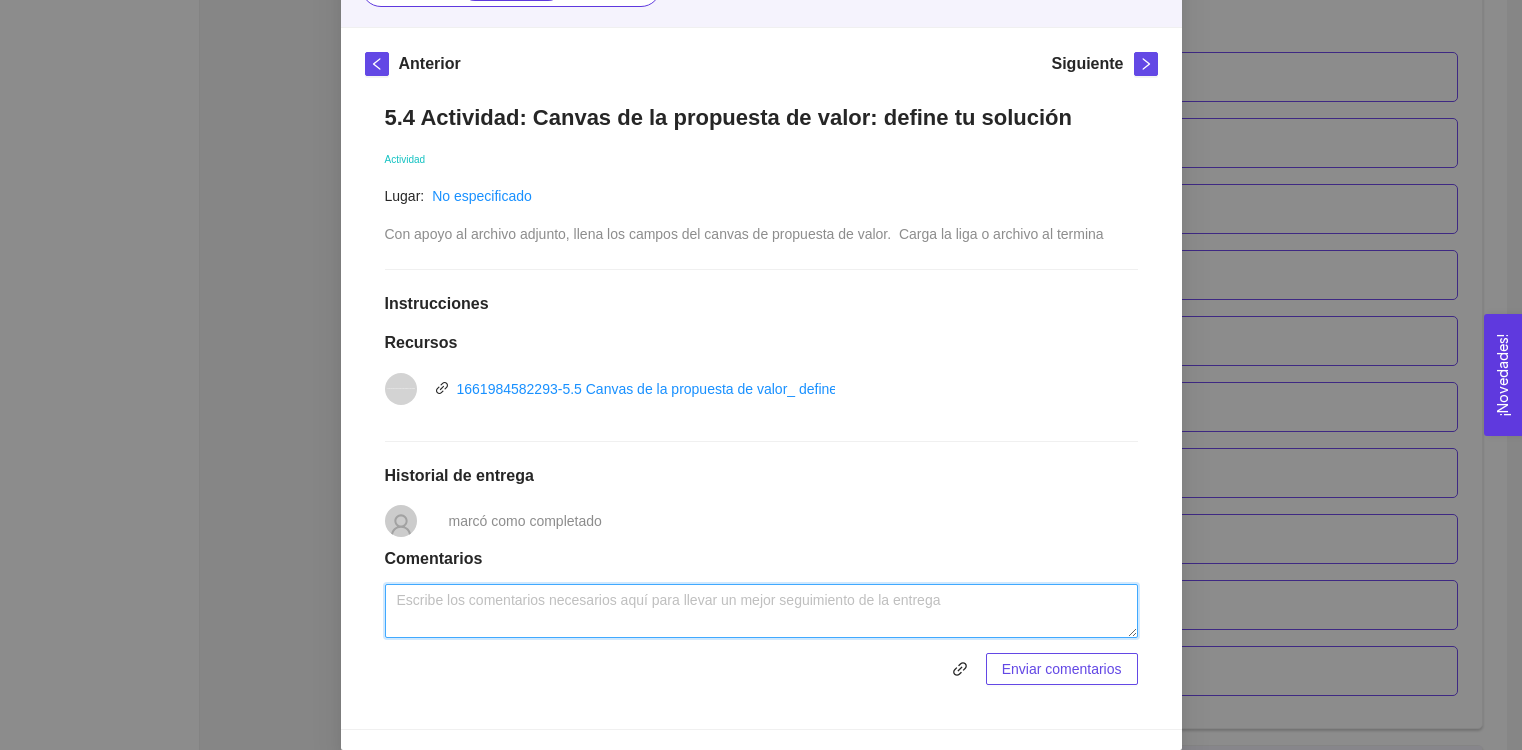 click at bounding box center [761, 611] 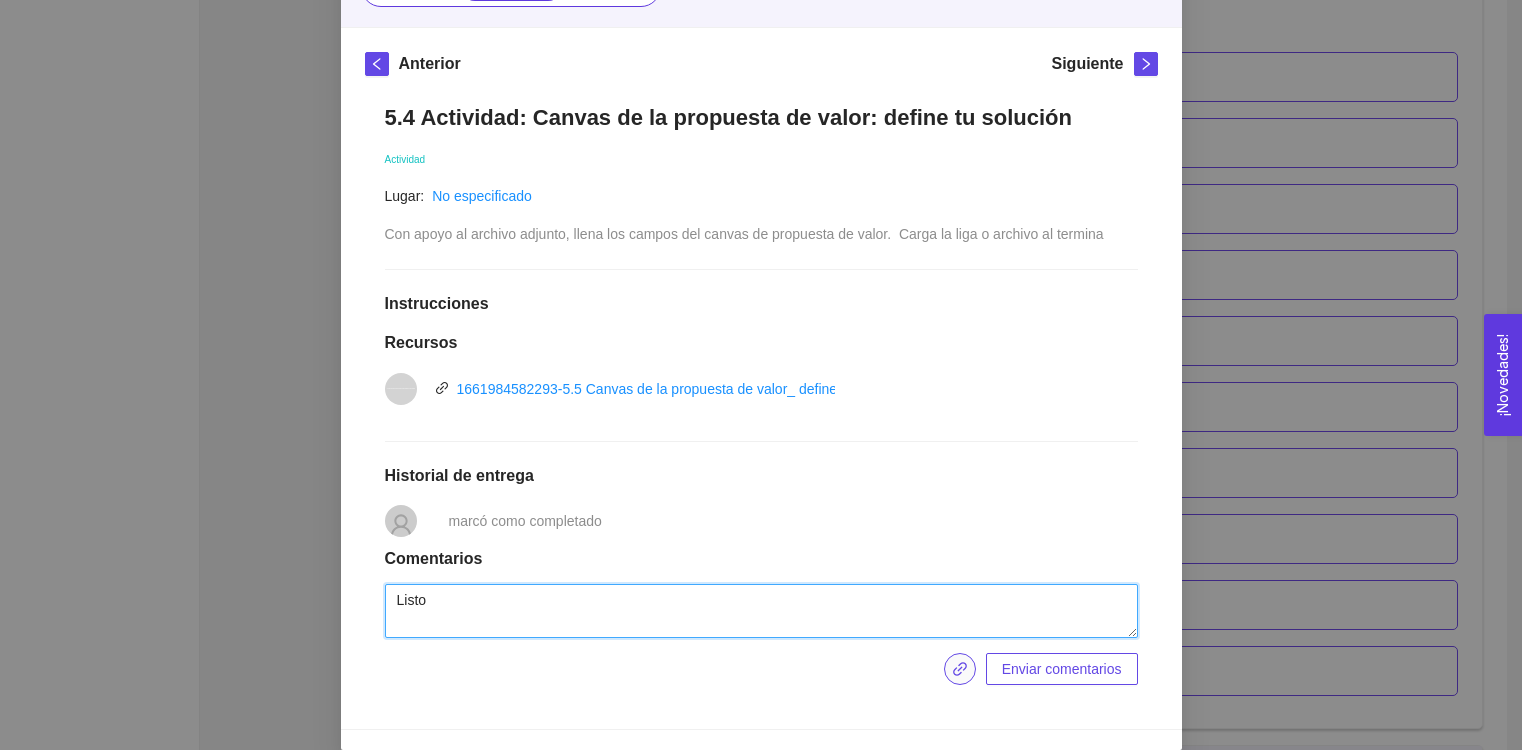 type on "Listo" 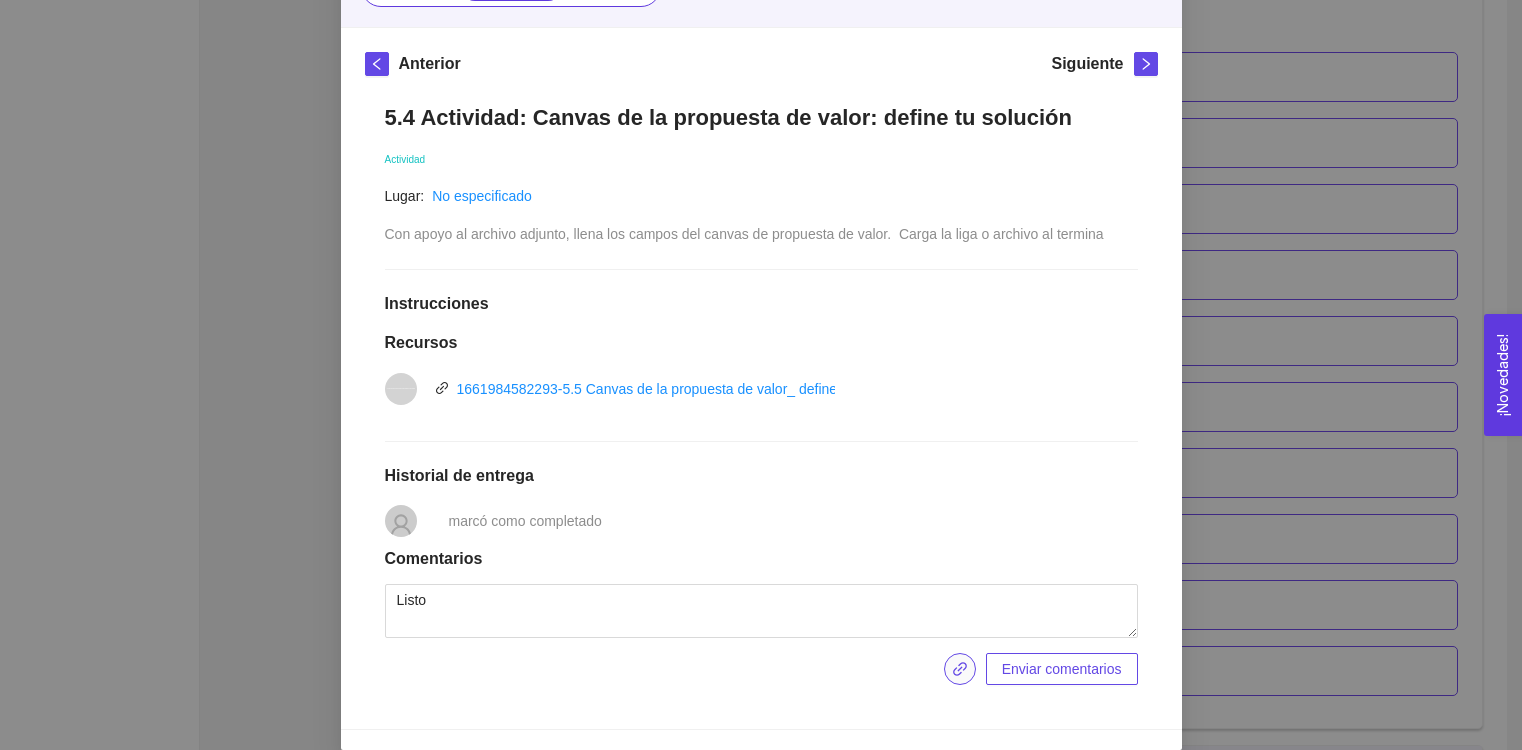 click 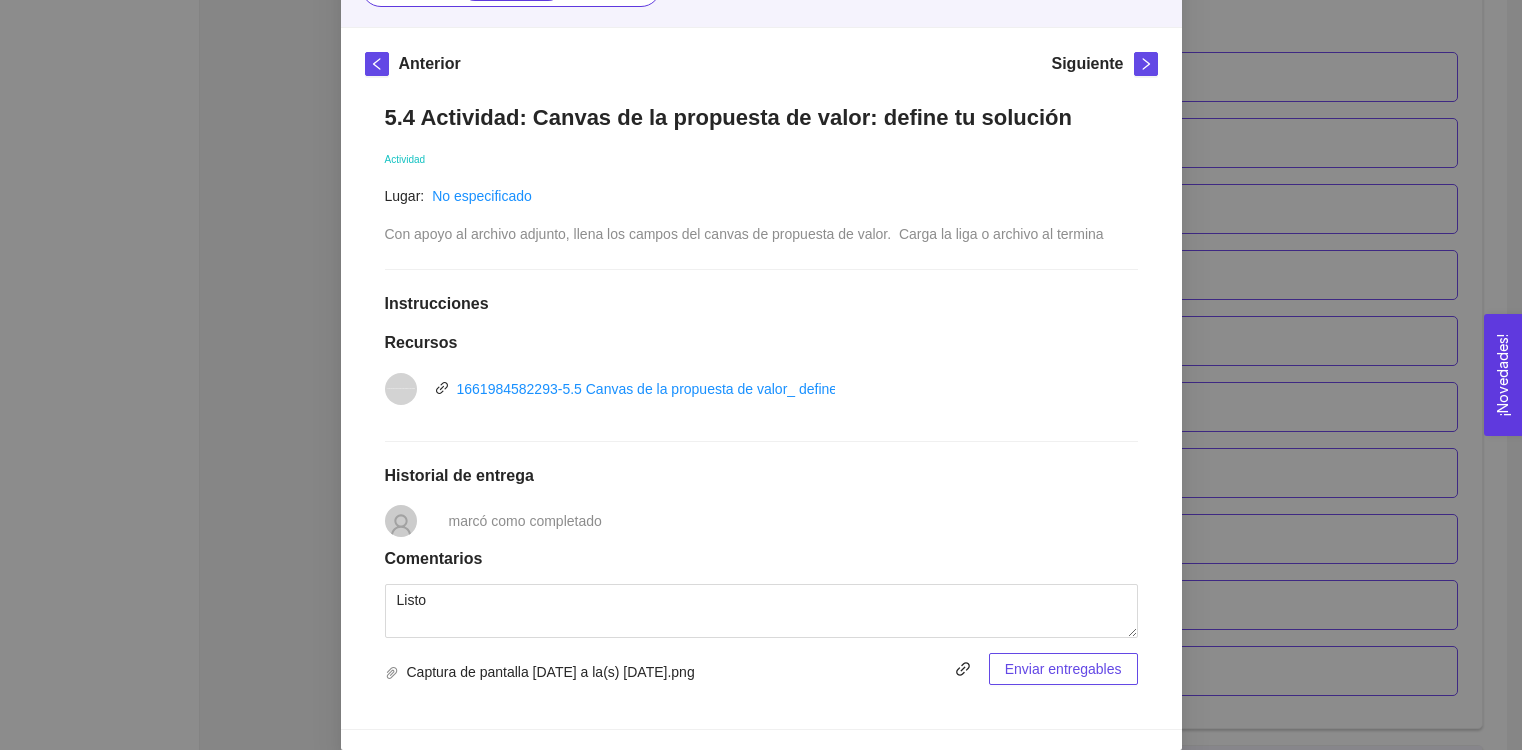 click on "Enviar entregables" at bounding box center [1063, 669] 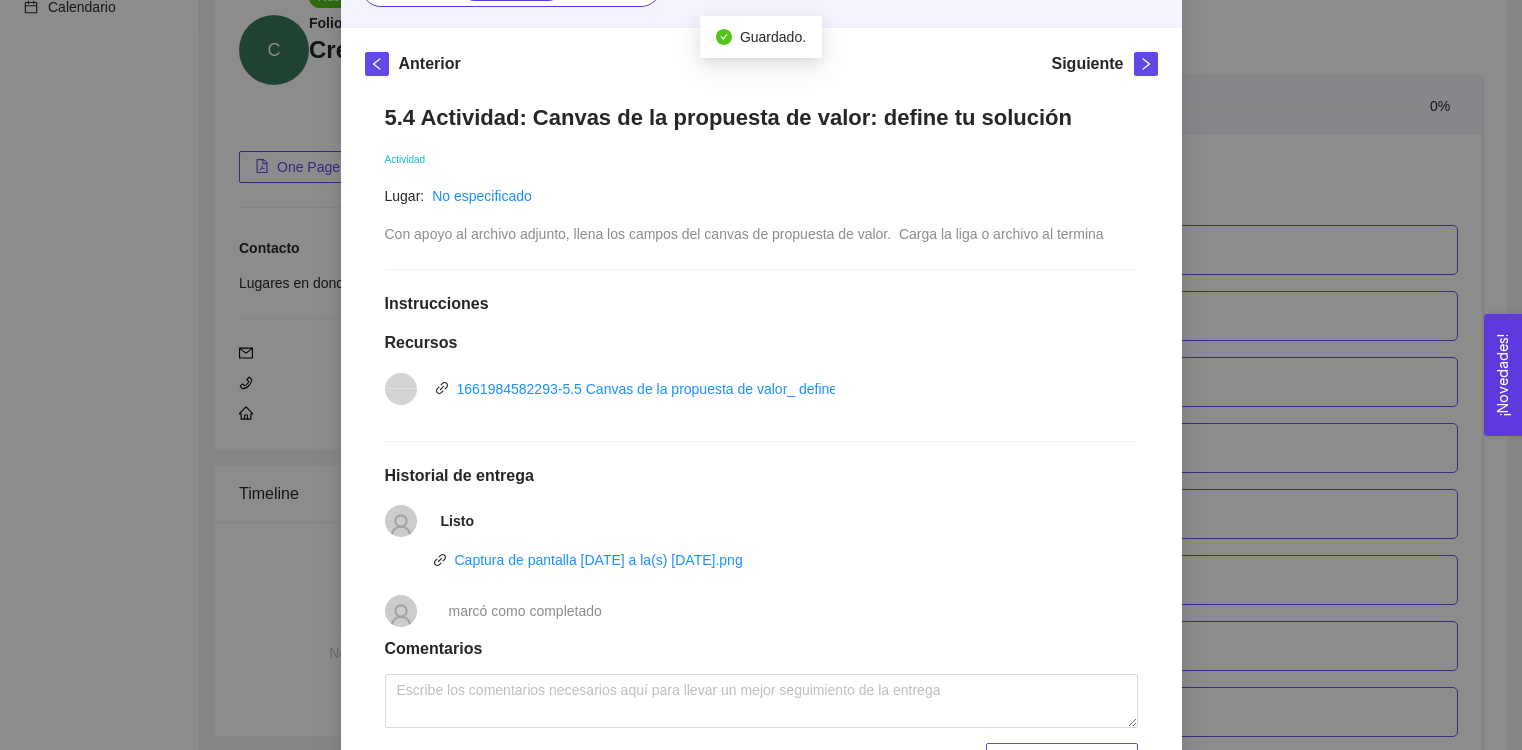 scroll, scrollTop: 3904, scrollLeft: 0, axis: vertical 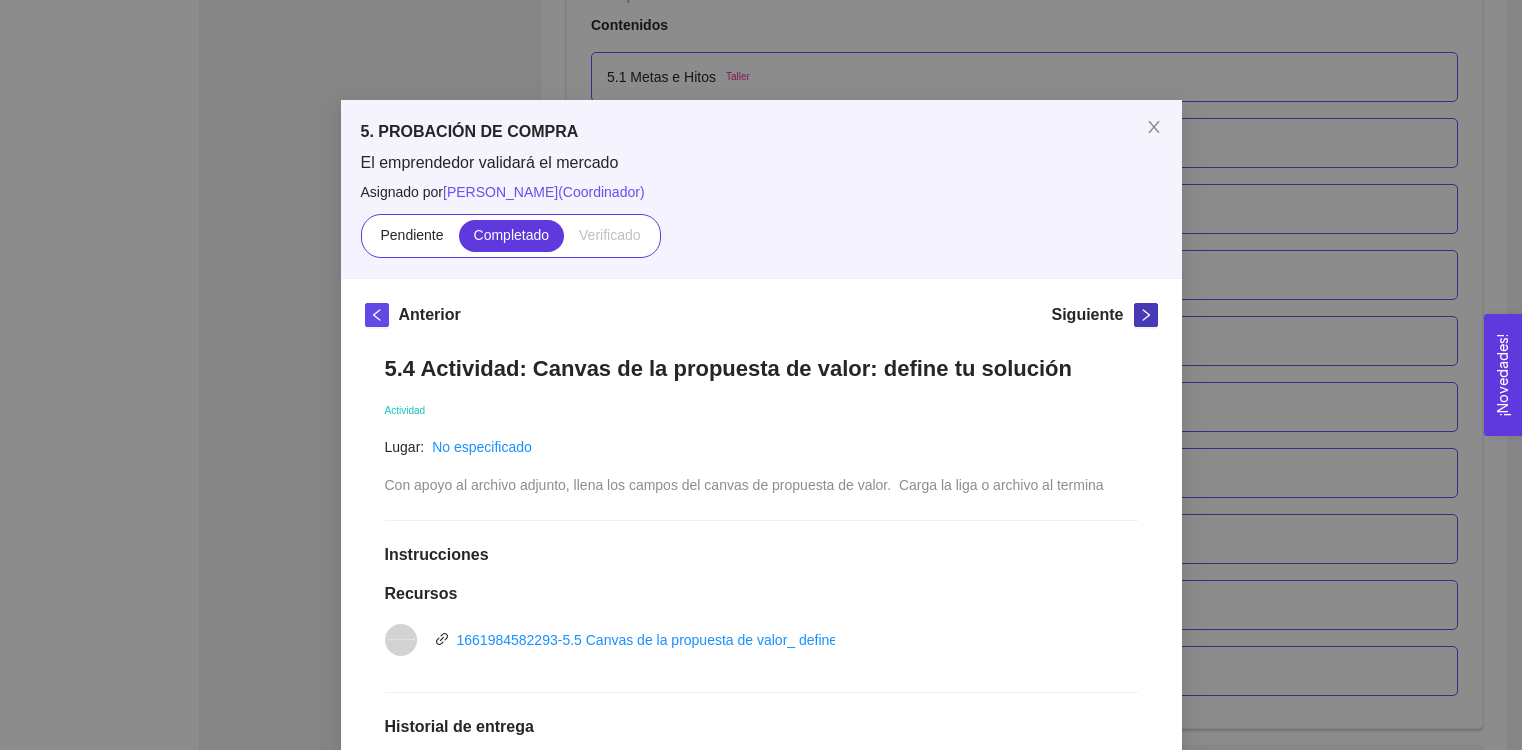 click 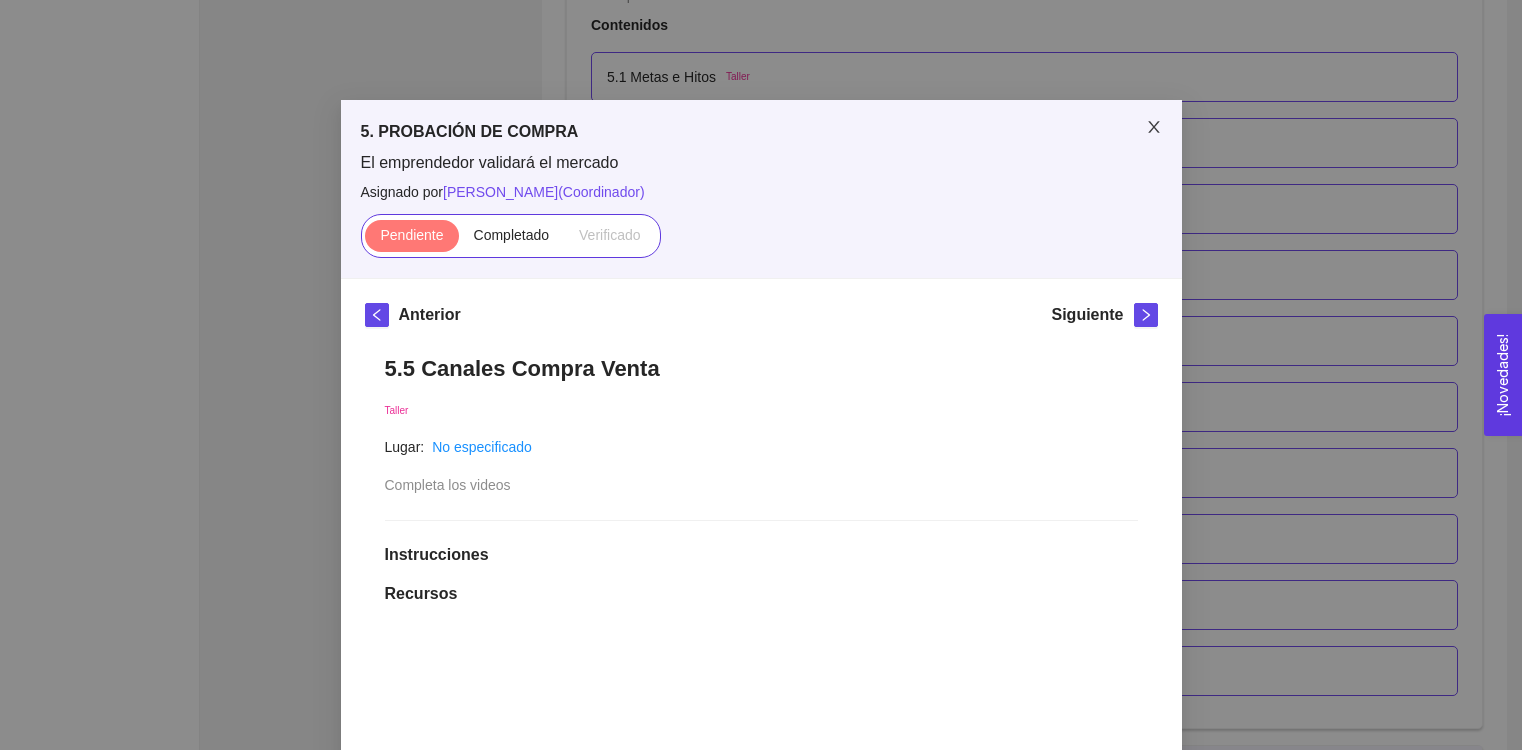 click 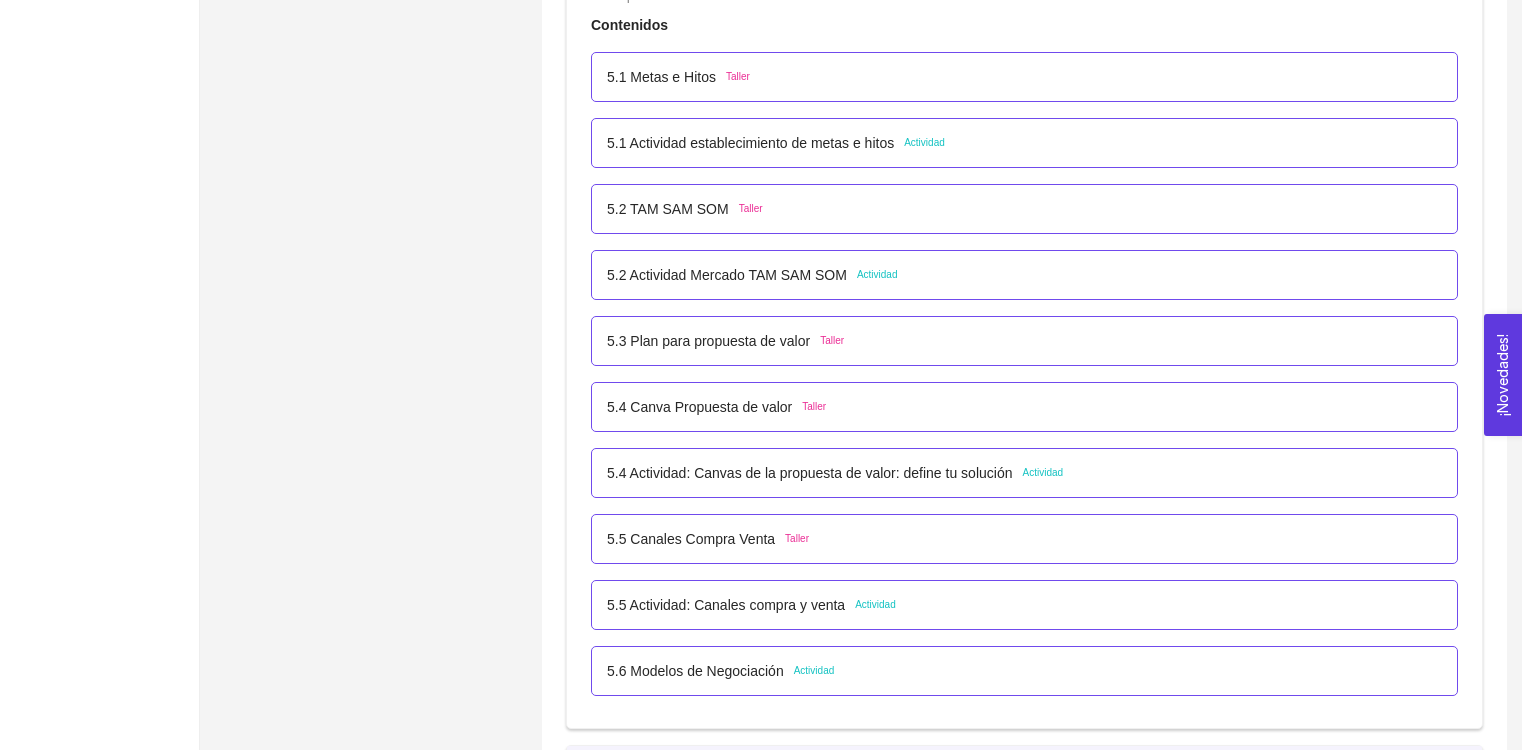 click on "5.1 Actividad establecimiento de metas e hitos" at bounding box center [750, 143] 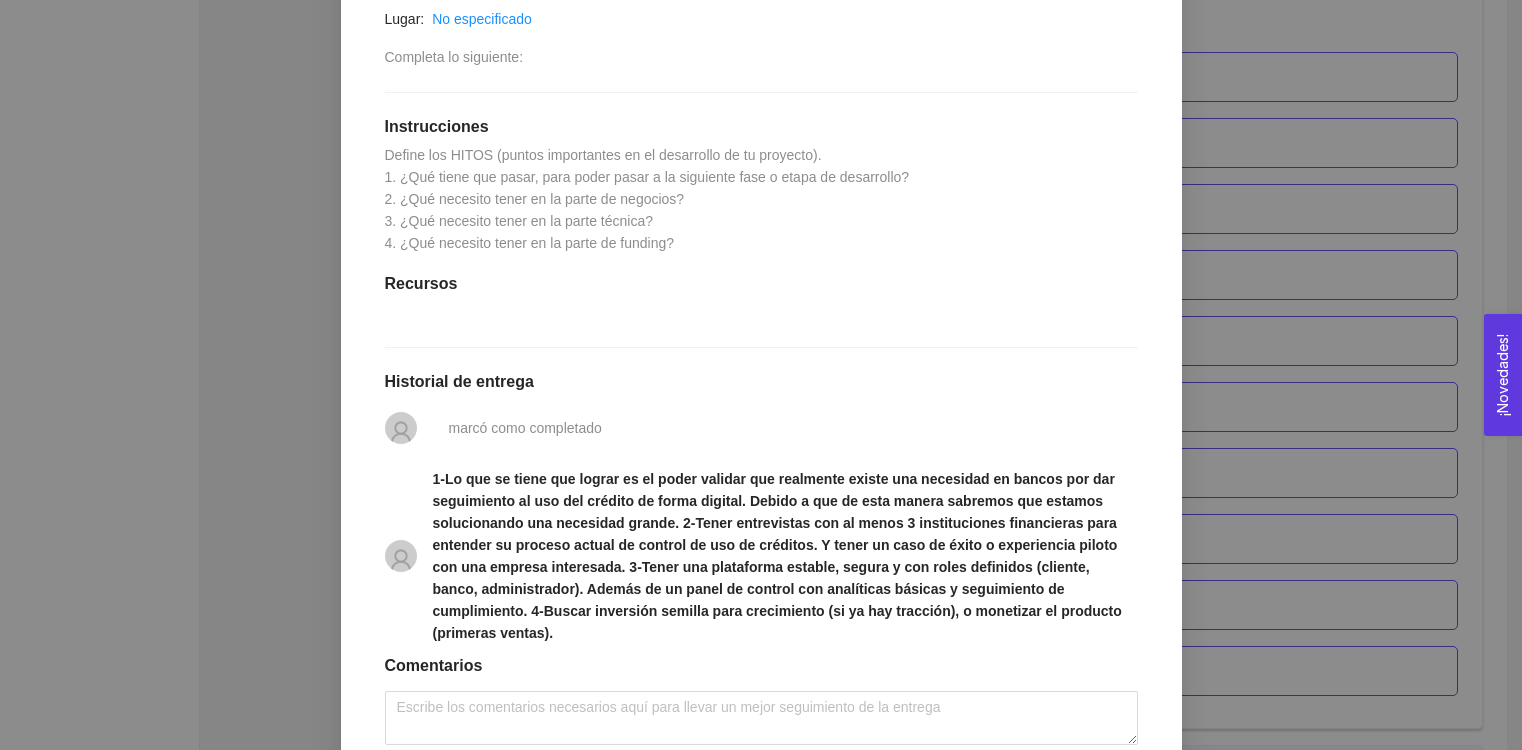 scroll, scrollTop: 0, scrollLeft: 0, axis: both 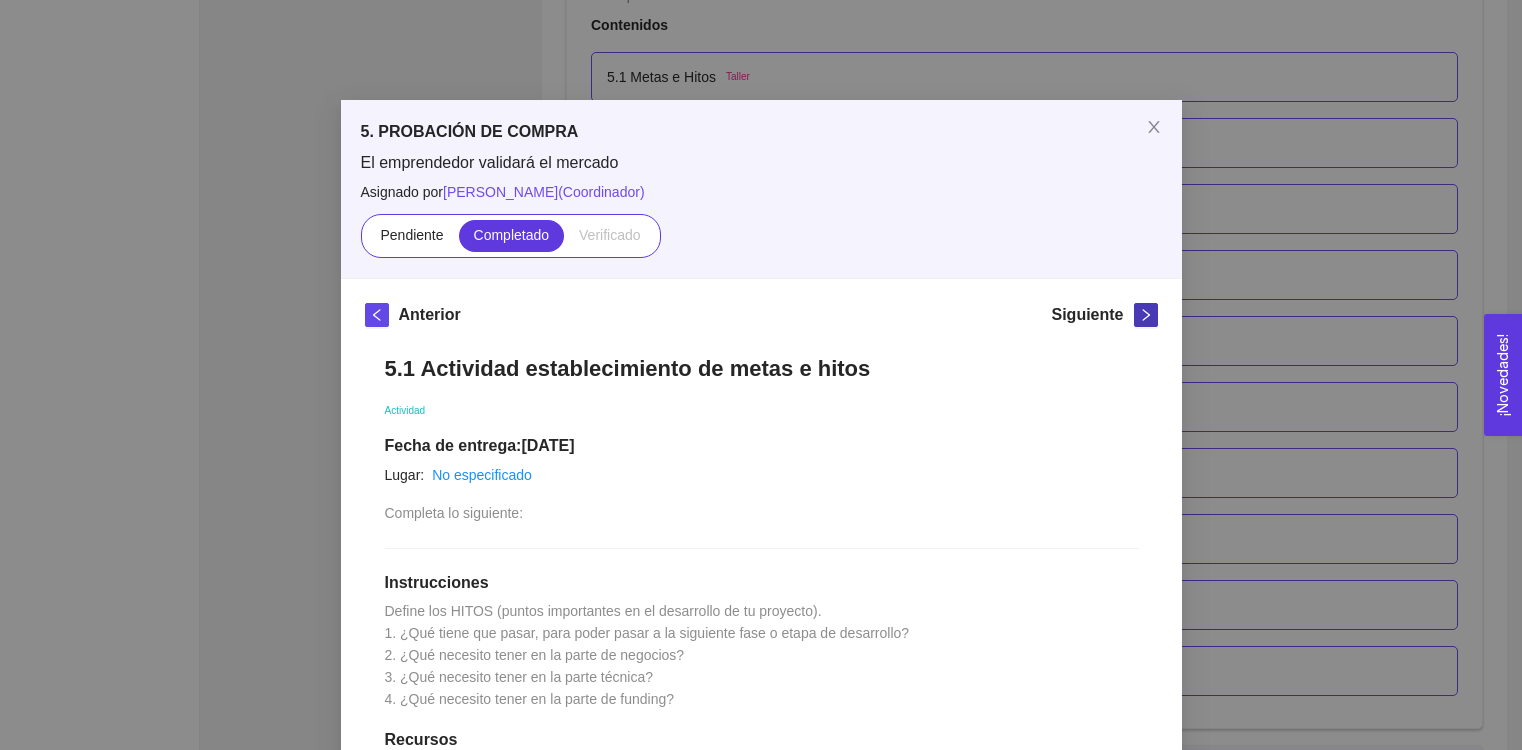 click 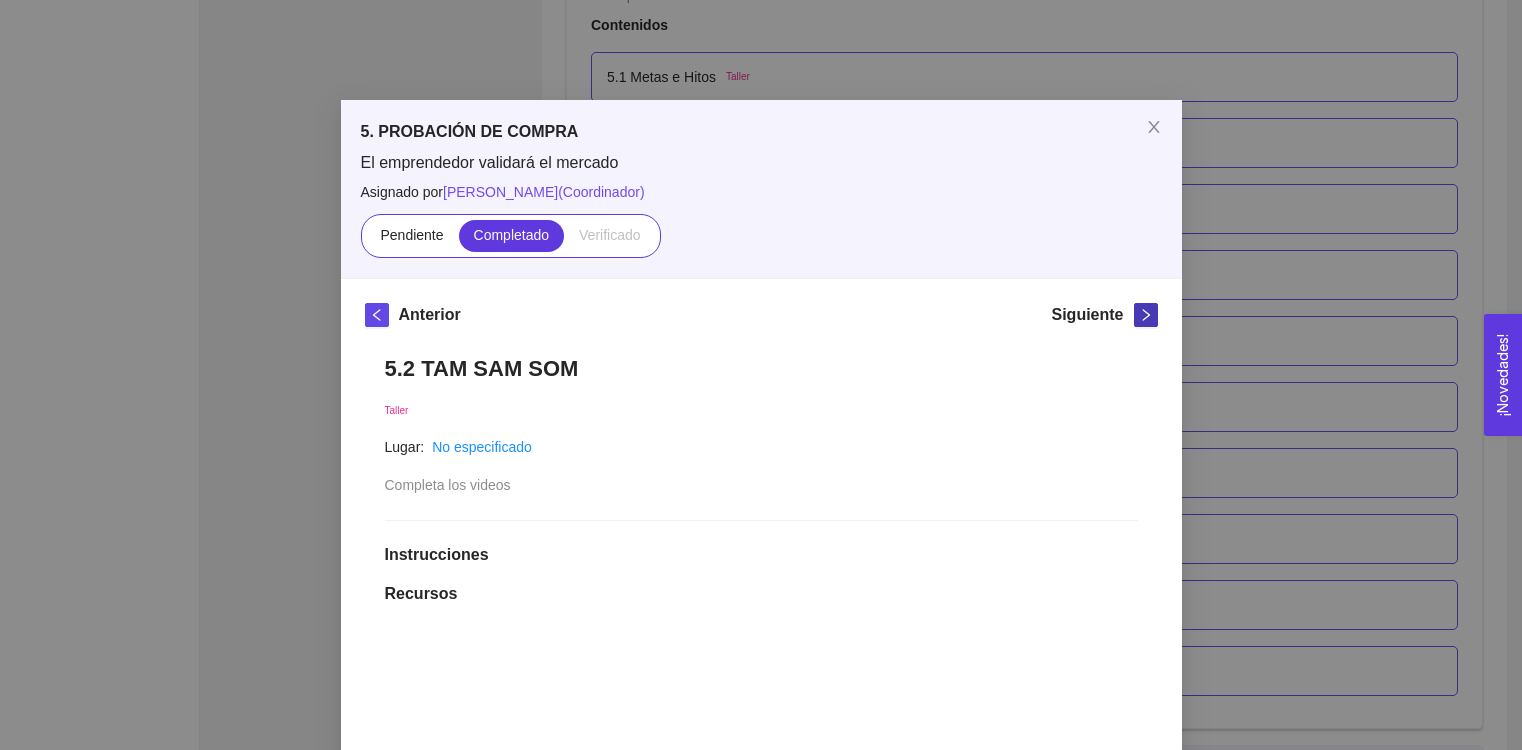 click 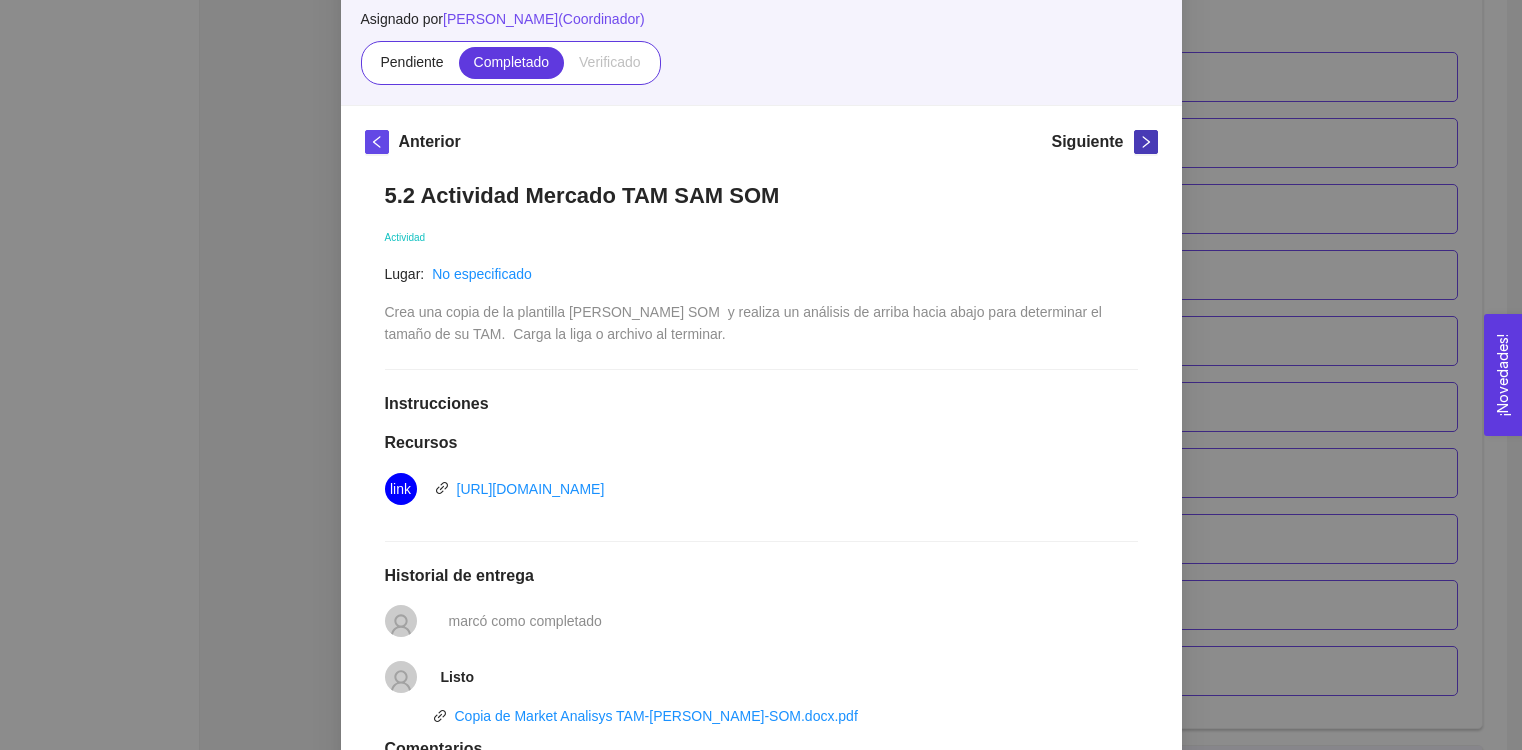 scroll, scrollTop: 137, scrollLeft: 0, axis: vertical 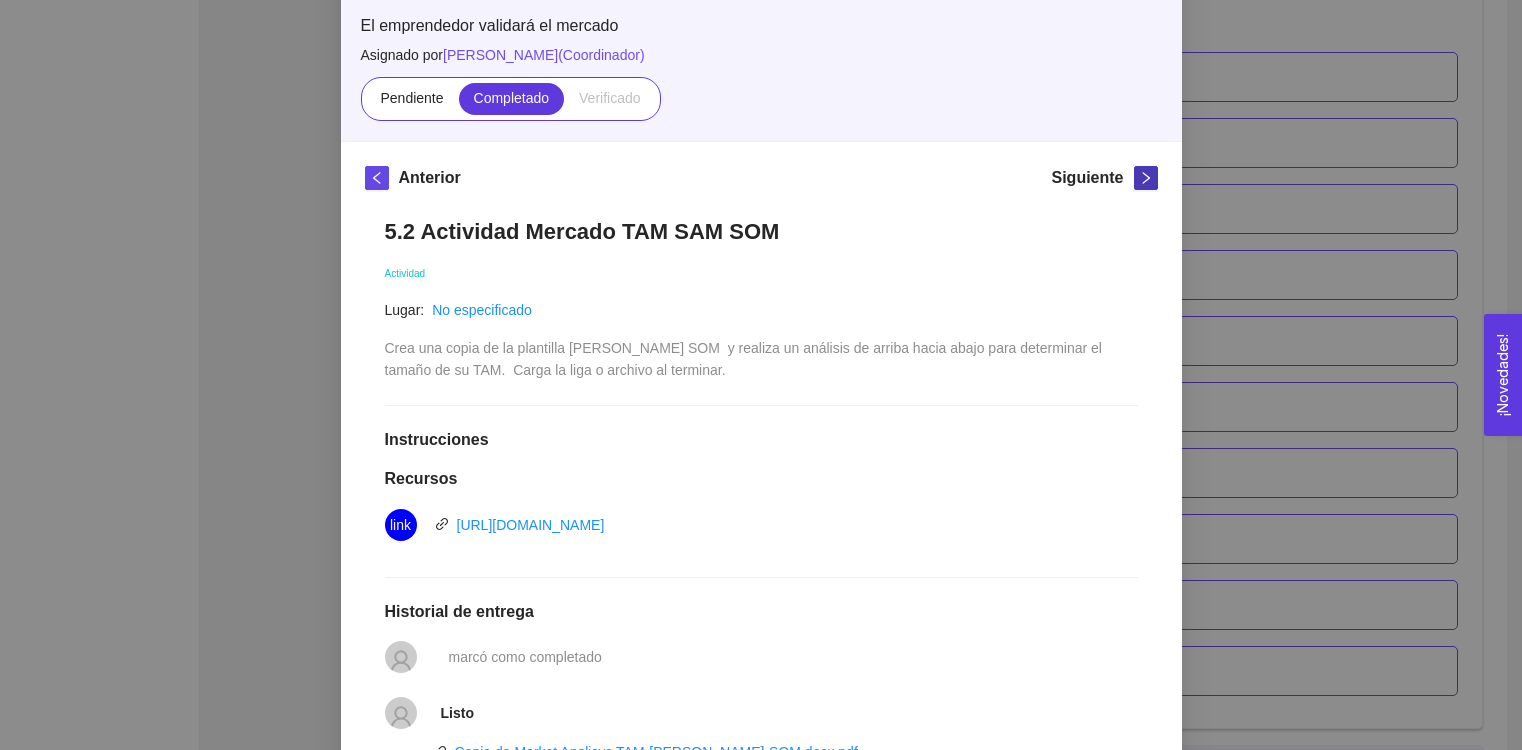 click 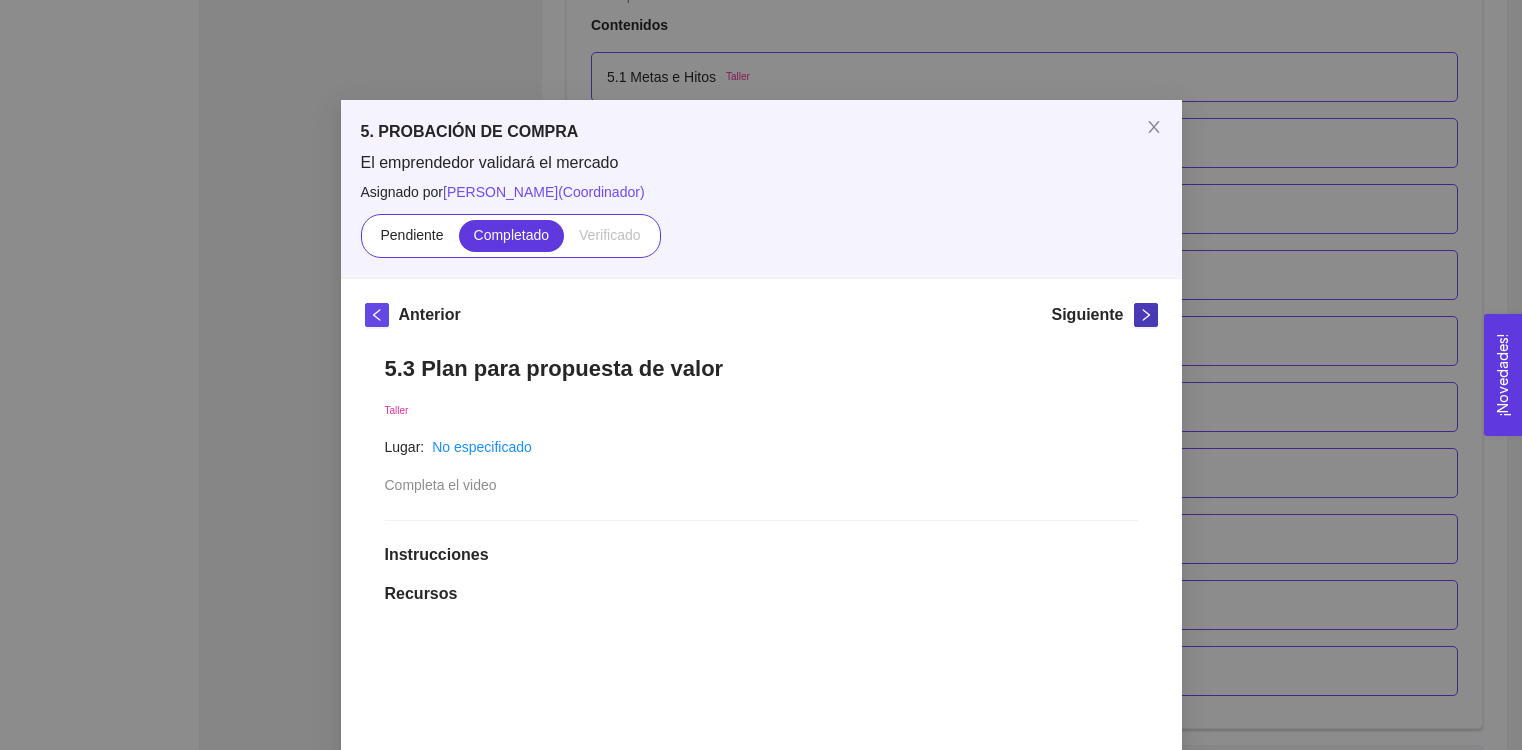 click 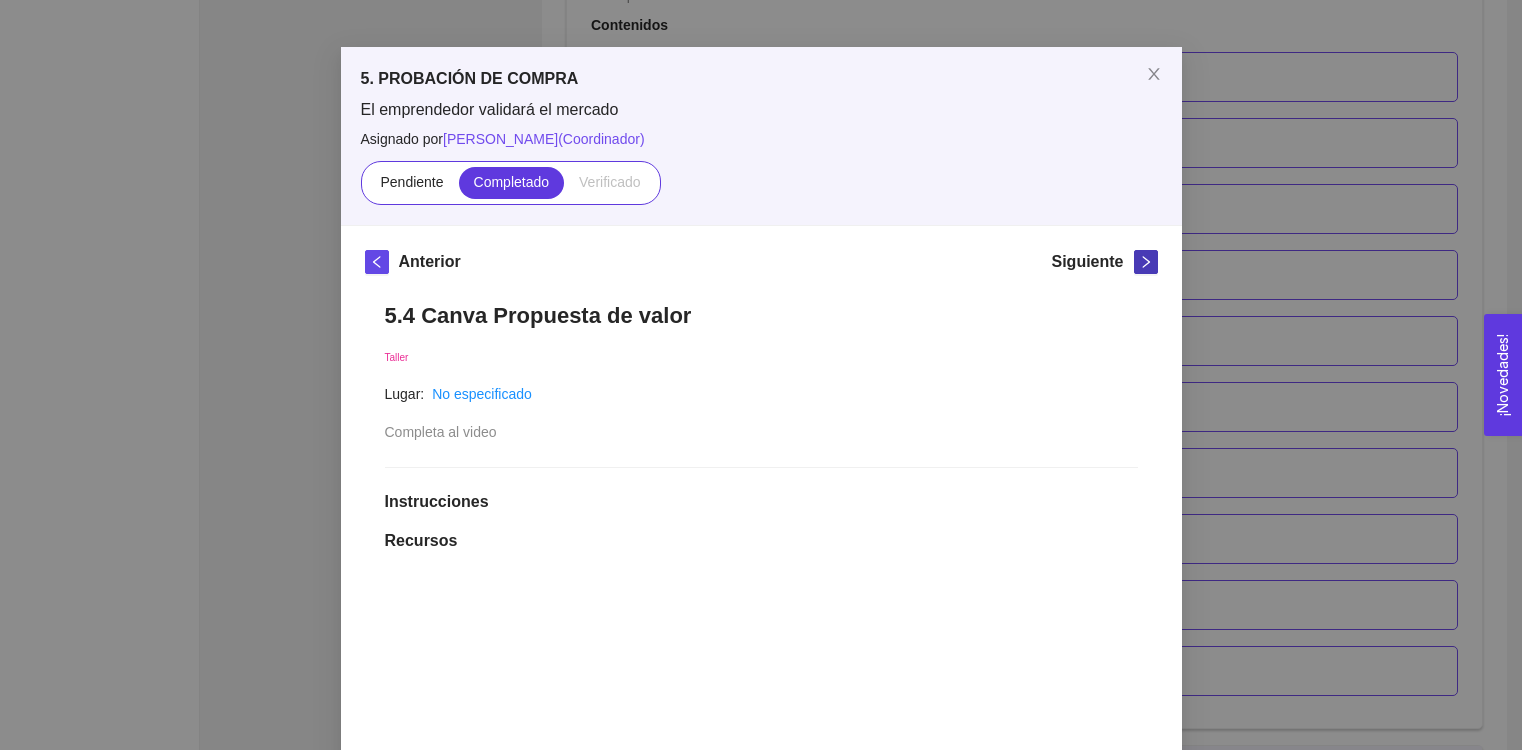 scroll, scrollTop: 11, scrollLeft: 0, axis: vertical 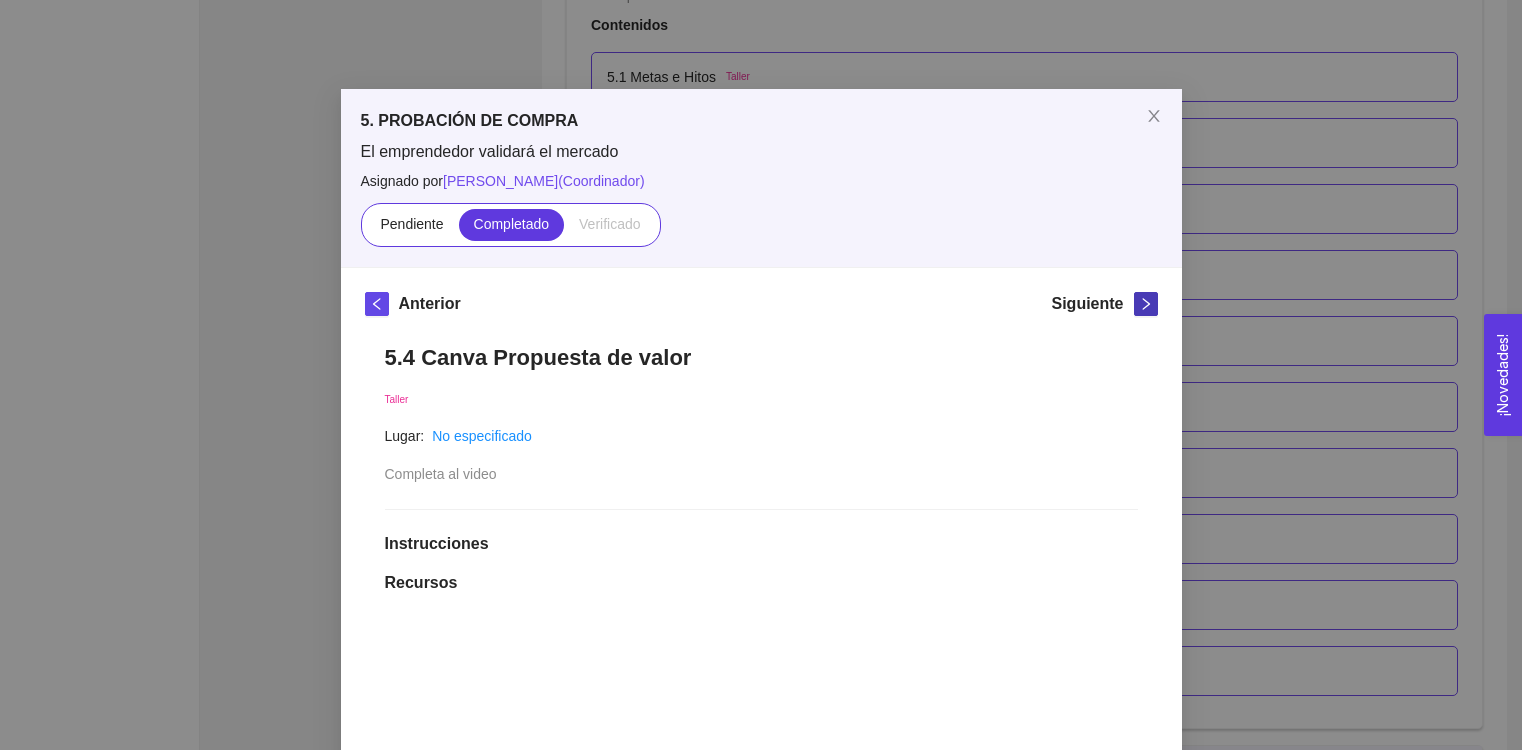 click 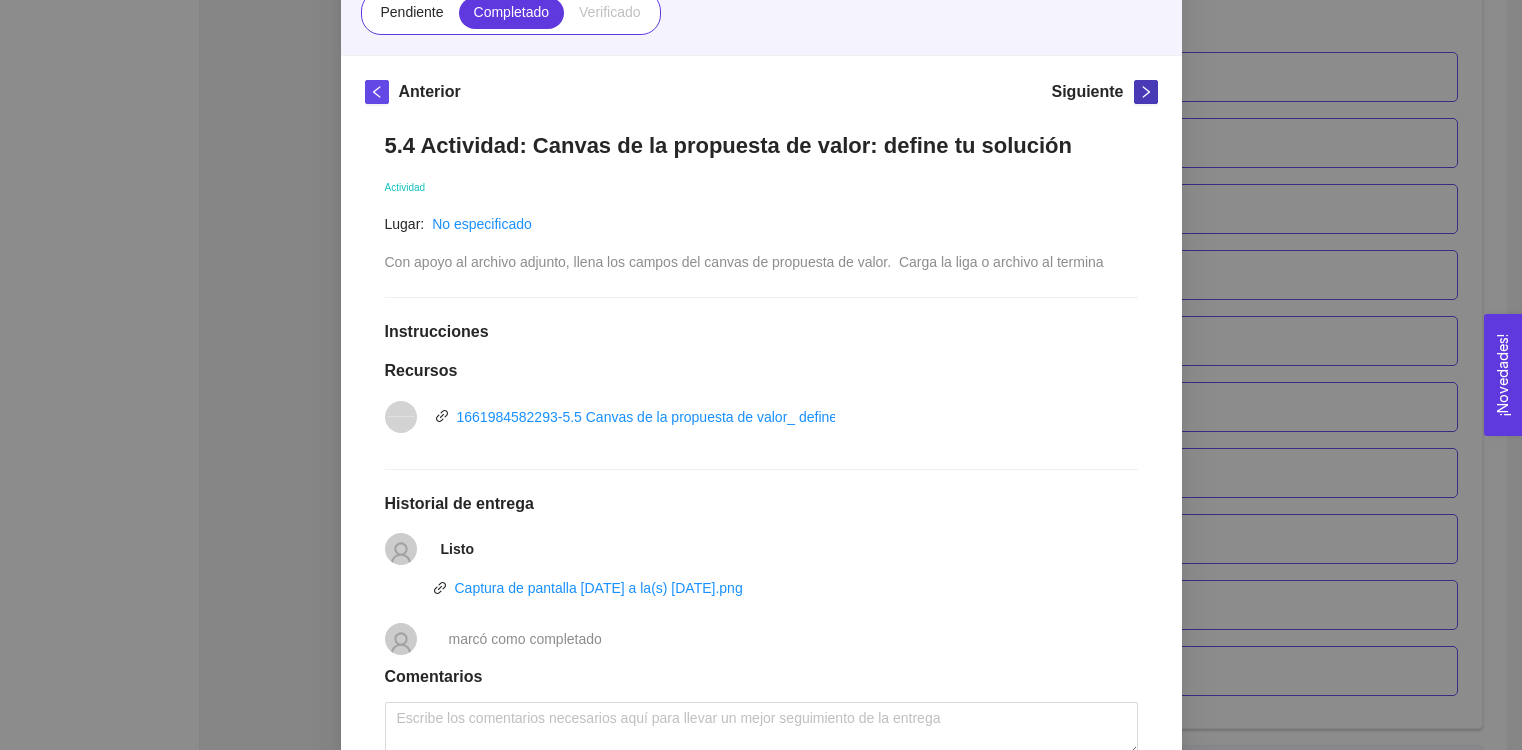 scroll, scrollTop: 0, scrollLeft: 0, axis: both 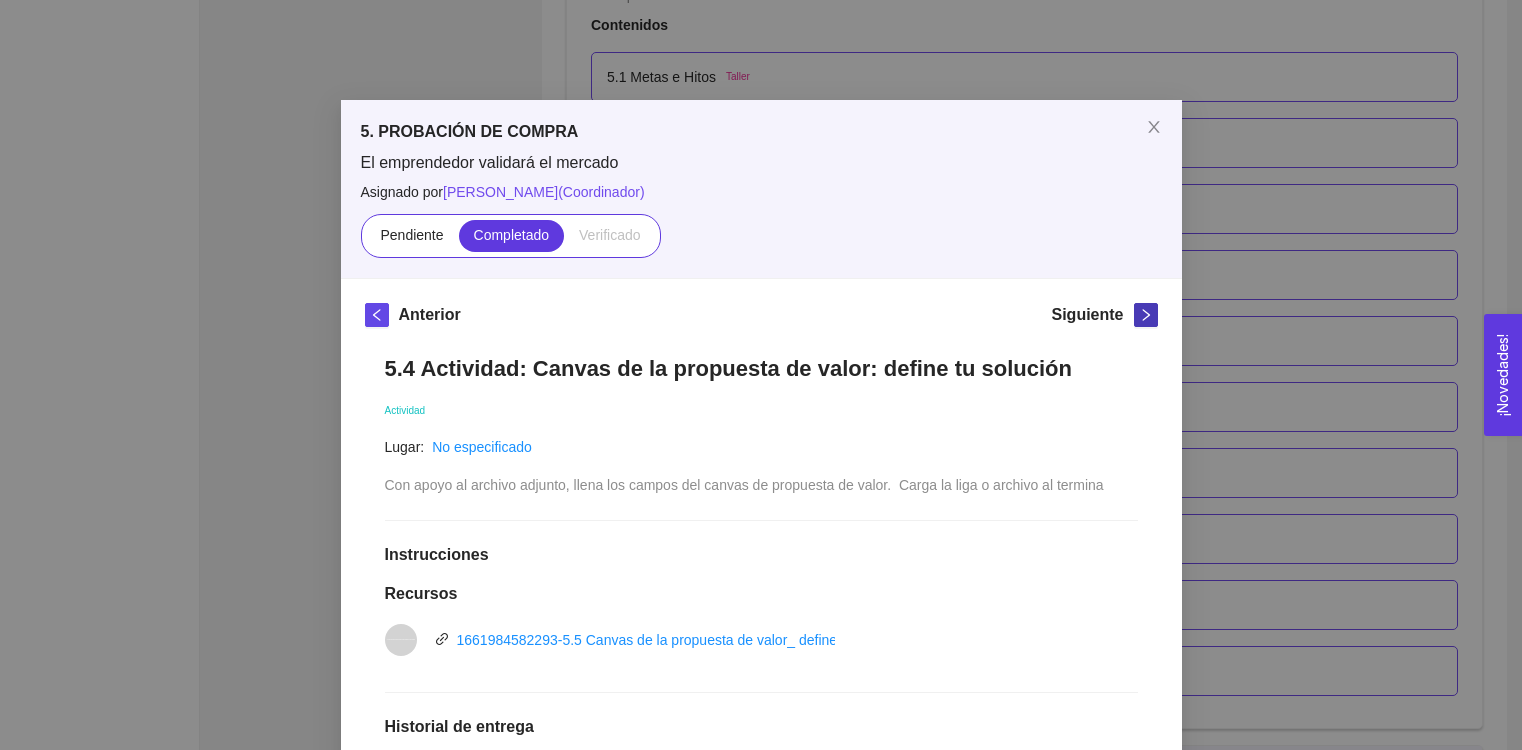 click at bounding box center [1146, 315] 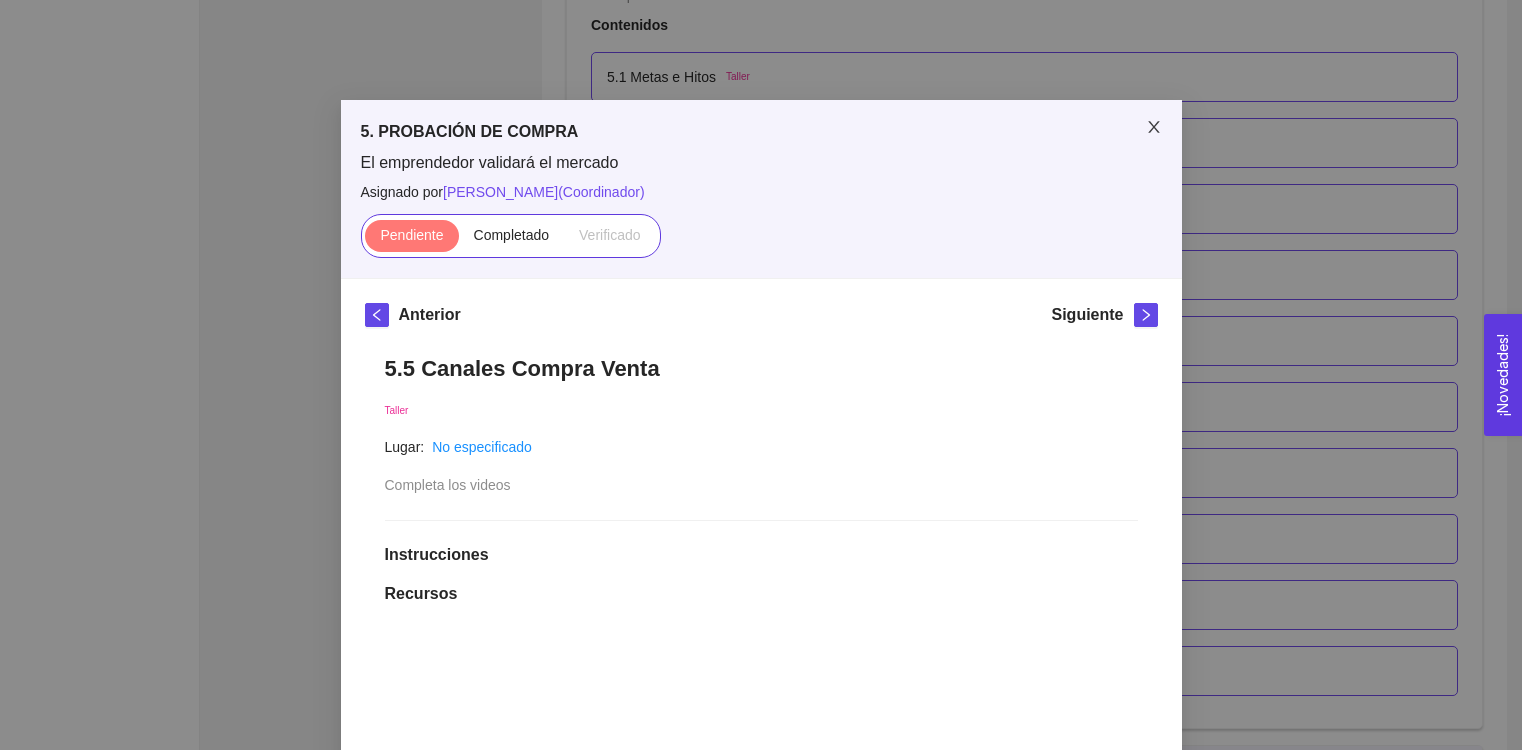 click 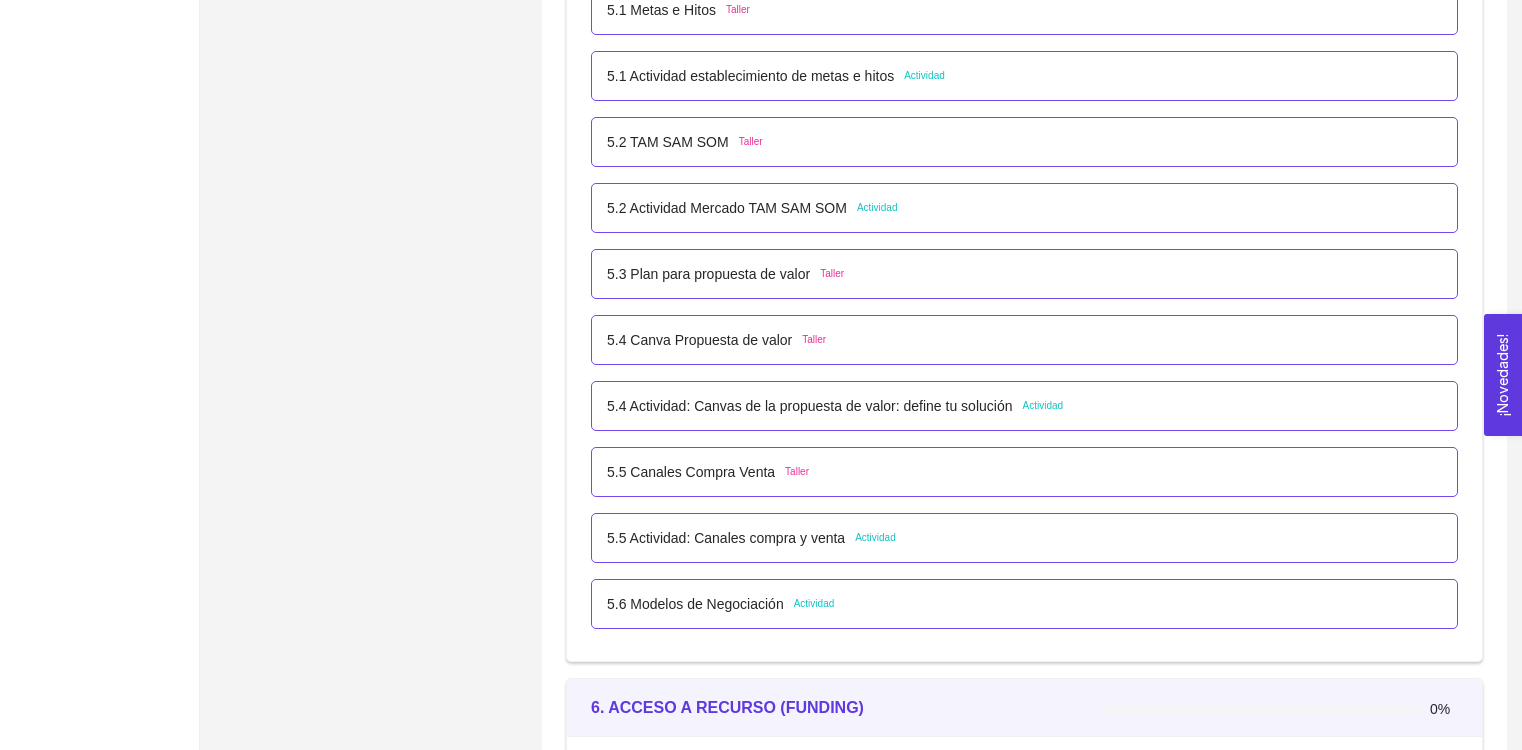 scroll, scrollTop: 3982, scrollLeft: 0, axis: vertical 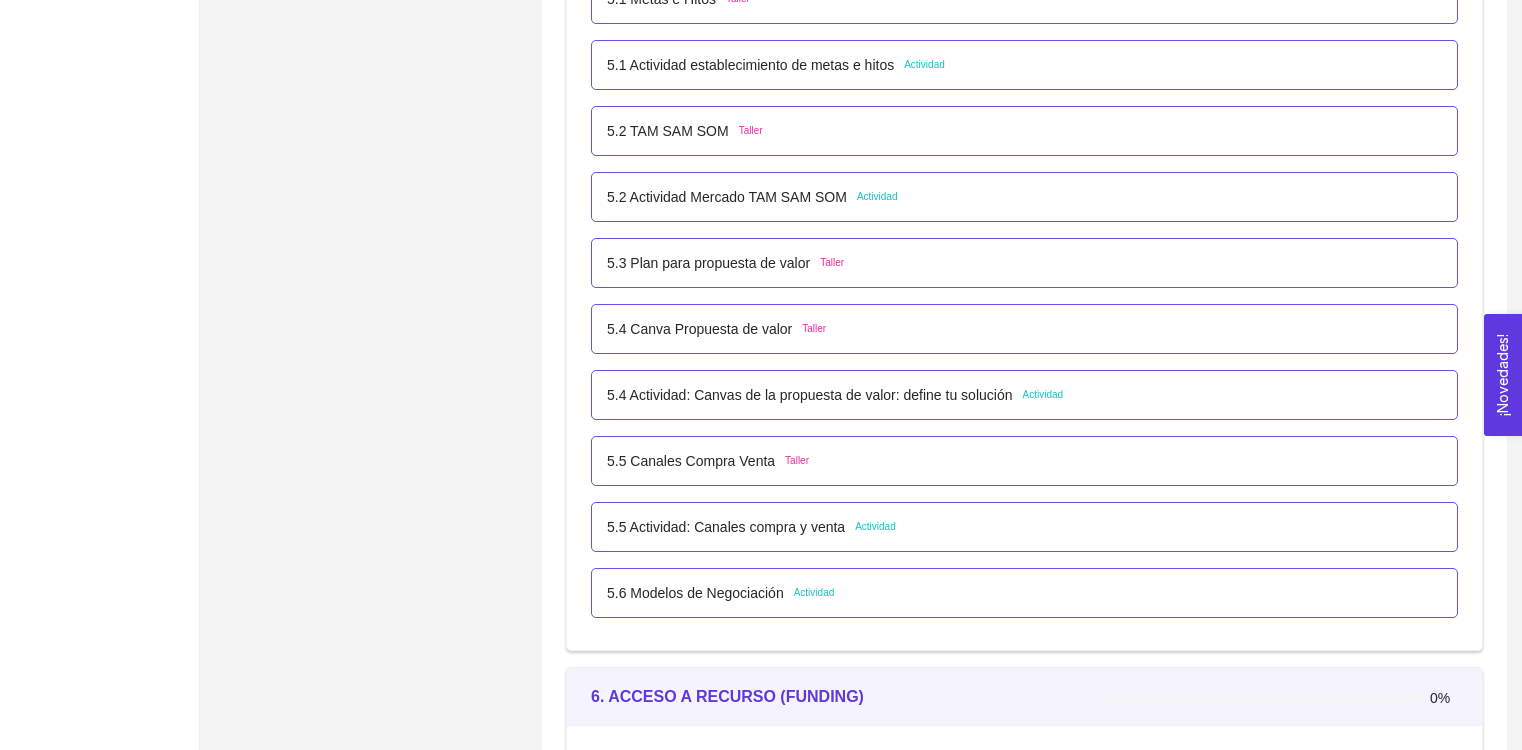 click on "5.5 Canales Compra Venta" at bounding box center (691, 461) 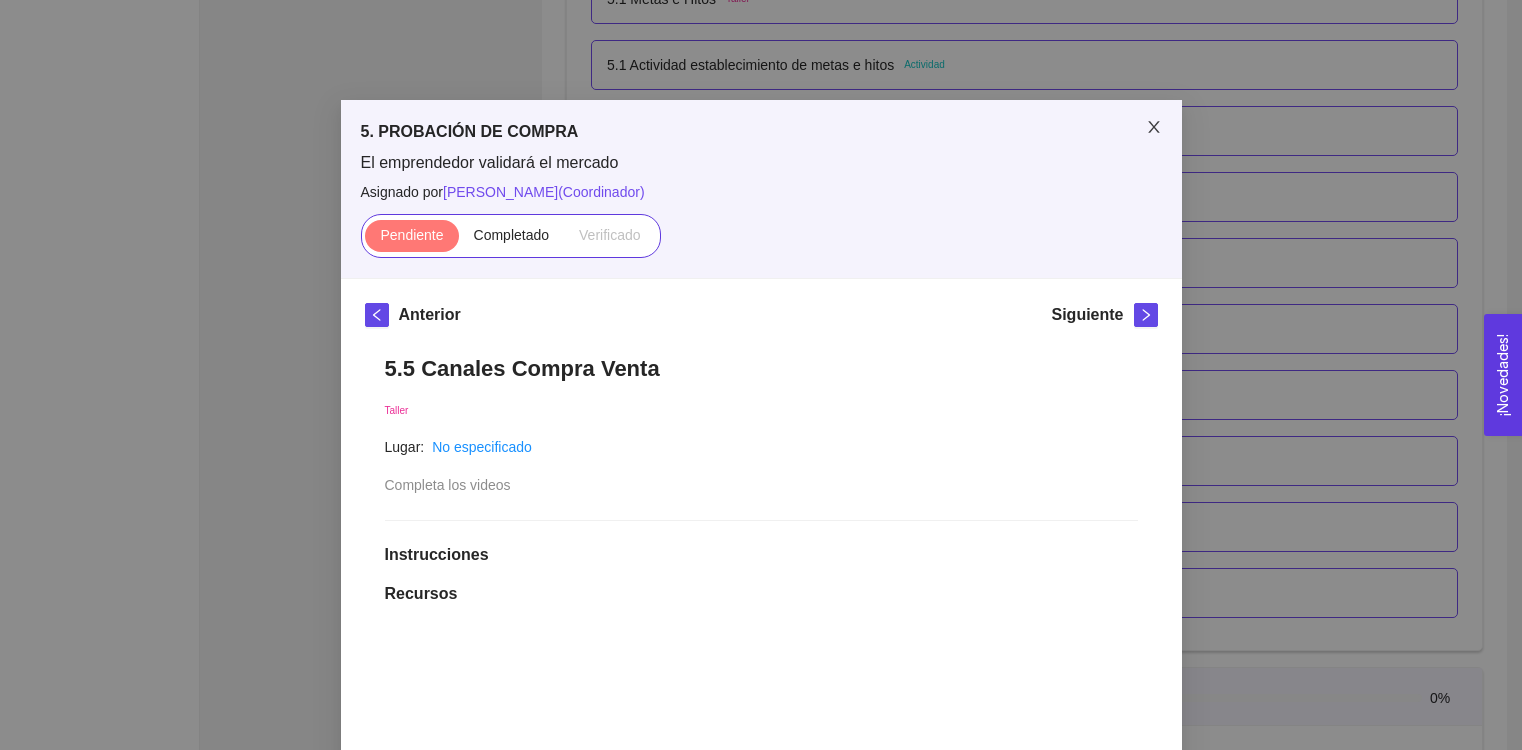 click 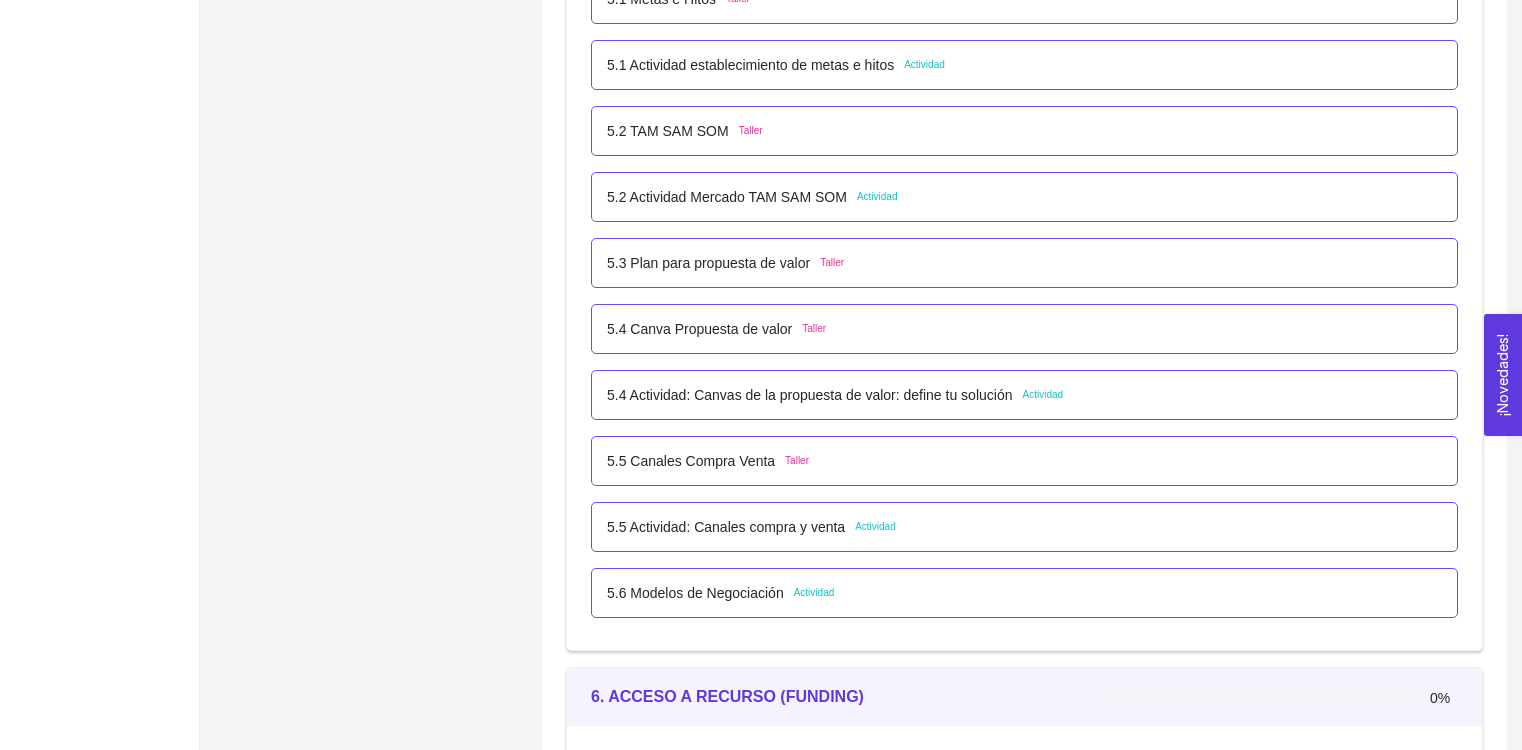 click on "5.5 Canales Compra Venta" at bounding box center (691, 461) 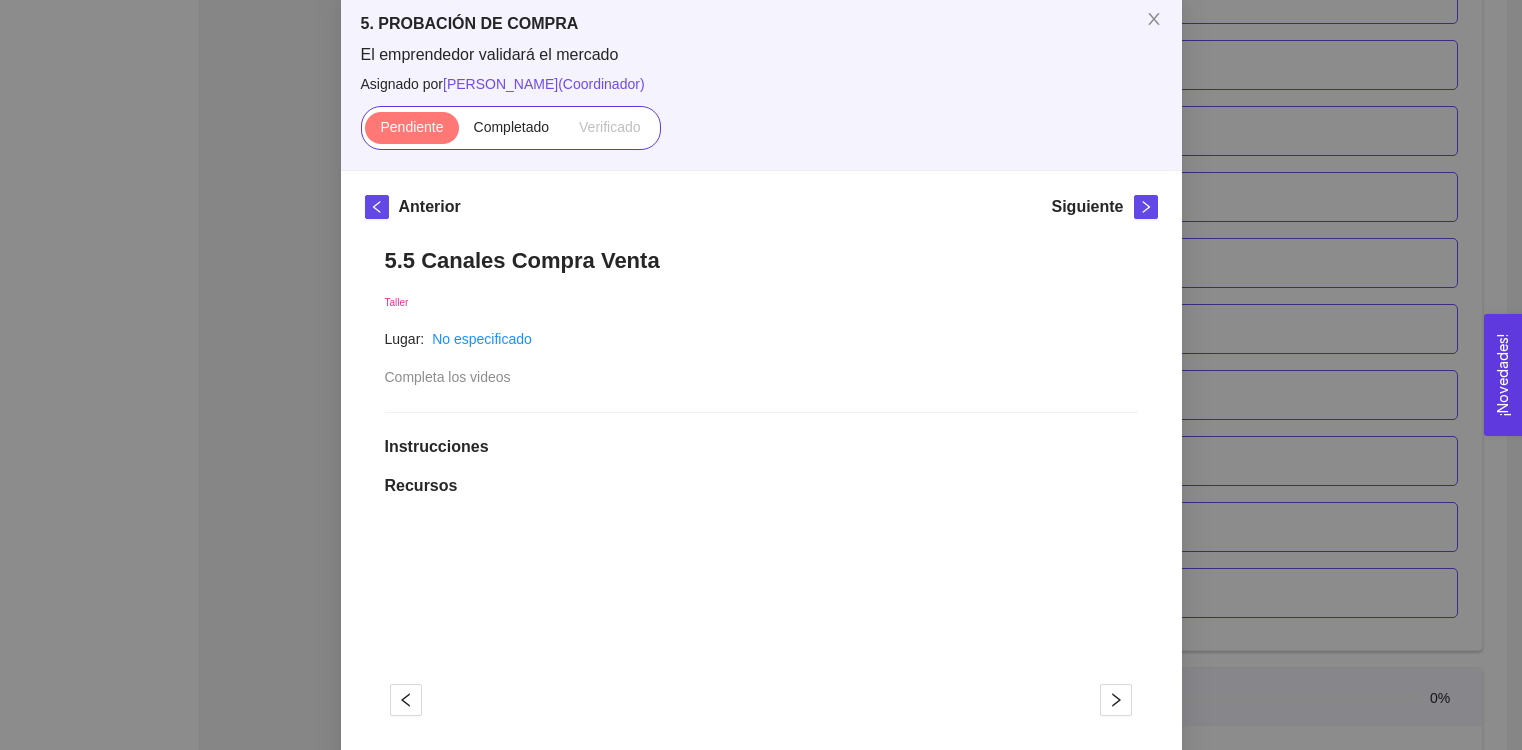 scroll, scrollTop: 72, scrollLeft: 0, axis: vertical 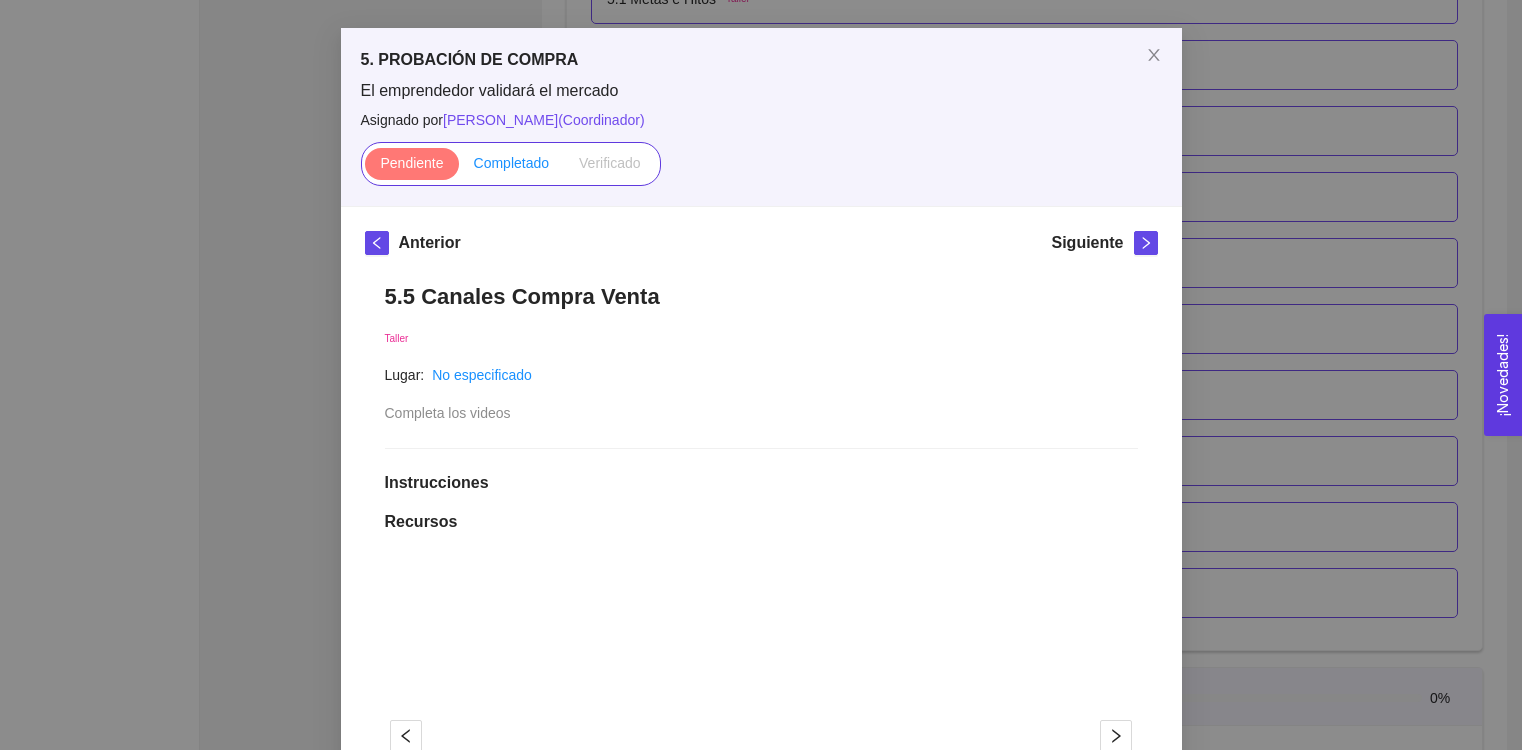 click on "Completado" at bounding box center [512, 163] 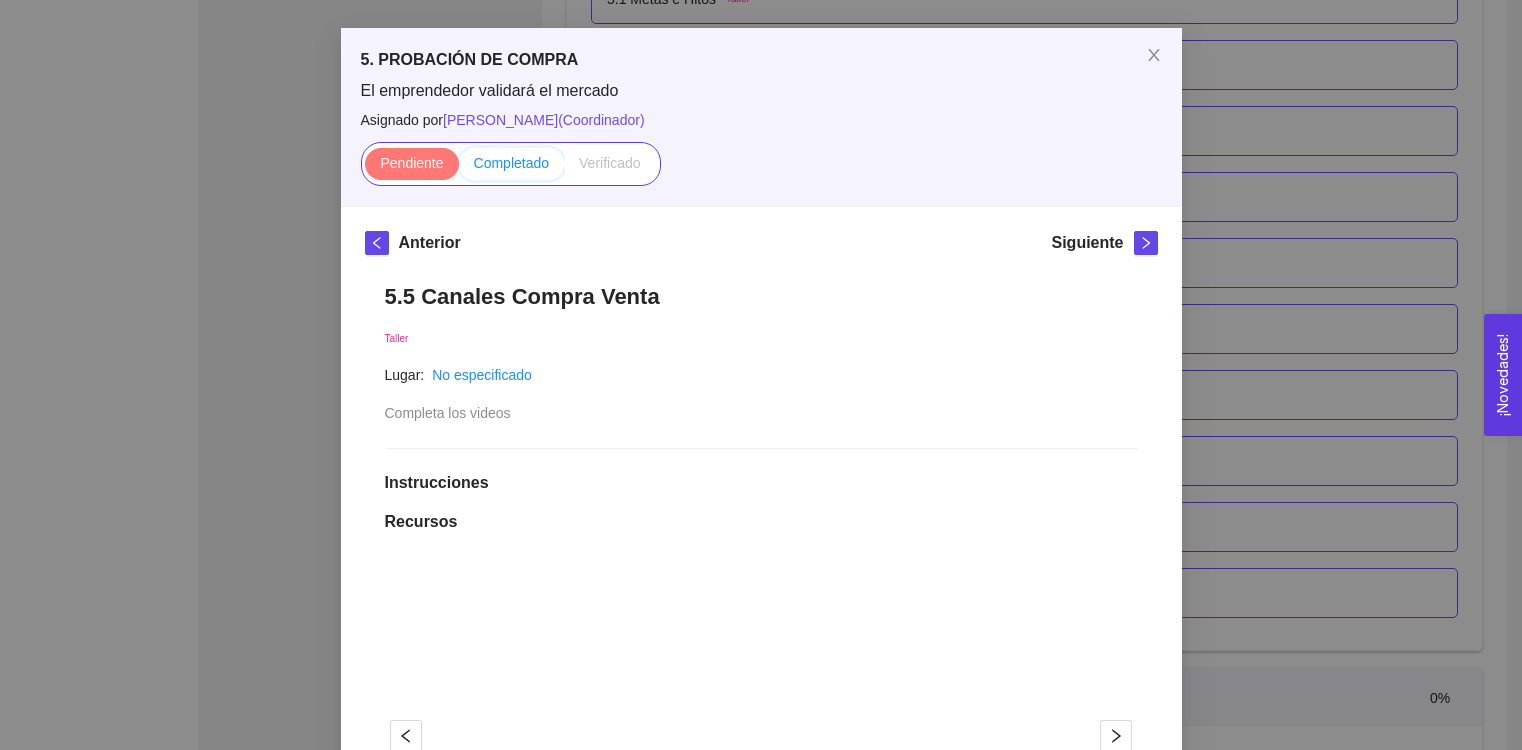 click on "Completado" at bounding box center (459, 168) 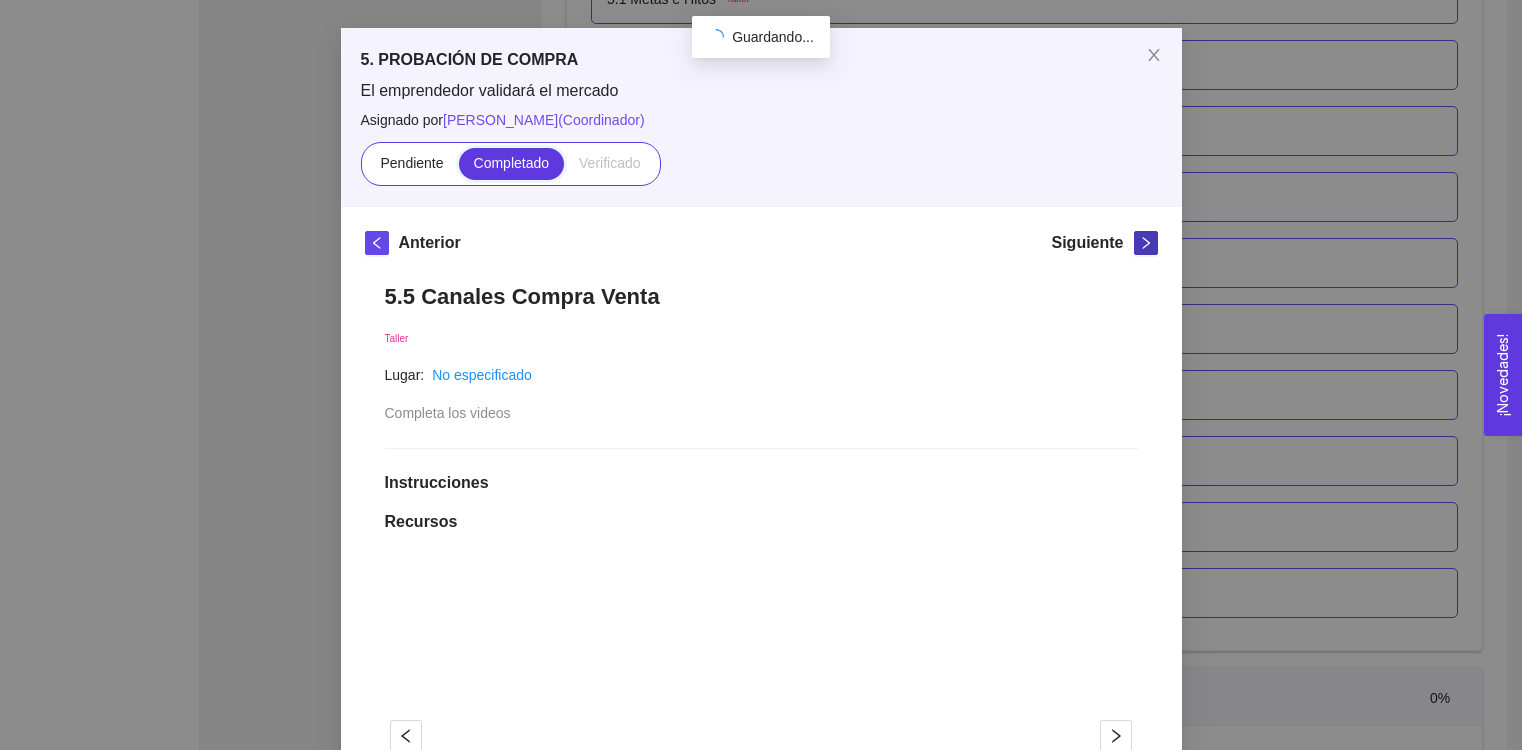 scroll, scrollTop: 226, scrollLeft: 0, axis: vertical 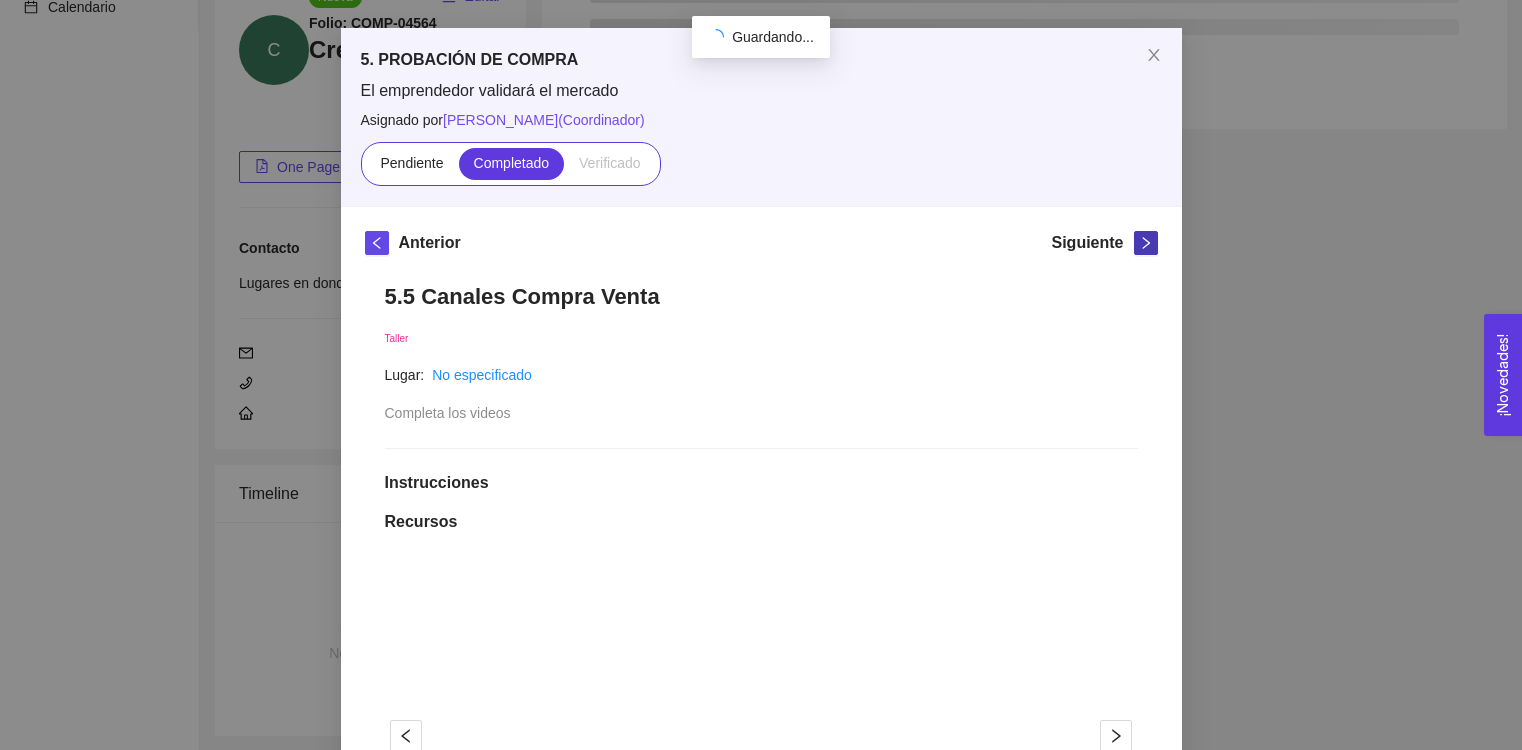 click 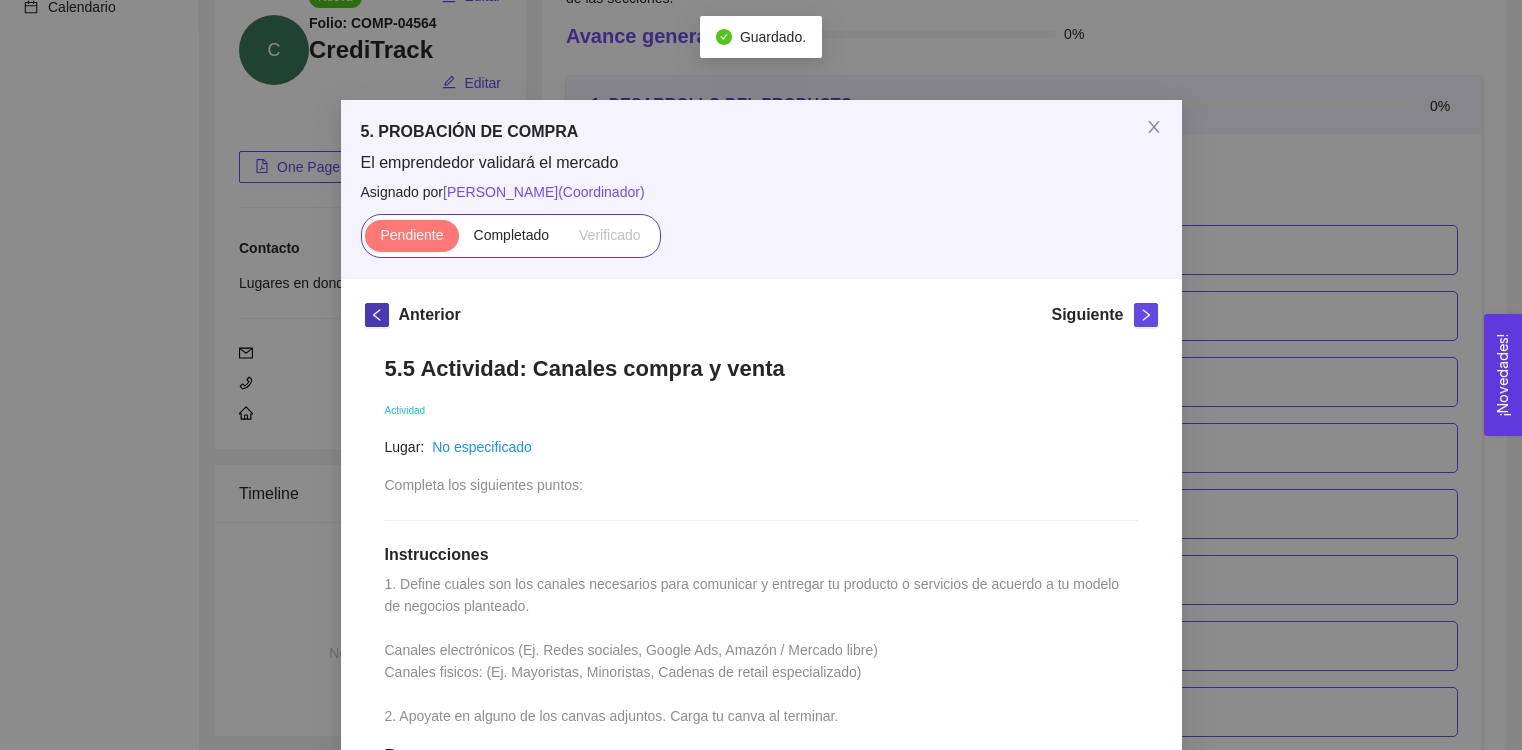 click 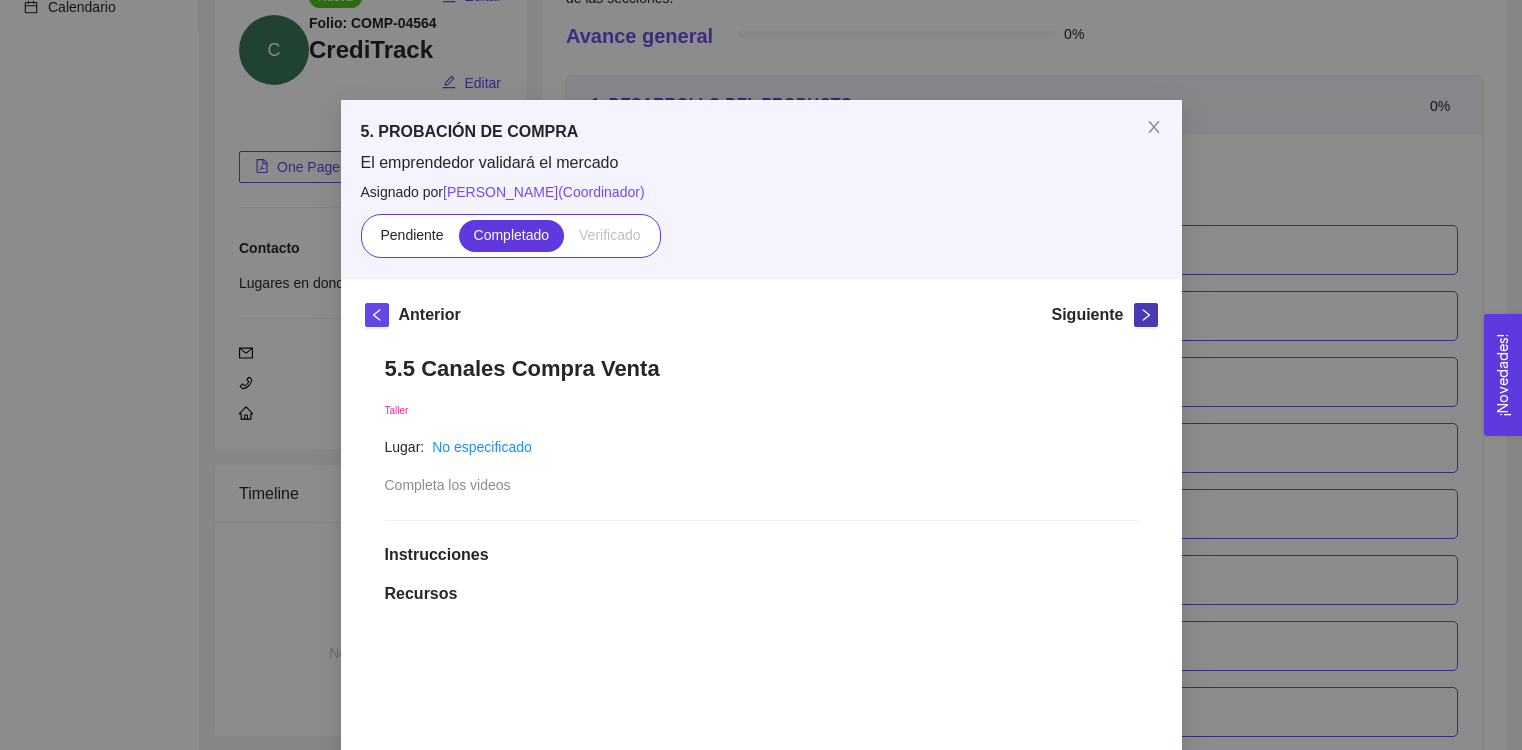 click 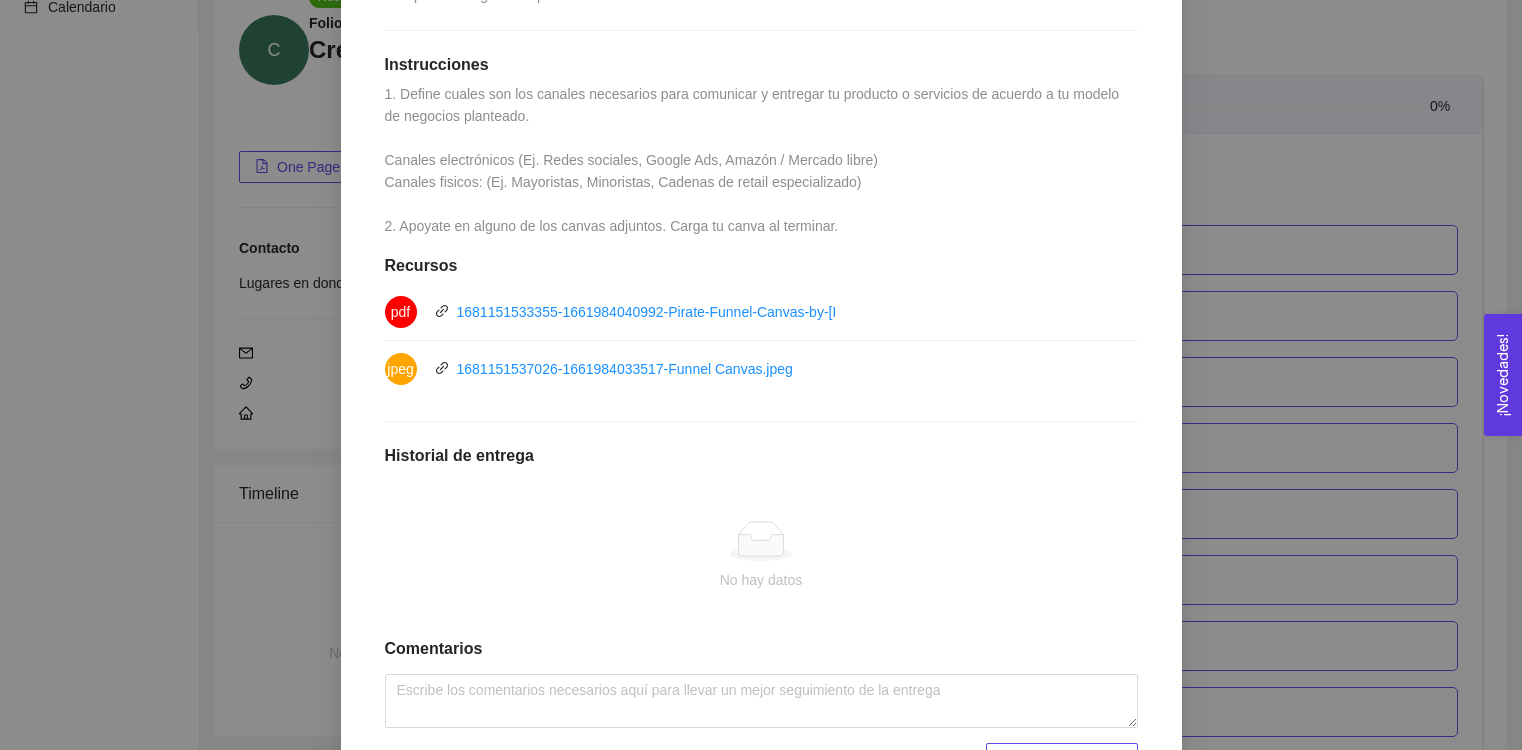 scroll, scrollTop: 502, scrollLeft: 0, axis: vertical 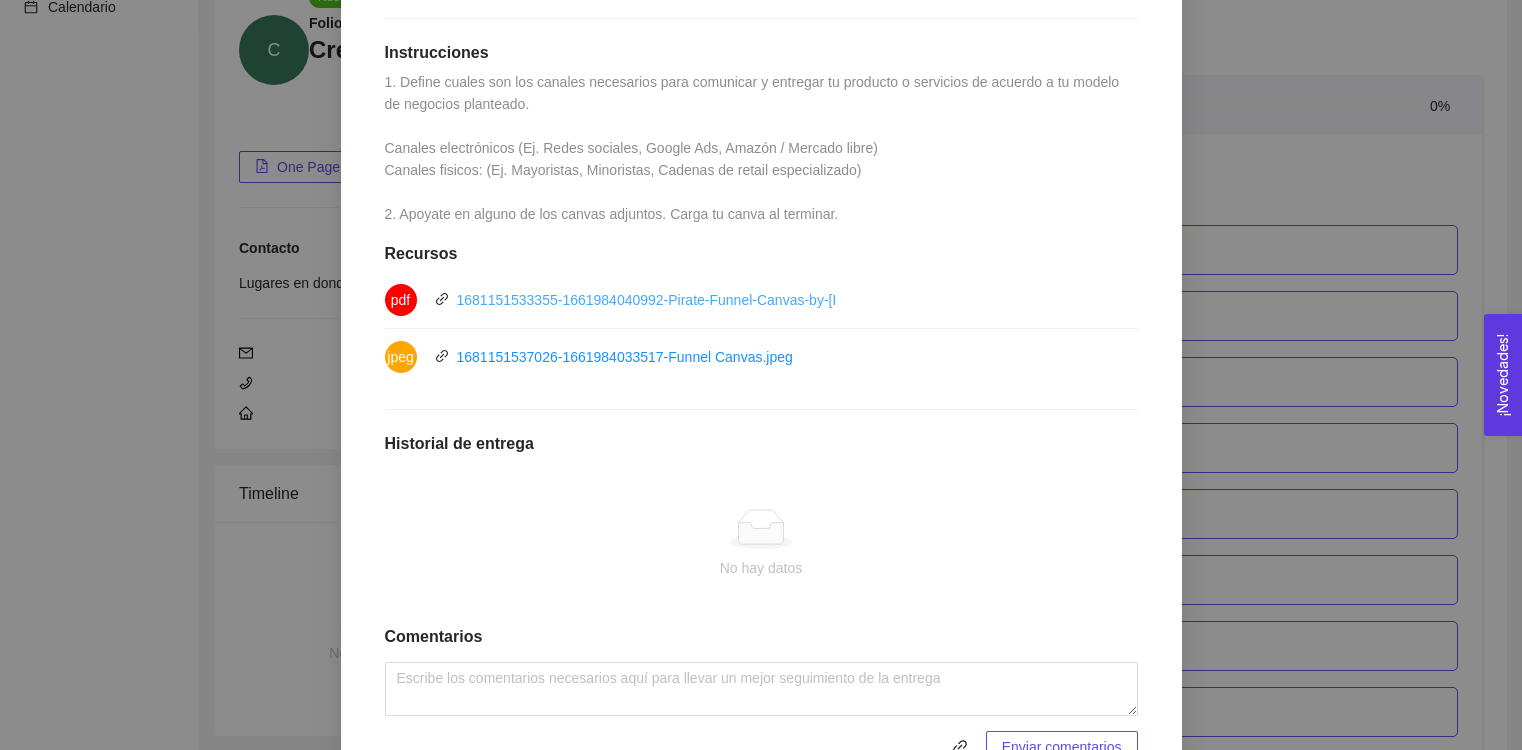 click on "1681151533355-1661984040992-Pirate-Funnel-Canvas-by-[PERSON_NAME].pdf" at bounding box center [712, 300] 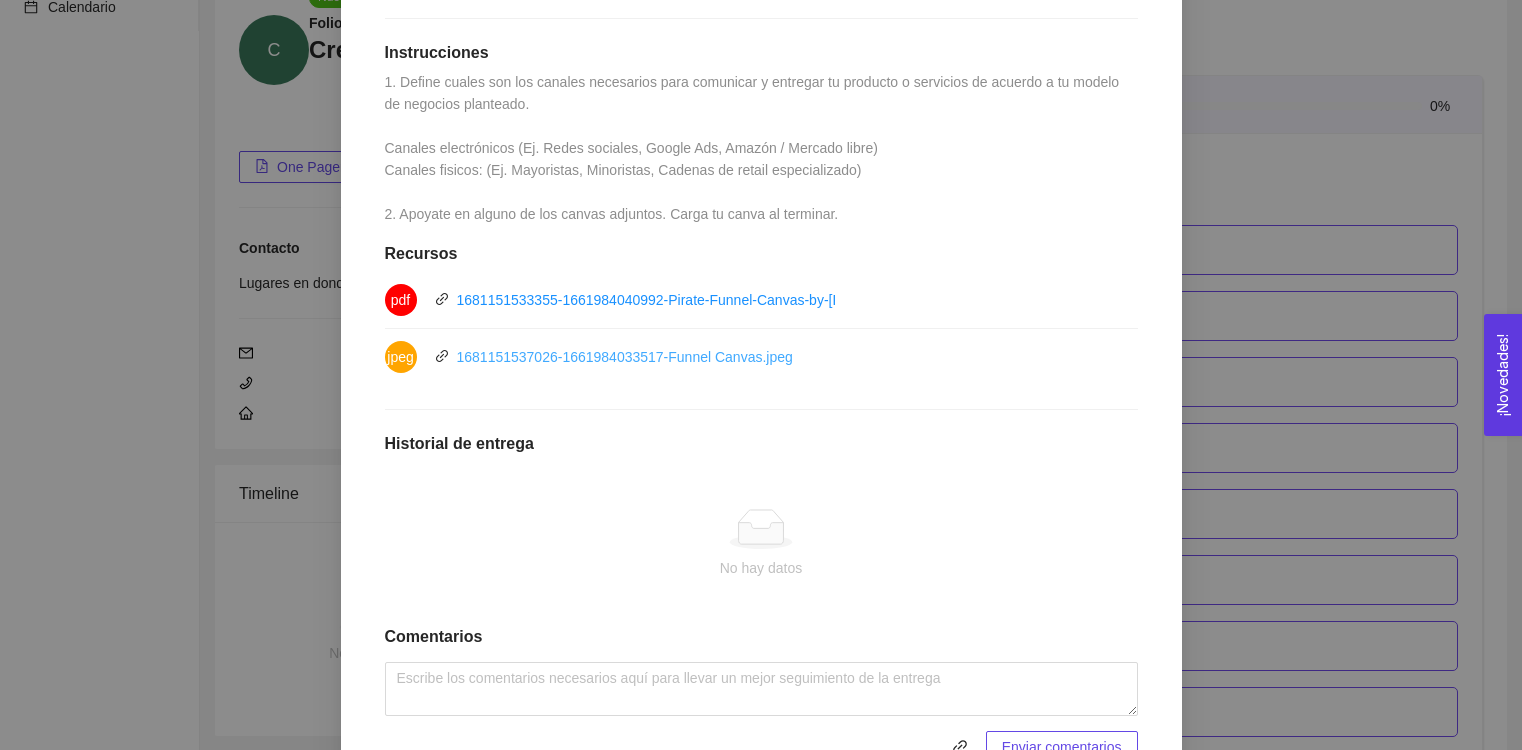click on "1681151537026-1661984033517-Funnel Canvas.jpeg" at bounding box center (625, 357) 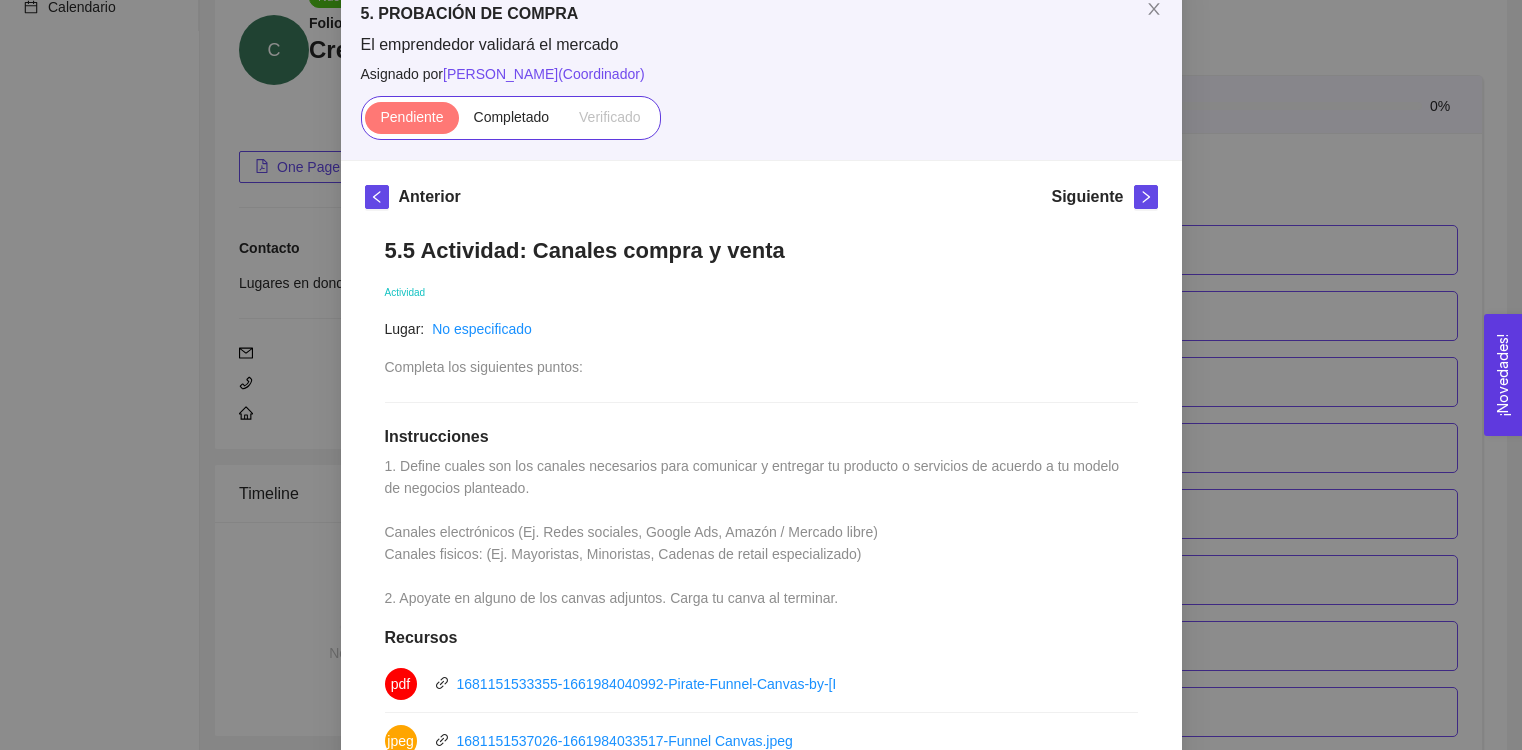 scroll, scrollTop: 15, scrollLeft: 0, axis: vertical 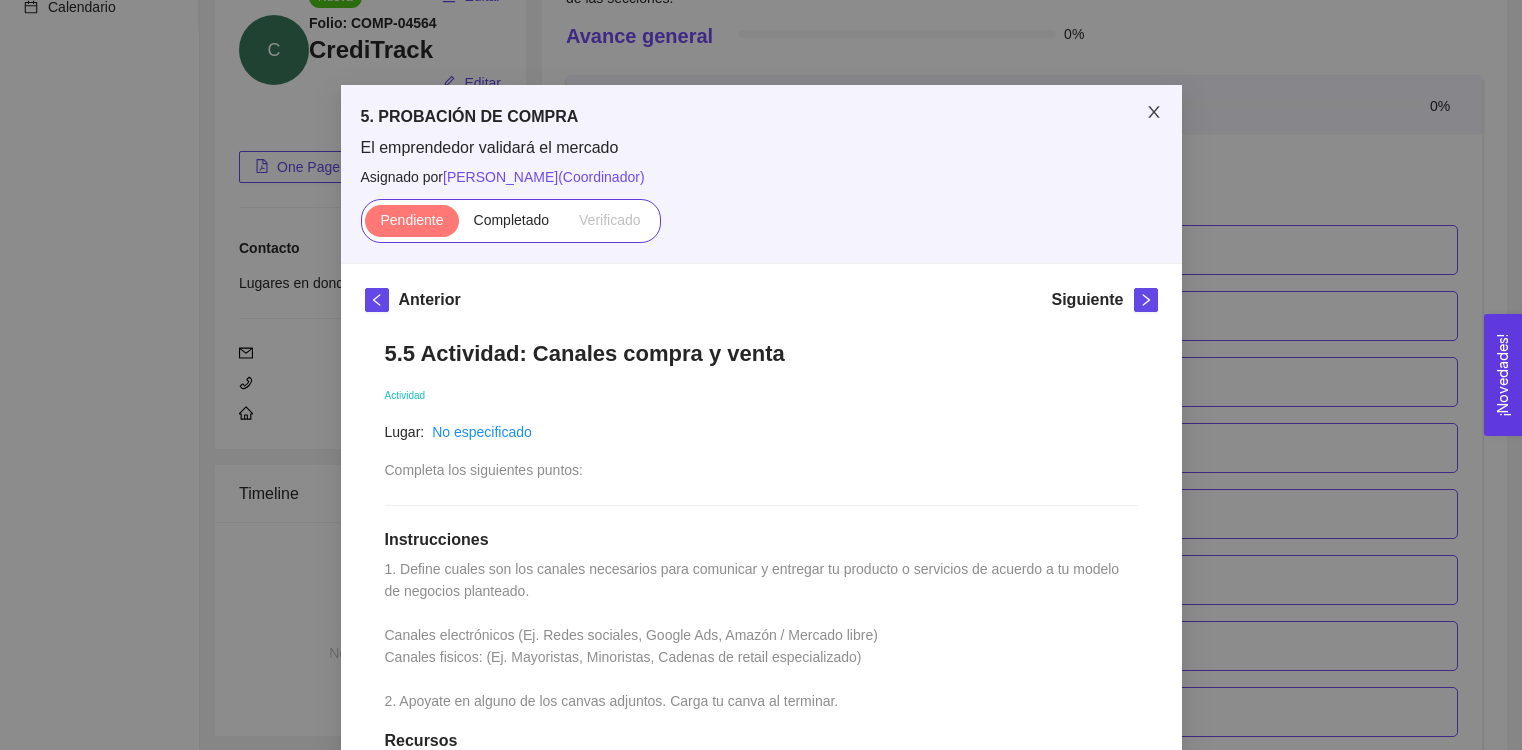 click 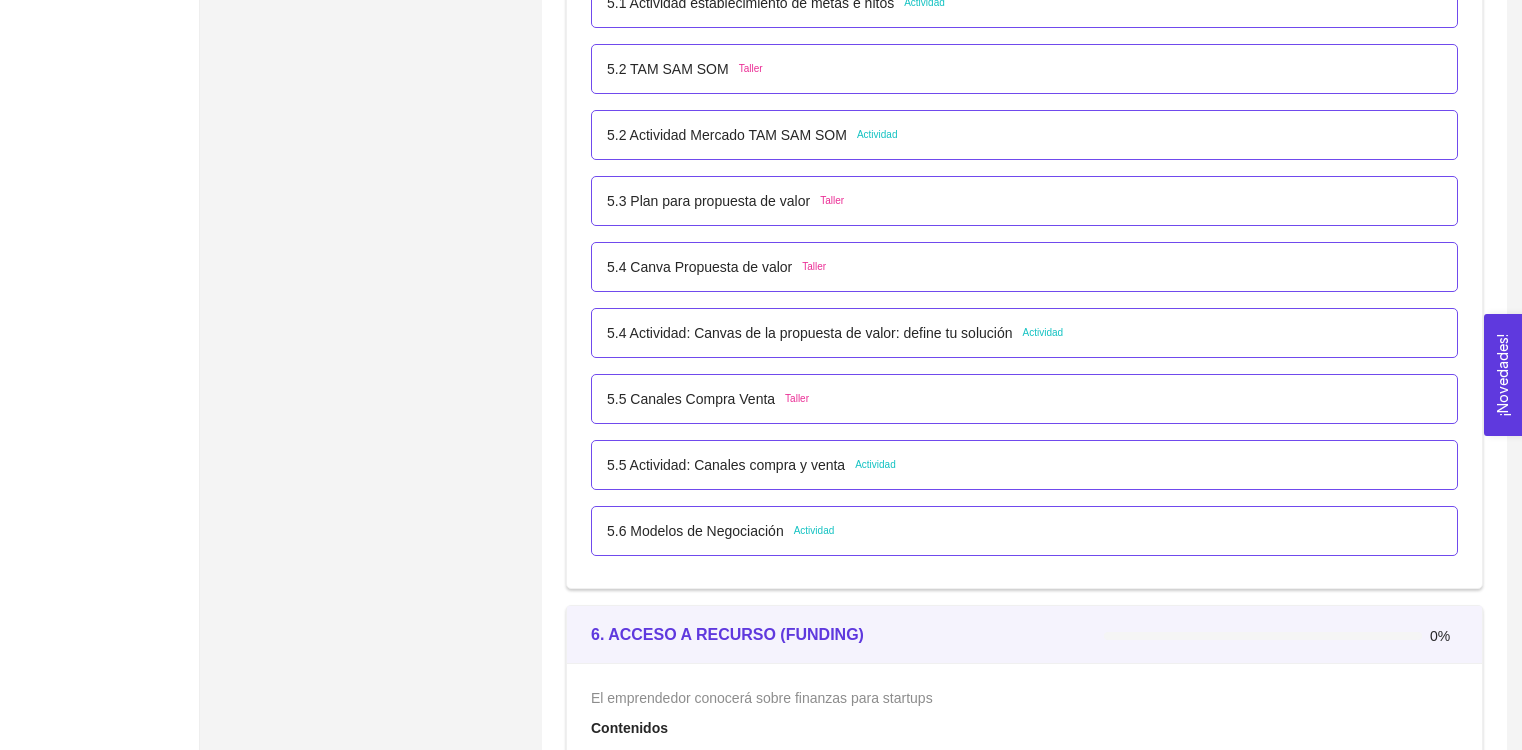 scroll, scrollTop: 4089, scrollLeft: 0, axis: vertical 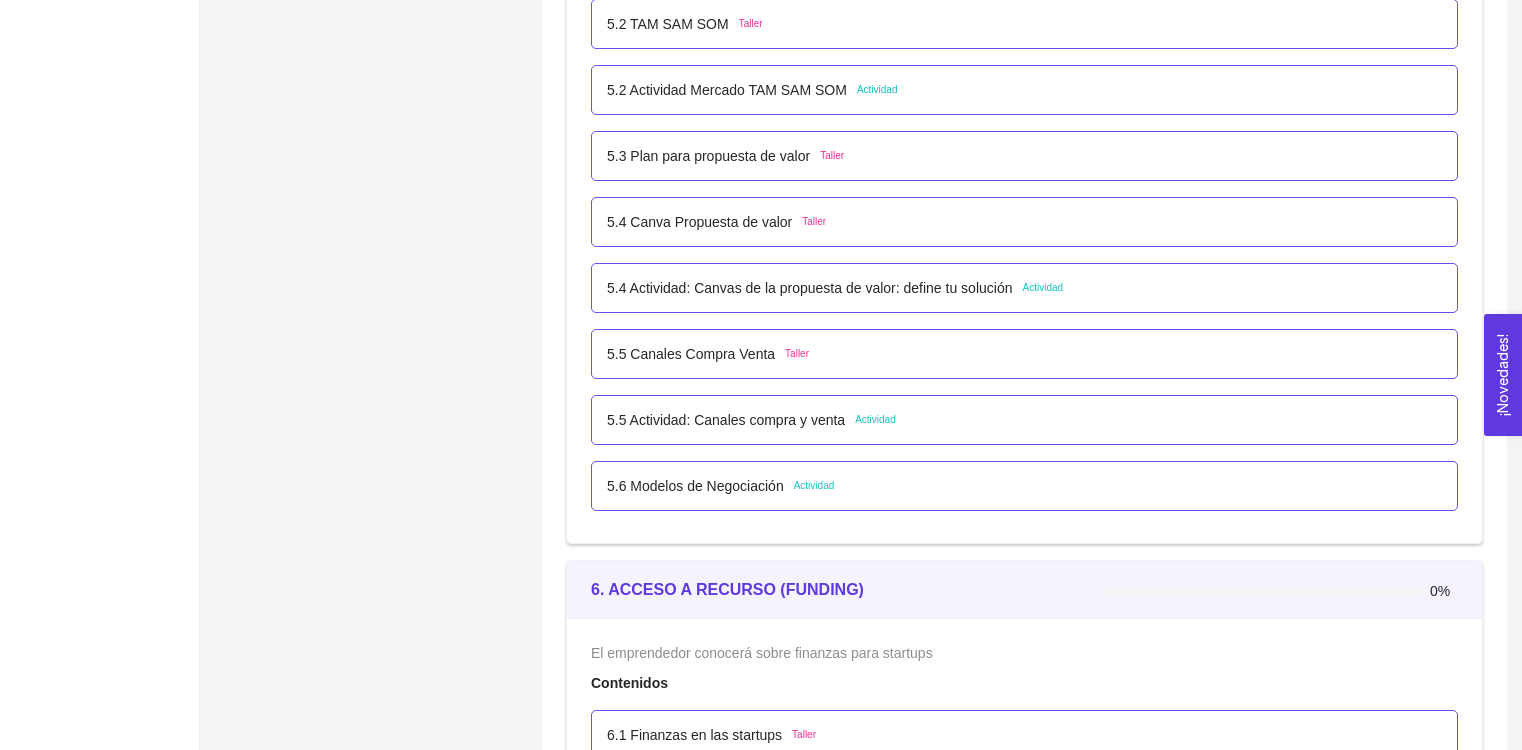 click on "5.6 Modelos de Negociación" at bounding box center (695, 486) 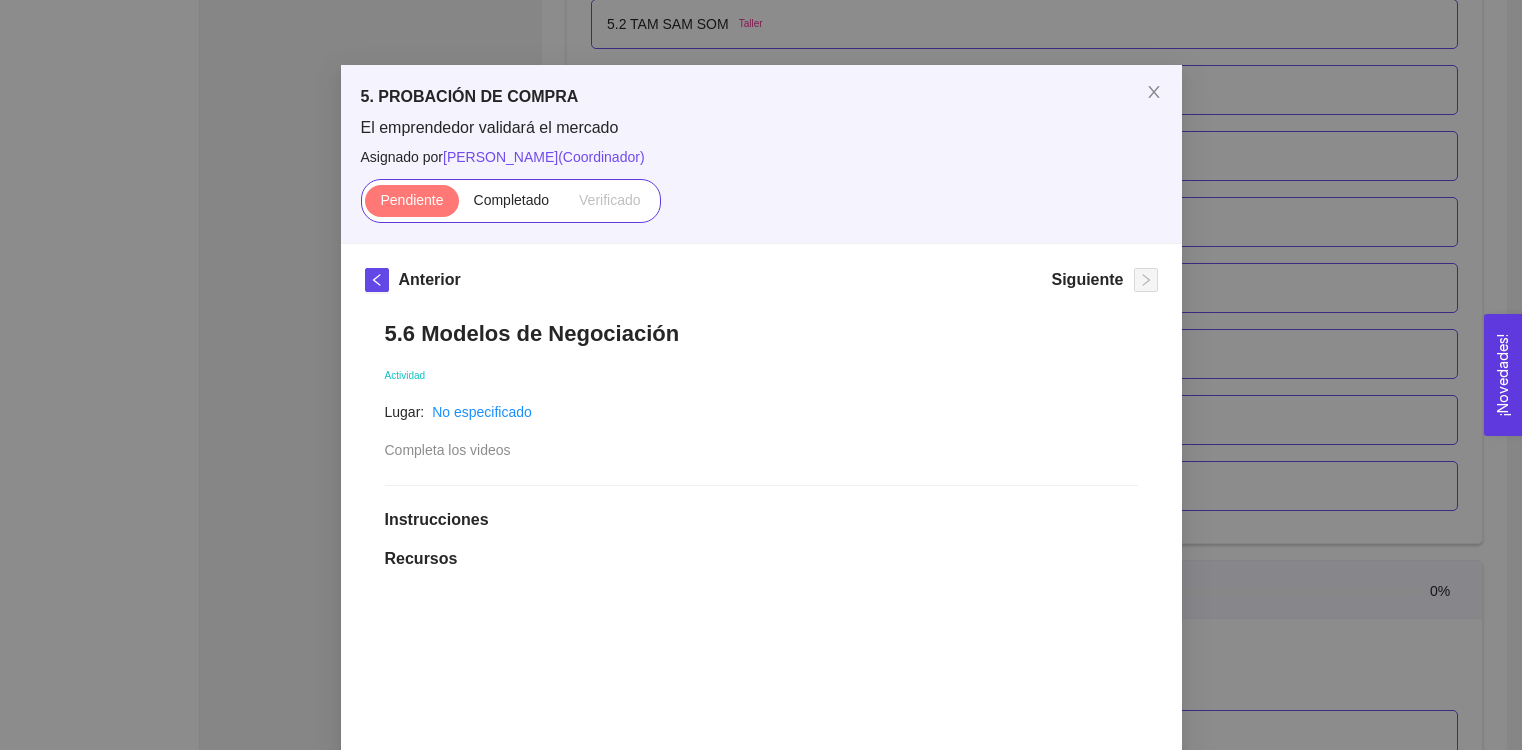 scroll, scrollTop: 0, scrollLeft: 0, axis: both 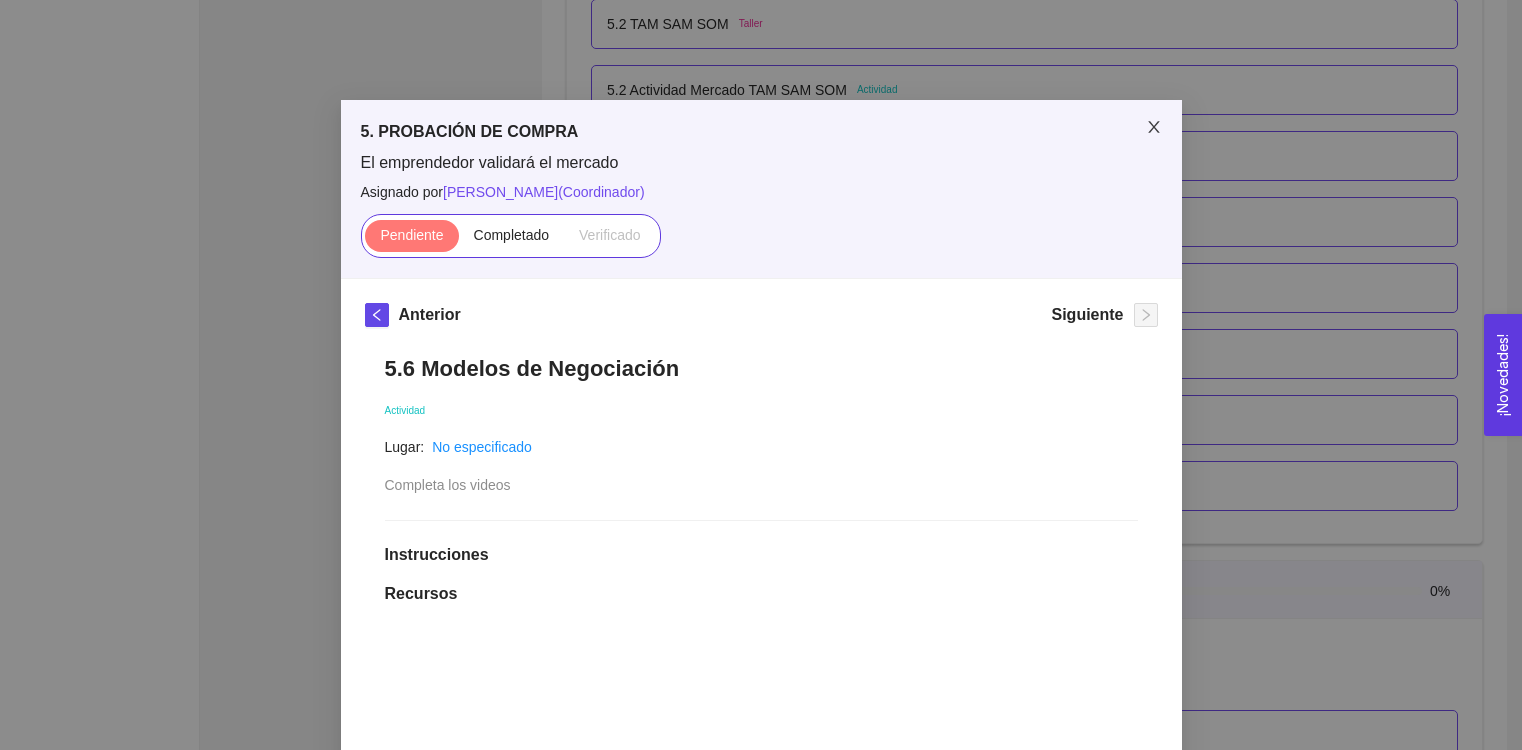 click at bounding box center [1154, 128] 